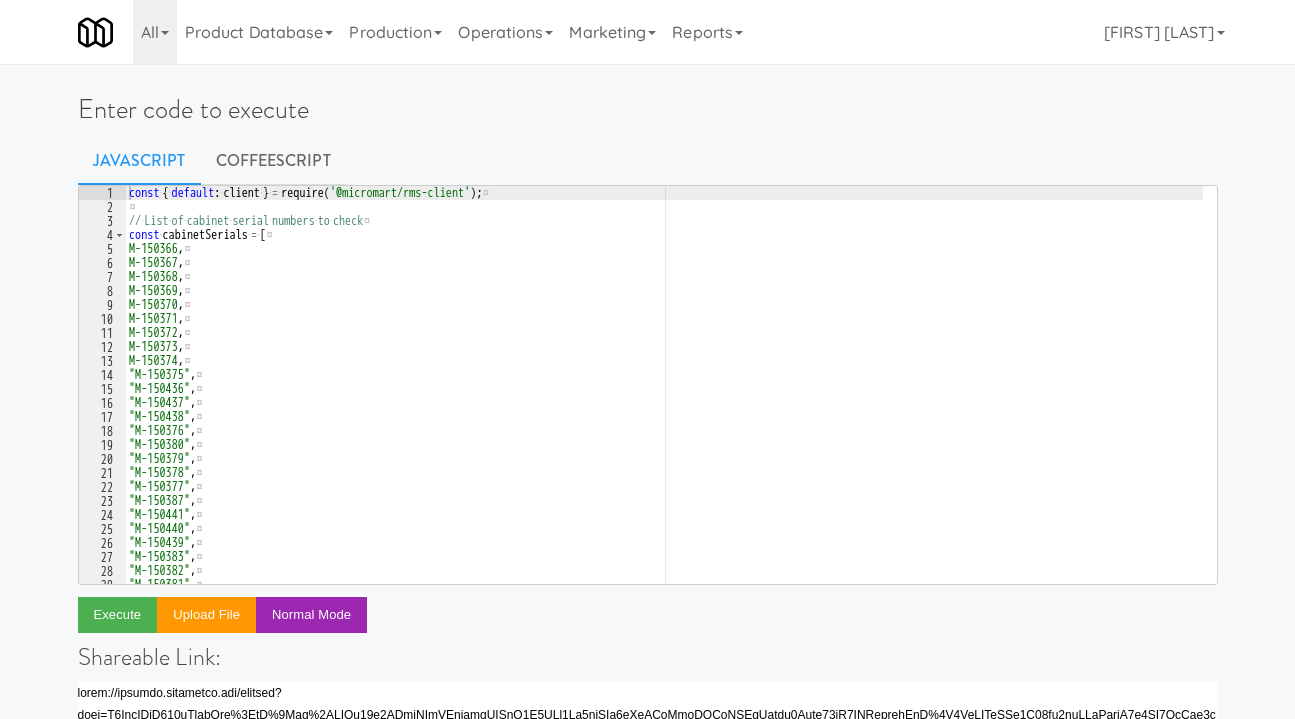 scroll, scrollTop: 0, scrollLeft: 0, axis: both 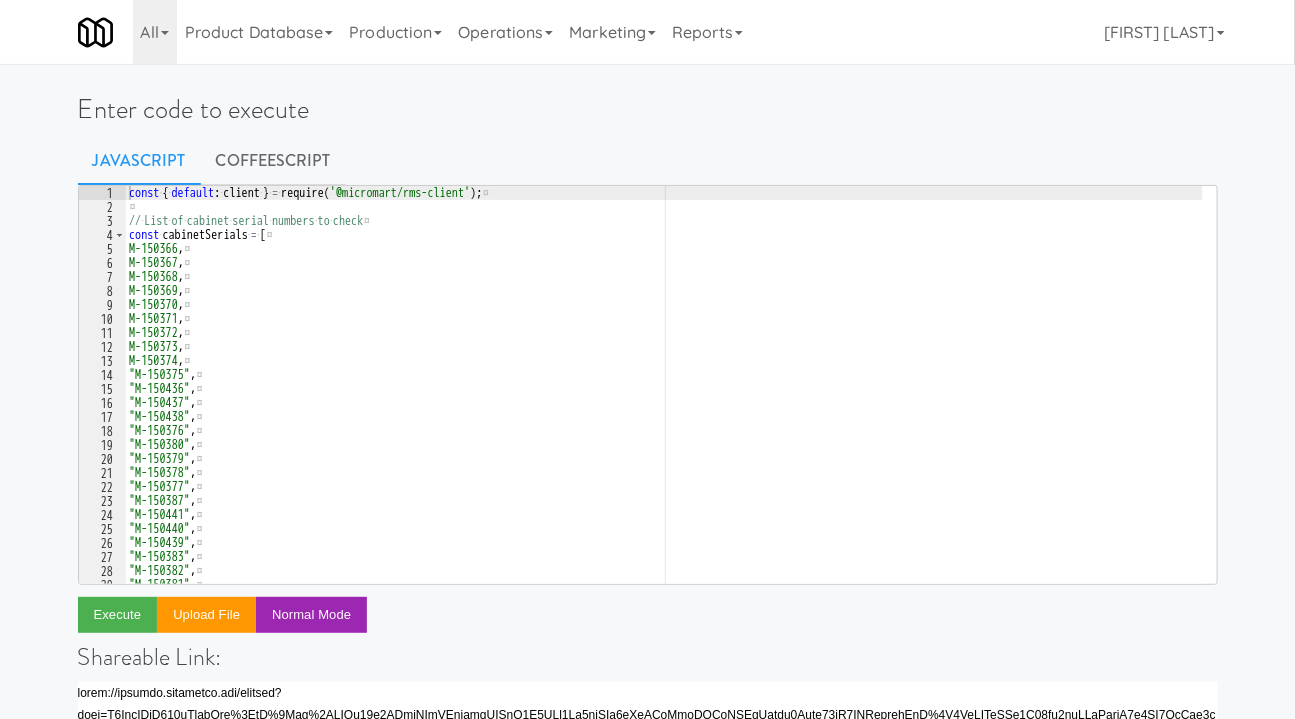 click on "const · { · default : · client · } · = · require ( '@micromart/rms-client' ) ; ¤ ¤ // · List · of · cabinet · serial · numbers · to · check ¤ const · cabinetSerials · = · [ ¤ "M-150366" , ¤ "M-150367" , ¤ "M-150368" , ¤ "M-150369" , ¤ "M-150370" , ¤ "M-150371" , ¤ "M-150372" , ¤ "M-150373" , ¤ "M-150374" , ¤ "M-150375" , ¤ "M-150436" , ¤ "M-150437" , ¤ "M-150438" , ¤ "M-150376" , ¤ "M-150380" , ¤ "M-150379" , ¤ "M-150378" , ¤ "M-150377" , ¤ "M-150387" , ¤ "M-150441" , ¤ "M-150440" , ¤ "M-150439" , ¤ "M-150383" , ¤ "M-150382" , ¤ "M-150381" , ¤ "M-150386" , ¤" at bounding box center [664, 399] 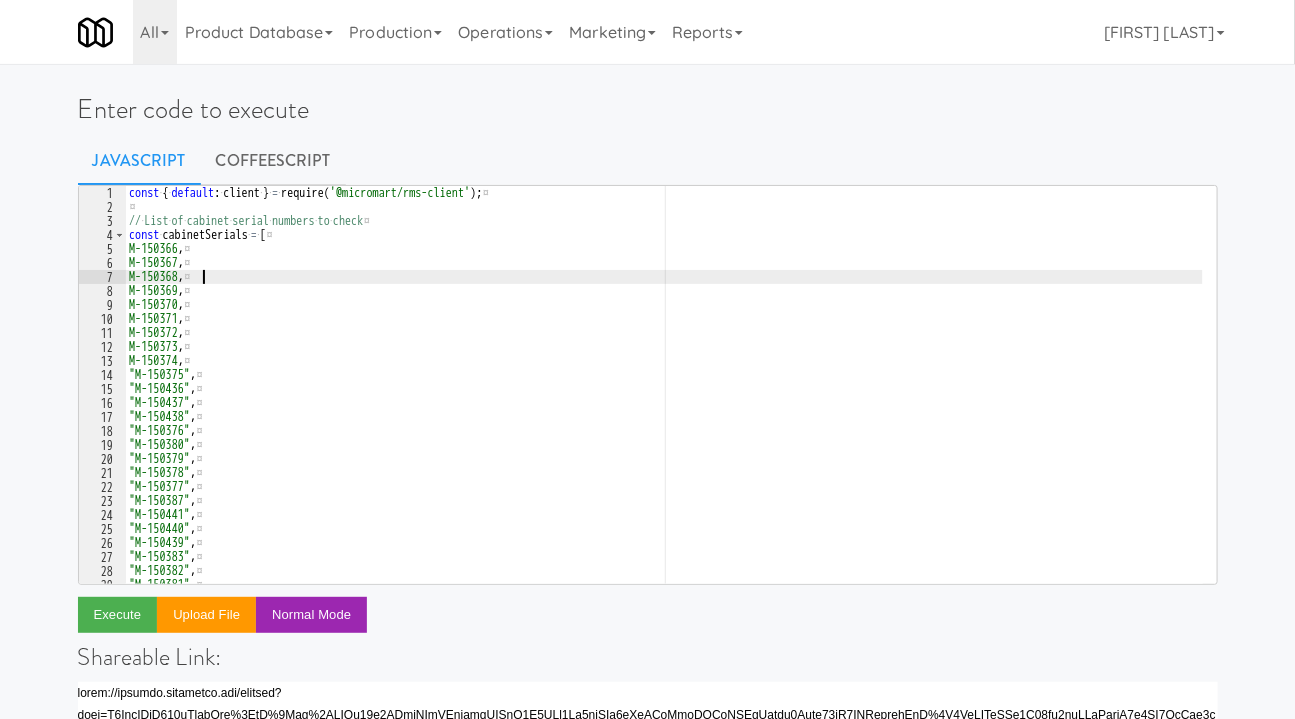 type on "return { posSerials, routerSerials, rmsStatuses };" 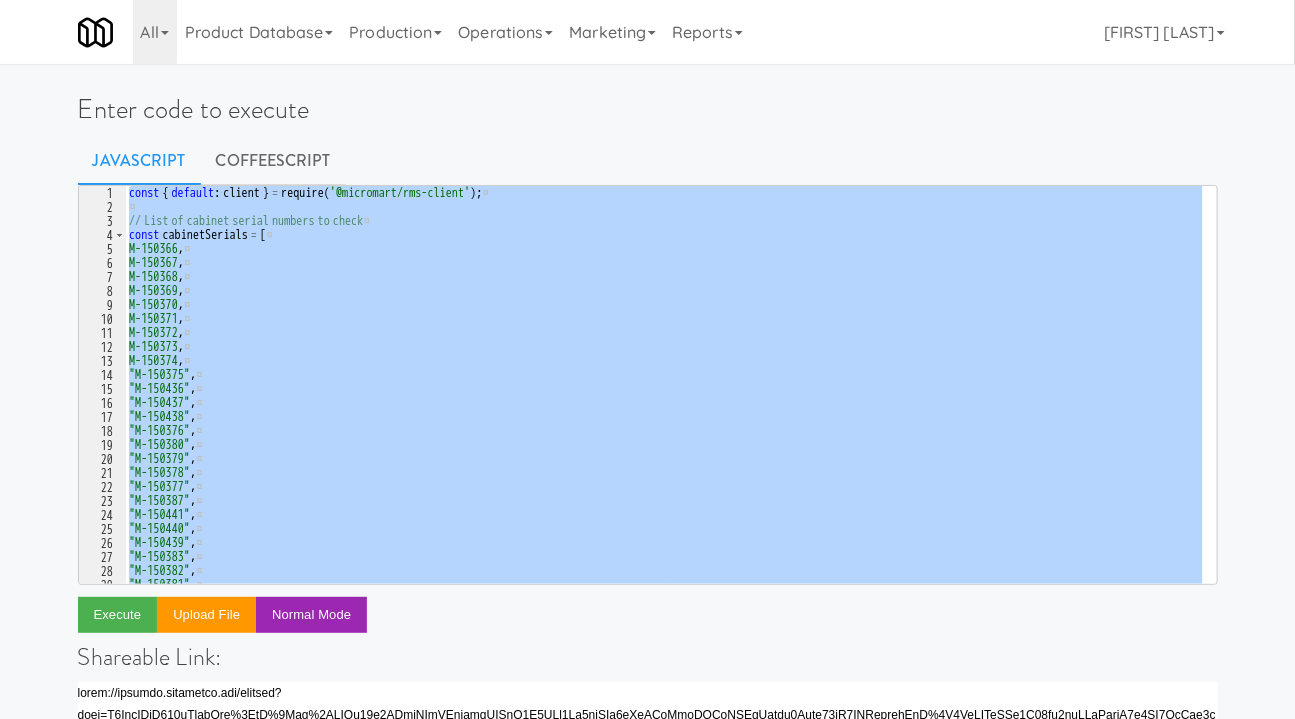 paste 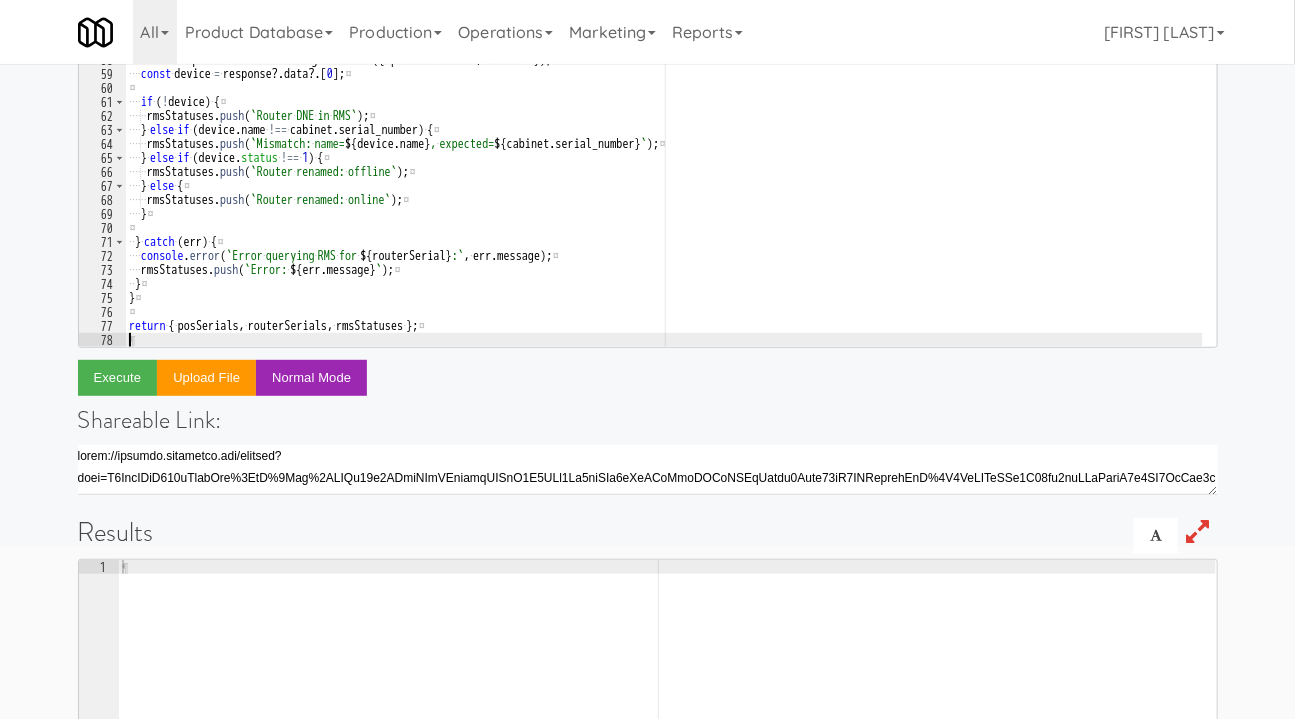 scroll, scrollTop: 158, scrollLeft: 0, axis: vertical 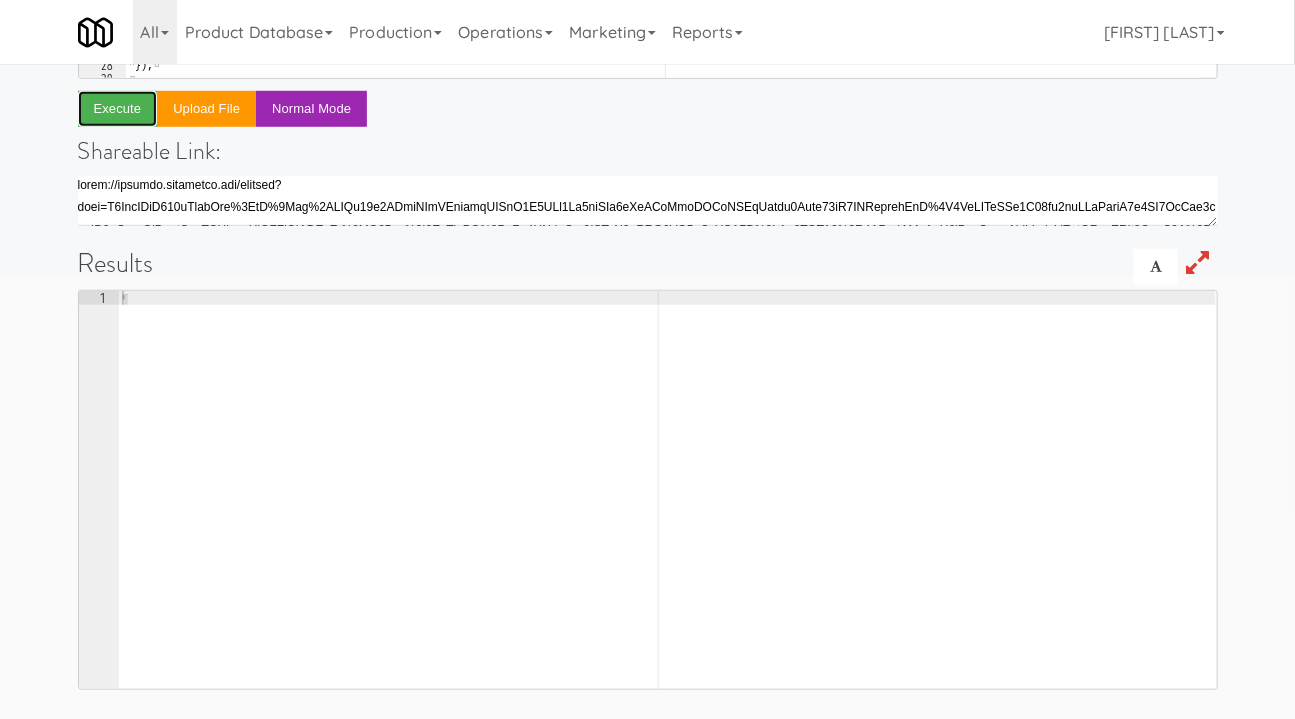 click on "Execute" at bounding box center [118, 109] 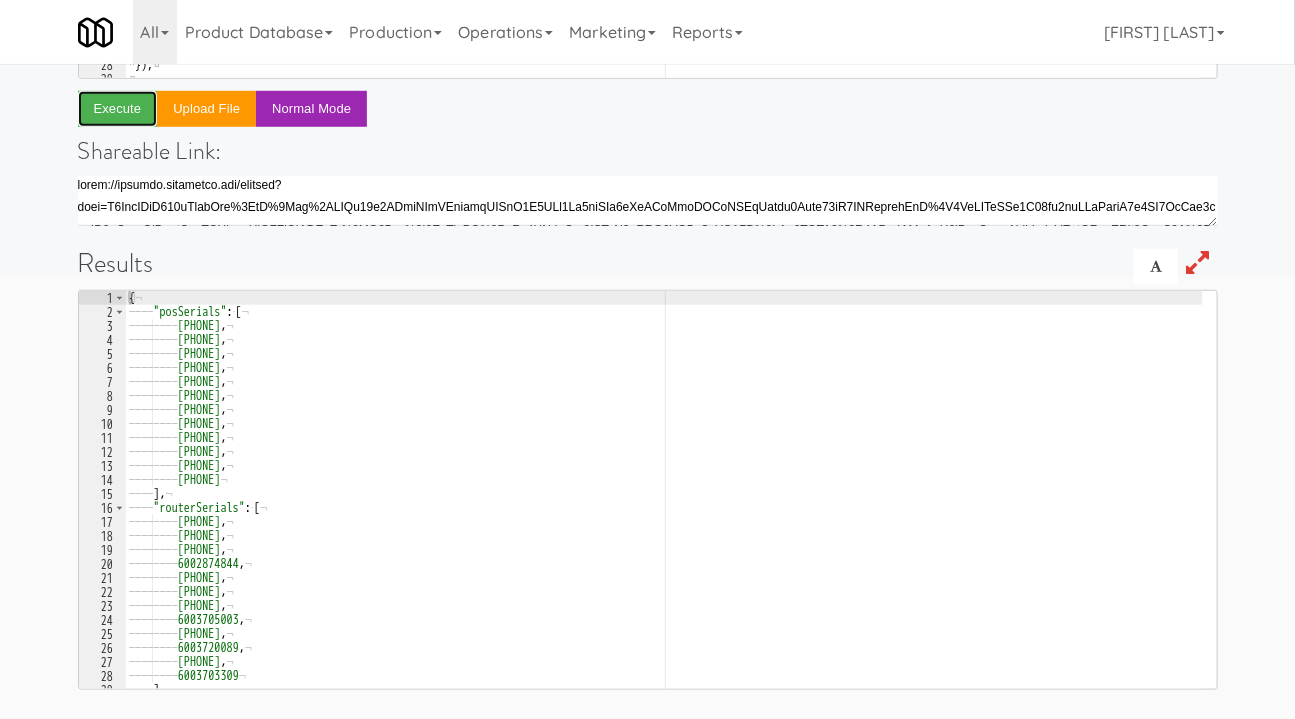 type 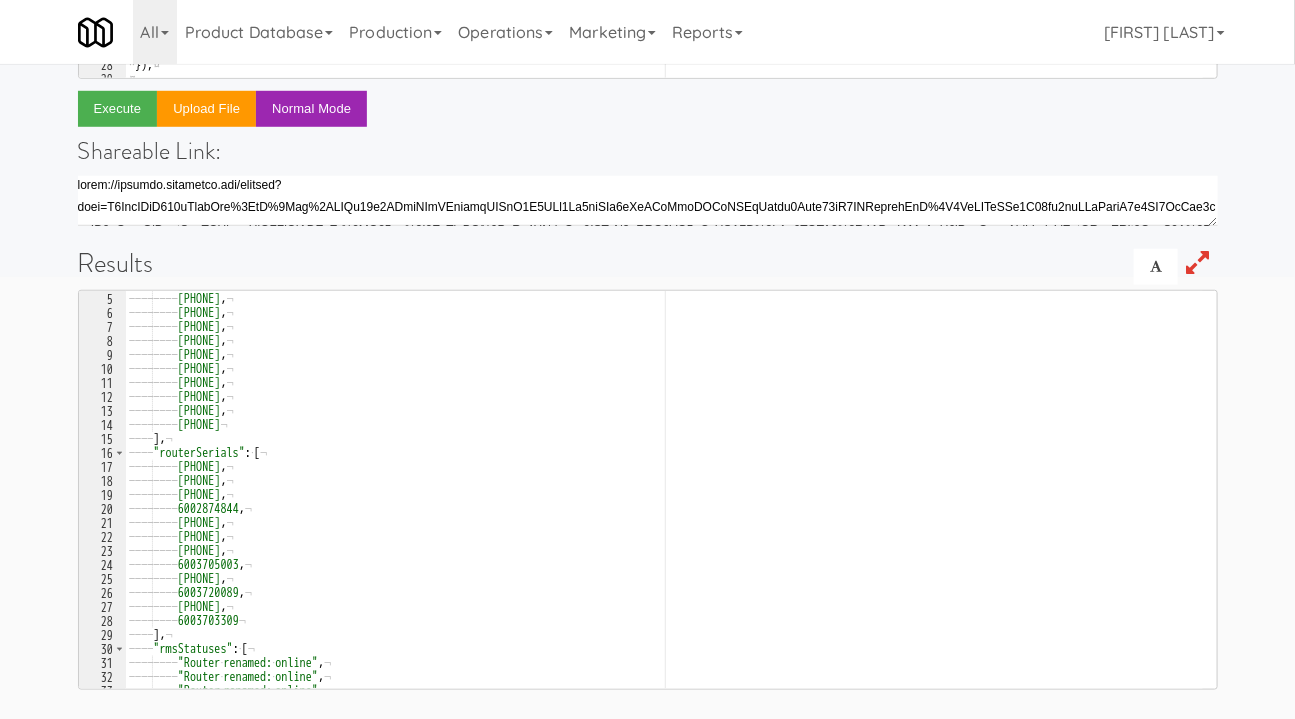 scroll, scrollTop: 54, scrollLeft: 0, axis: vertical 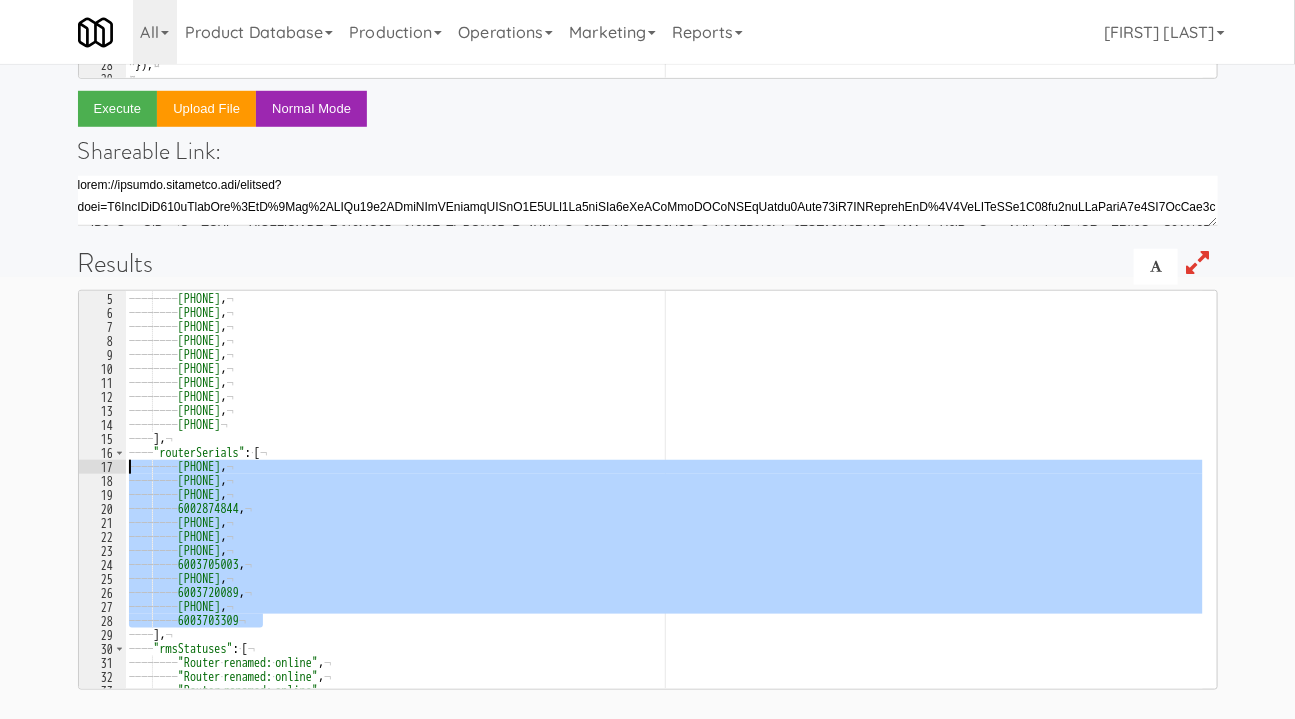 drag, startPoint x: 274, startPoint y: 618, endPoint x: 114, endPoint y: 462, distance: 223.46364 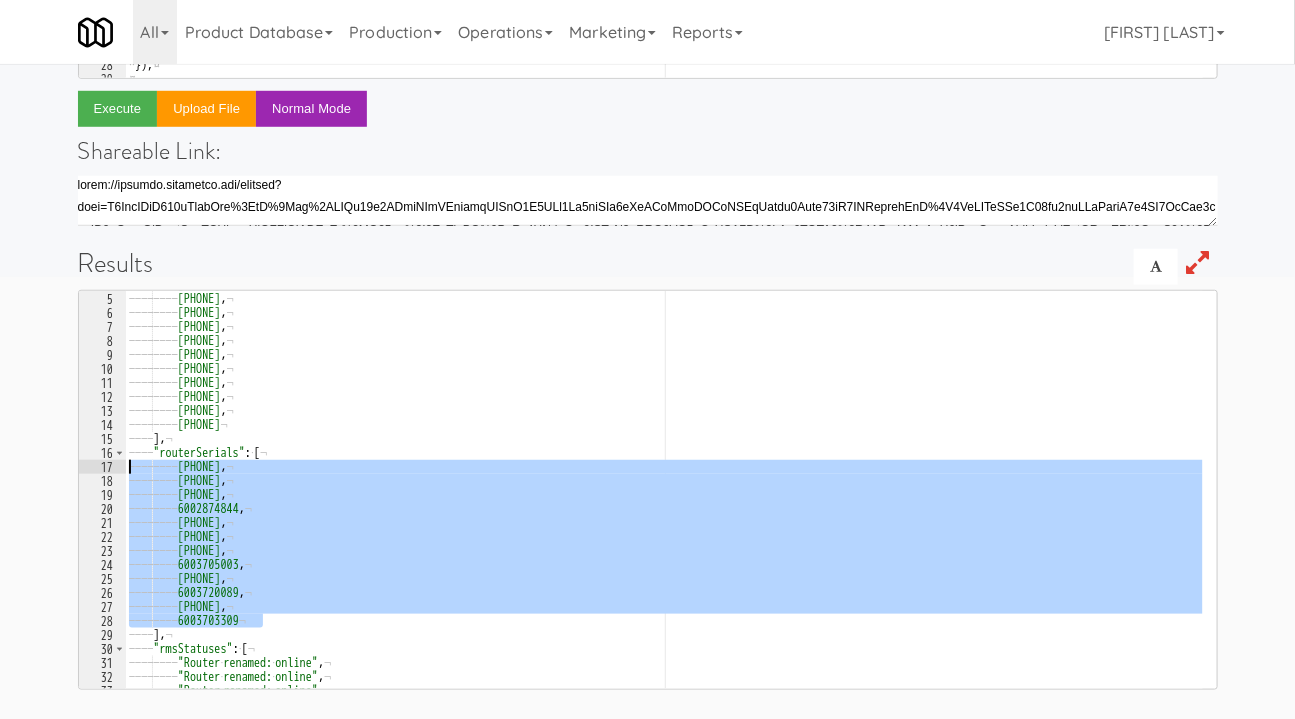 click on ""6003703309" 4 5 6 7 8 9 10 11 12 13 14 15 16 17 18 19 20 21 22 23 24 25 26 27 28 29 30 31 32 33 34 ———— ———— "573245105103" , ¬ ———— ———— "573245105105" , ¬ ———— ———— "573245105094" , ¬ ———— ———— "573245105104" , ¬ ———— ———— "573245105100" , ¬ ———— ———— "573250828075" , ¬ ———— ———— "573245105091" , ¬ ———— ———— "573245105102" , ¬ ———— ———— "573245105093" , ¬ ———— ———— "573245105098" , ¬ ———— ———— "573245105099" ¬ ———— ] , ¬ ———— "routerSerials" : · [ ¬ ———— ———— "6003702260" , ¬ ———— ———— "6003722818" , ¬ ———— ———— "6003721508" , ¬ ———— ———— "6002874844" , ¬ ———— ———— "6003721661" , ¬ ———— ———— "6003721428" , ¬ ———— ———— "6003718892" , ¬ ———— ———— "6003705003" , ¬ , ¬ , ¬" at bounding box center [648, 490] 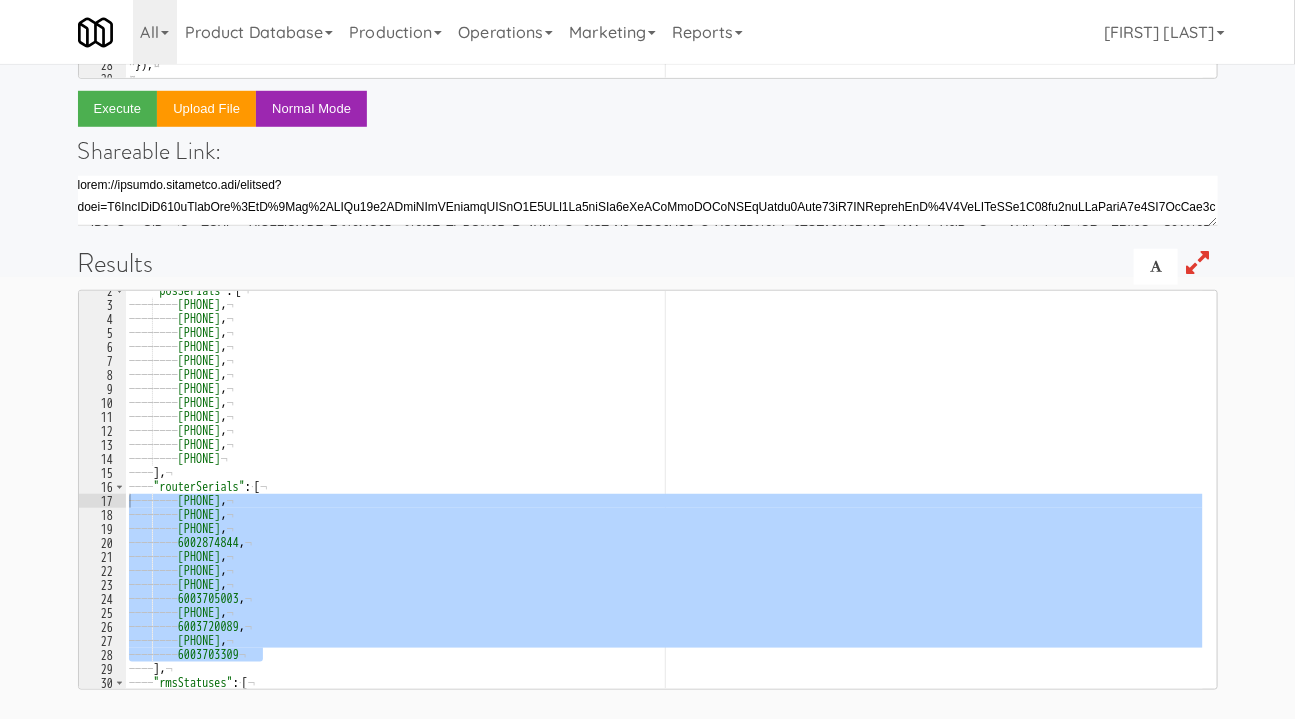 scroll, scrollTop: 0, scrollLeft: 0, axis: both 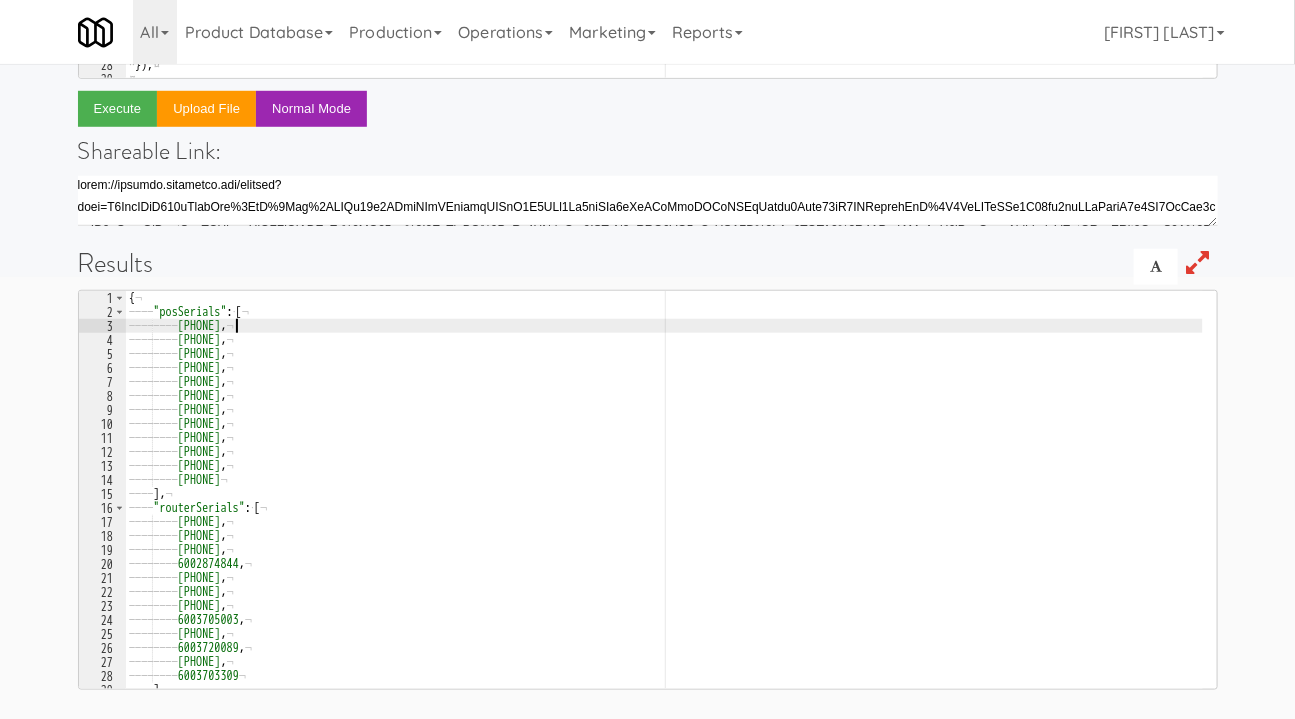 click on "{ ¬ ———— "posSerials" : · [ ¬ ———— ———— "573245105097" , ¬ ———— ———— "573245105103" , ¬ ———— ———— "573245105105" , ¬ ———— ———— "573245105094" , ¬ ———— ———— "573245105104" , ¬ ———— ———— "573245105100" , ¬ ———— ———— "573250828075" , ¬ ———— ———— "573245105091" , ¬ ———— ———— "573245105102" , ¬ ———— ———— "573245105093" , ¬ ———— ———— "573245105098" , ¬ ———— ———— "573245105099" ¬ ———— ] , ¬ ———— "routerSerials" : · [ ¬ ———— ———— "6003702260" , ¬ ———— ———— "6003722818" , ¬ ———— ———— "6003721508" , ¬ ———— ———— "6002874844" , ¬ ———— ———— "6003721661" , ¬ ———— ———— "6003721428" , ¬ ———— ———— "6003718892" , ¬ ———— ———— "6003705003" , ¬ ———— , ¬ , ¬" at bounding box center [664, 504] 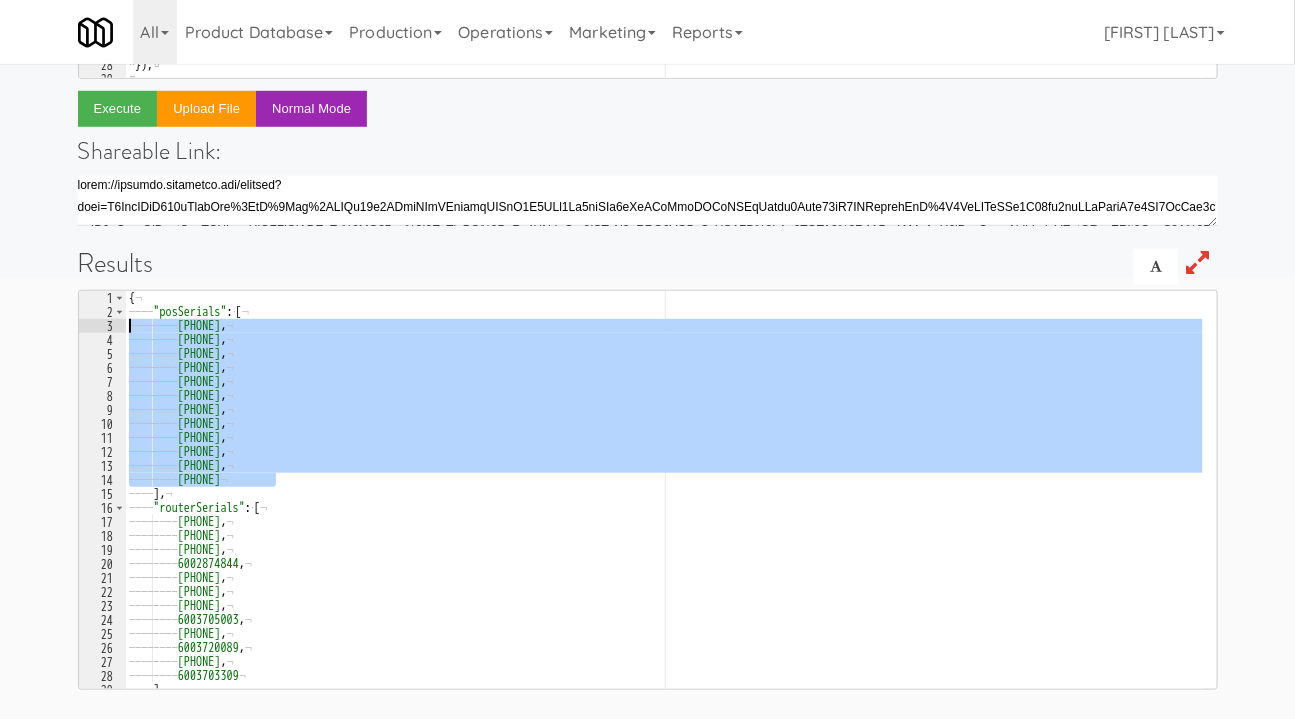 drag, startPoint x: 276, startPoint y: 476, endPoint x: 115, endPoint y: 327, distance: 219.36728 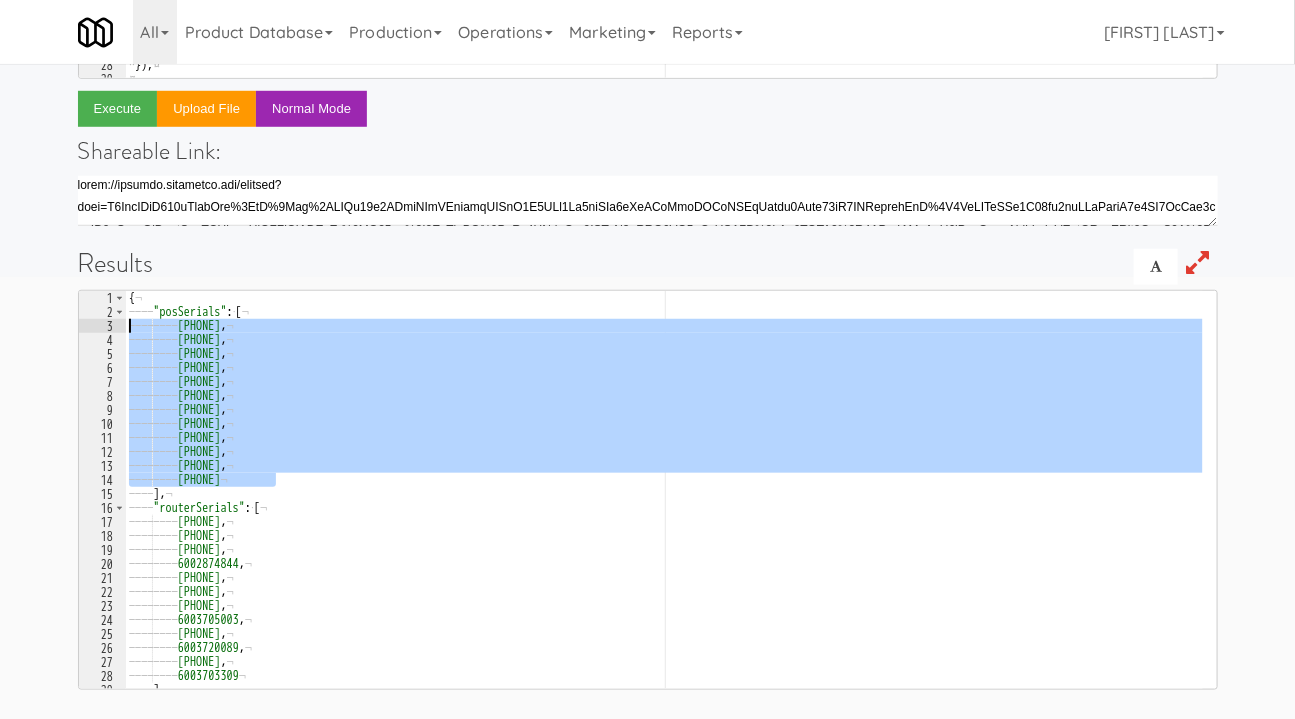 click on ""573245105100", 1 2 3 4 5 6 7 8 9 10 11 12 13 14 15 16 17 18 19 20 21 22 23 24 25 26 27 28 29 30 { ¬ ———— "posSerials" : · [ ¬ ———— ———— "573245105097" , ¬ ———— ———— "573245105103" , ¬ ———— ———— "573245105105" , ¬ ———— ———— "573245105094" , ¬ ———— ———— "573245105104" , ¬ ———— ———— "573245105100" , ¬ ———— ———— "573250828075" , ¬ ———— ———— "573245105091" , ¬ ———— ———— "573245105102" , ¬ ———— ———— "573245105093" , ¬ ———— ———— "573245105098" , ¬ ———— ———— "573245105099" ¬ ———— ] , ¬ ———— "routerSerials" : · [ ¬ ———— ———— "6003702260" , ¬ ———— ———— "6003722818" , ¬ ———— ———— "6003721508" , ¬ ———— ———— "6002874844" , ¬ ———— ———— "6003721661" , ¬ ———— ———— "6003721428" , ¬ ————" at bounding box center (648, 490) 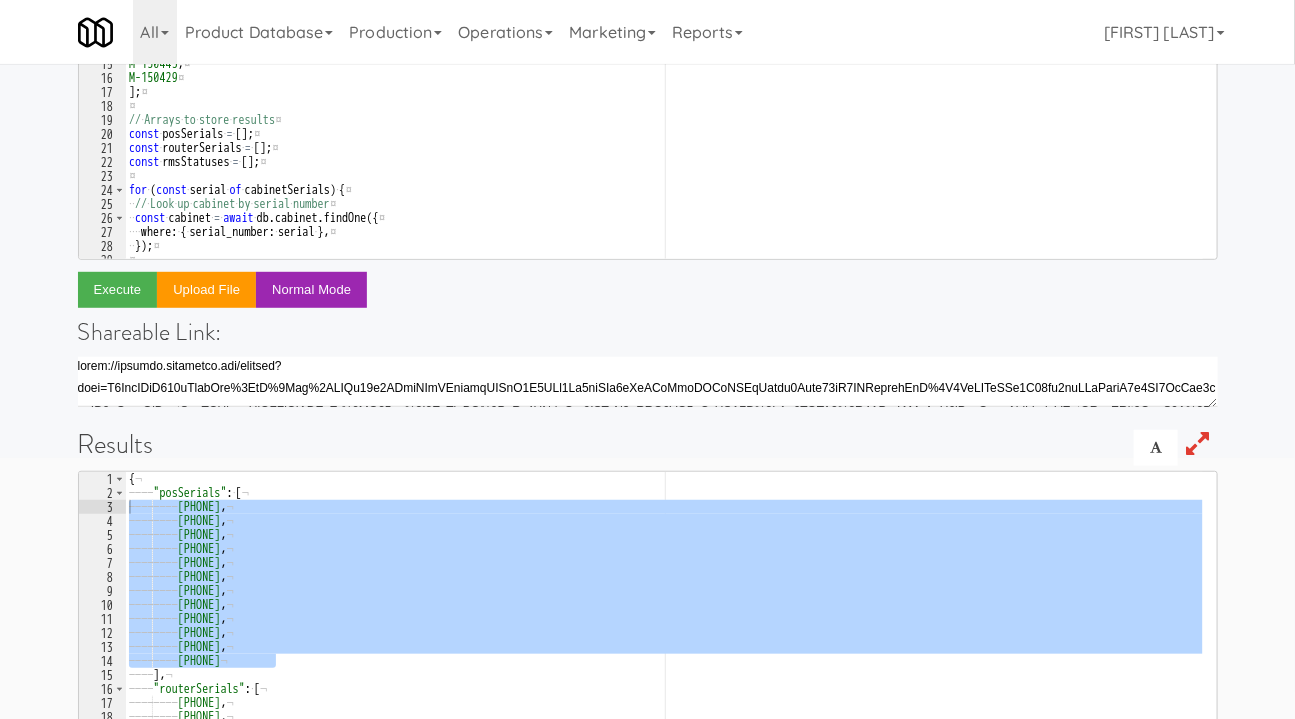 scroll, scrollTop: 325, scrollLeft: 0, axis: vertical 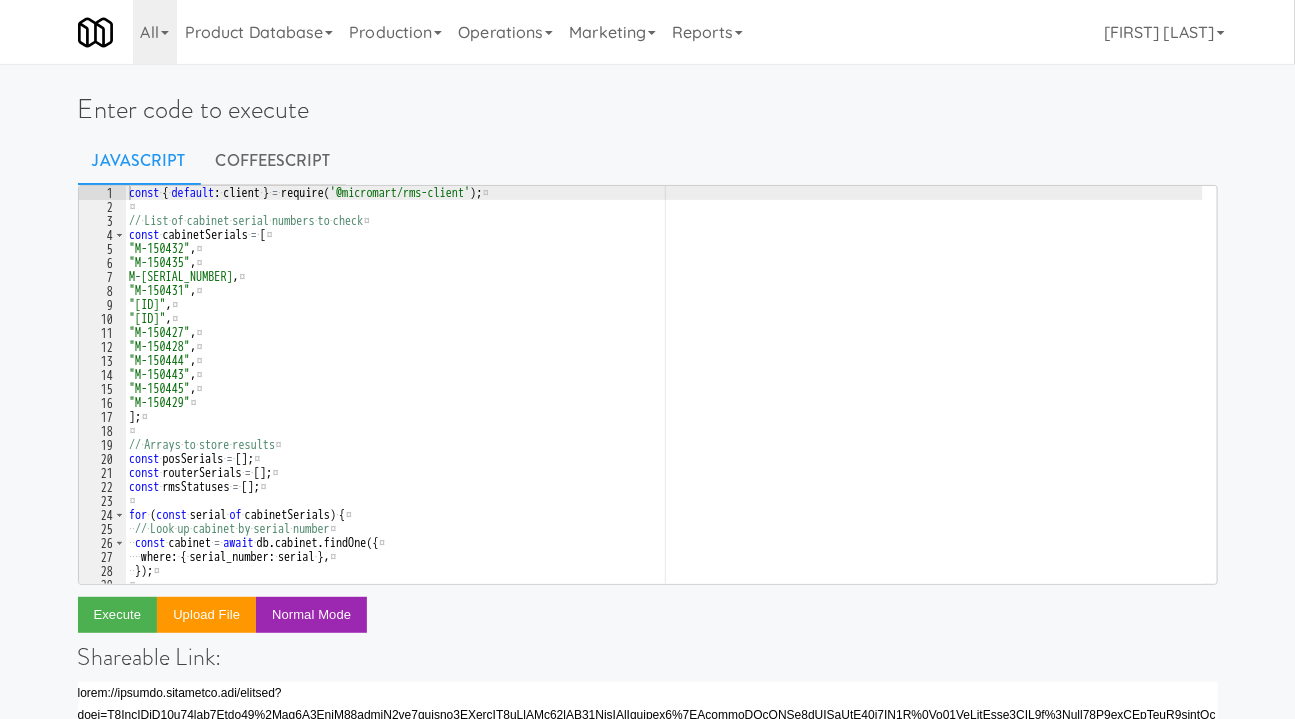 type on ""M-150434"," 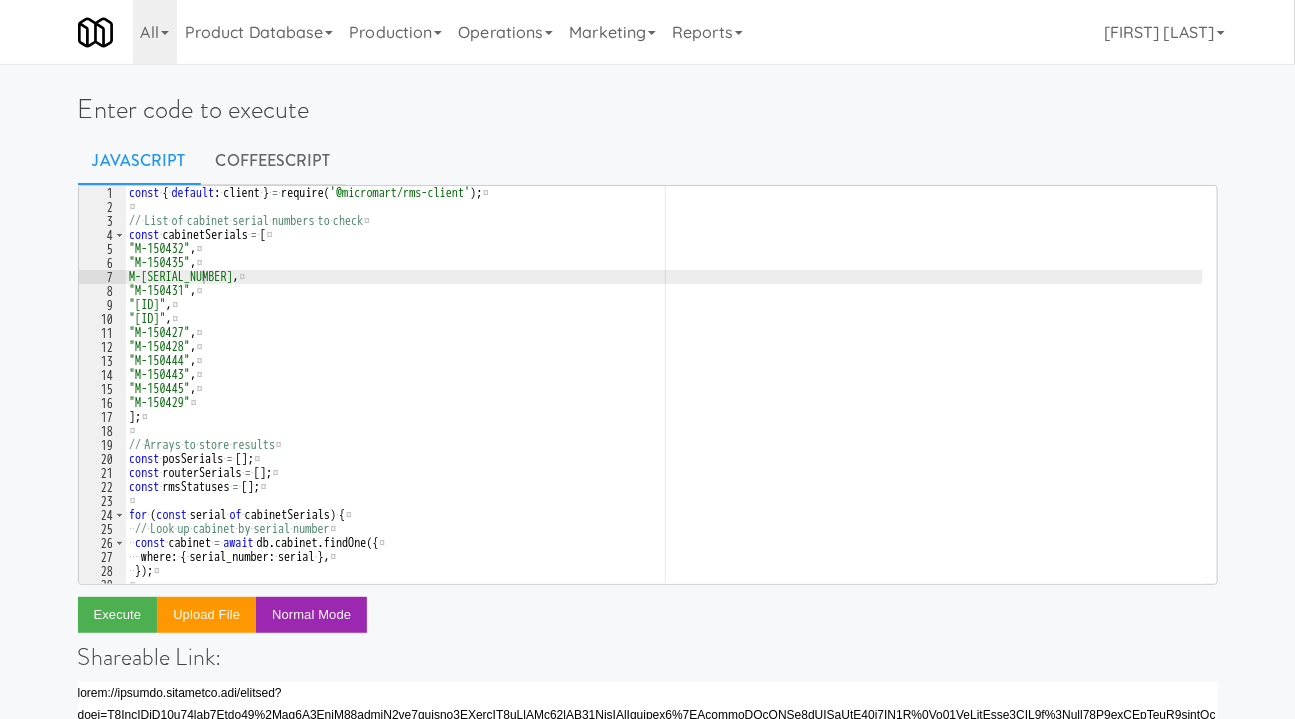 click on "const · { · default : · client · } · = · require ( '@micromart/rms-client' ) ; ¤ ¤ // · List · of · cabinet · serial · numbers · to · check ¤ const · cabinetSerials · = · [ ¤ "M-150432" , ¤ "M-150435" , ¤ "M-150434" , ¤ "M-150431" , ¤ "M-150430" , ¤ "M-150433" , ¤ "M-150427" , ¤ "M-150428" , ¤ "M-150444" , ¤ "M-150443" , ¤ "M-150445" , ¤ "M-150429" ¤ ] ; ¤ ¤ // · Arrays · to · store · results ¤ const · posSerials · = · [ ] ; ¤ const · routerSerials · = · [ ] ; ¤ const · rmsStatuses · = · [ ] ; ¤ ¤ for · ( const · serial · of · cabinetSerials ) · { ¤ ·· // · Look · up · cabinet · by · serial · number ¤ ·· const · cabinet · = · await · db . cabinet . findOne ({ ¤ ···· where : · { · serial_number : · serial · } , ¤ ·· }) ; ¤ ¤ ·· if · ( ! cabinet ) · { ¤" at bounding box center [664, 399] 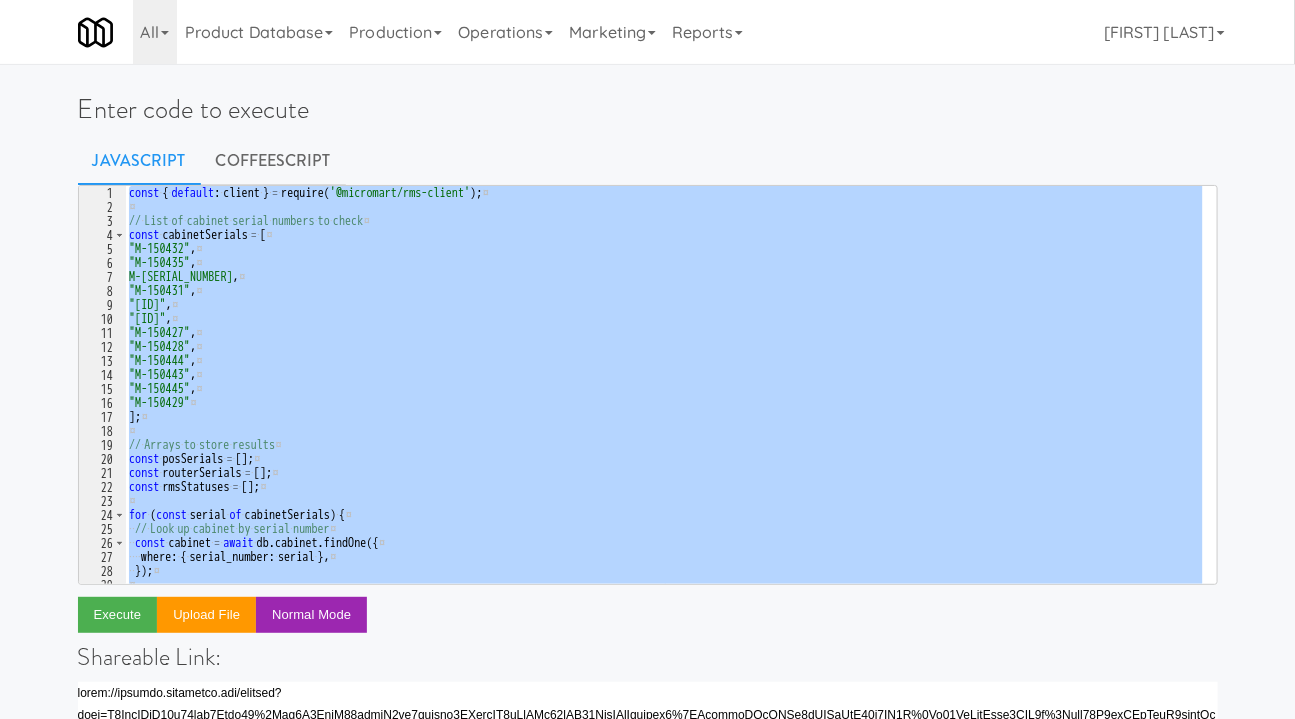 paste on "count: deviceIds.length, deviceIds" 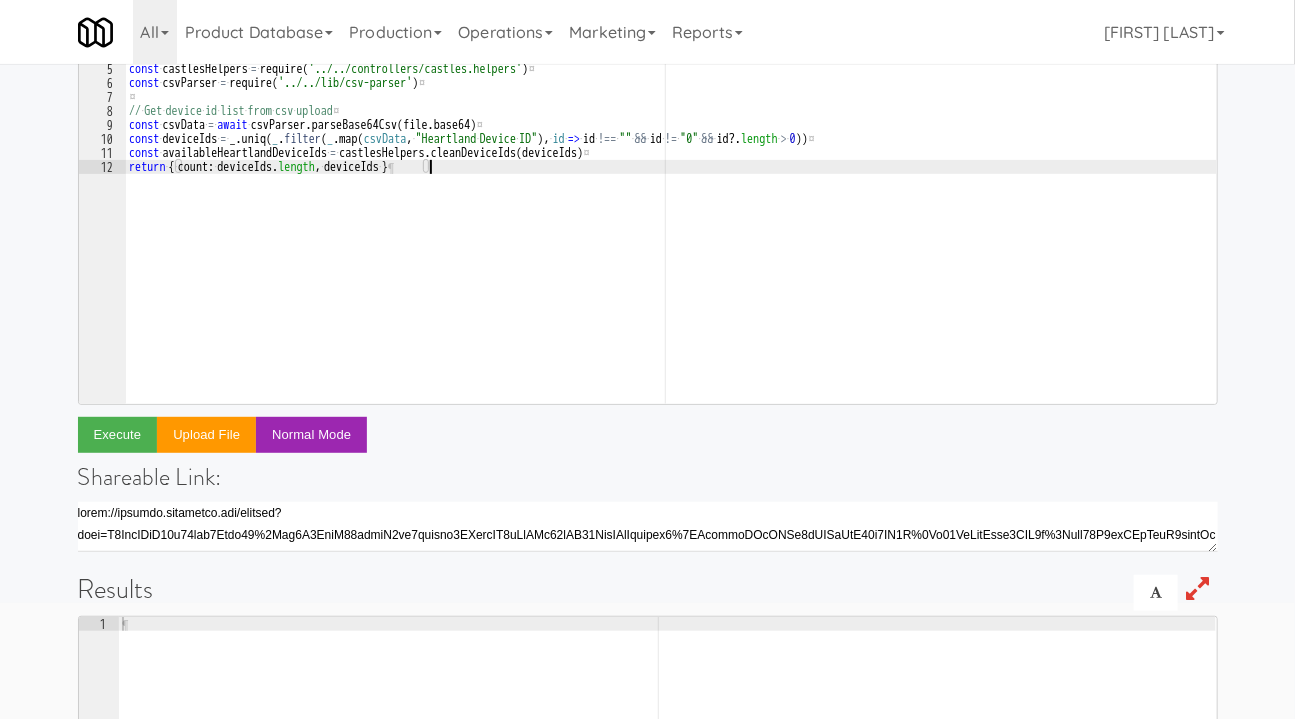 scroll, scrollTop: 180, scrollLeft: 0, axis: vertical 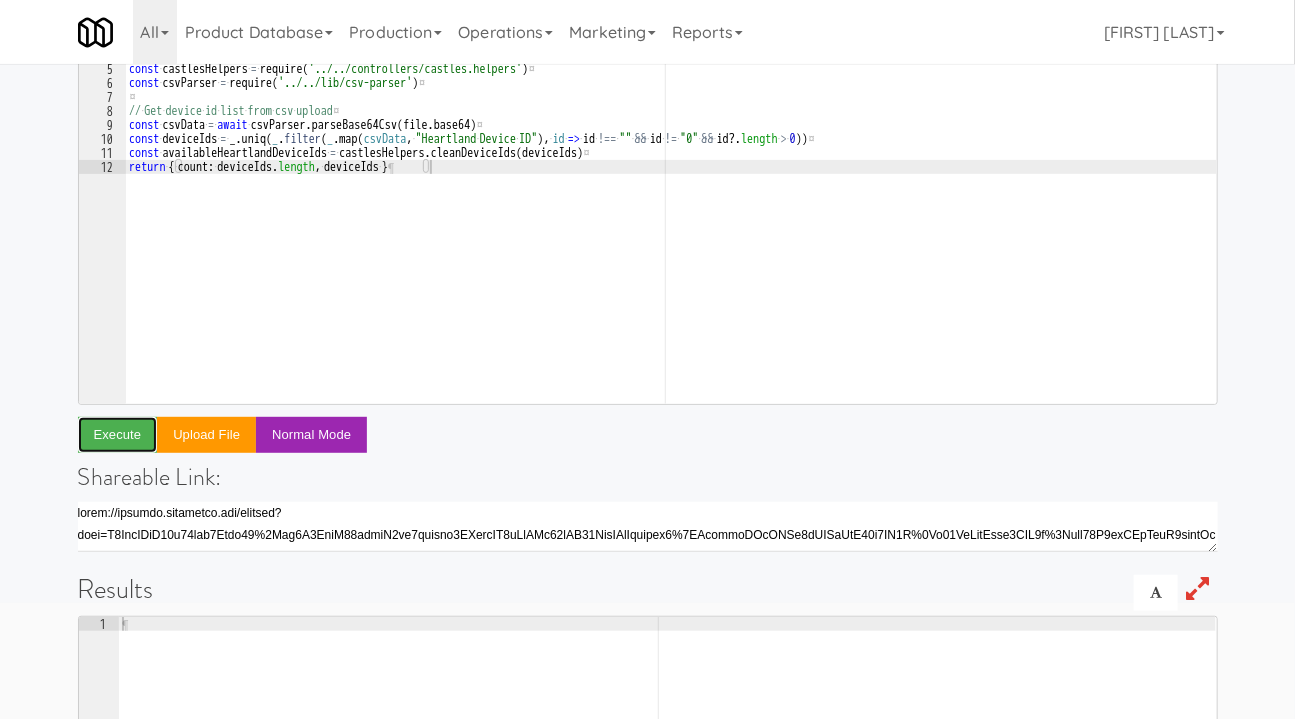 click on "Execute" at bounding box center [118, 435] 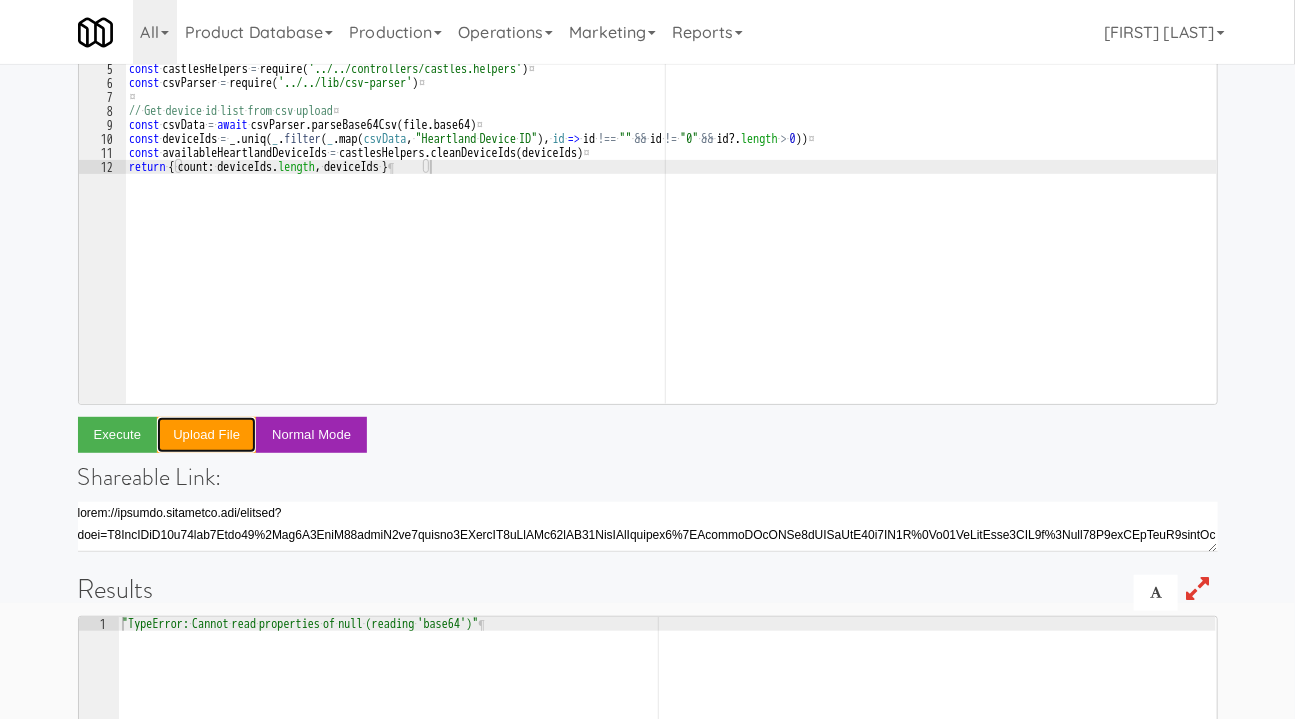 click on "Upload file" at bounding box center [206, 435] 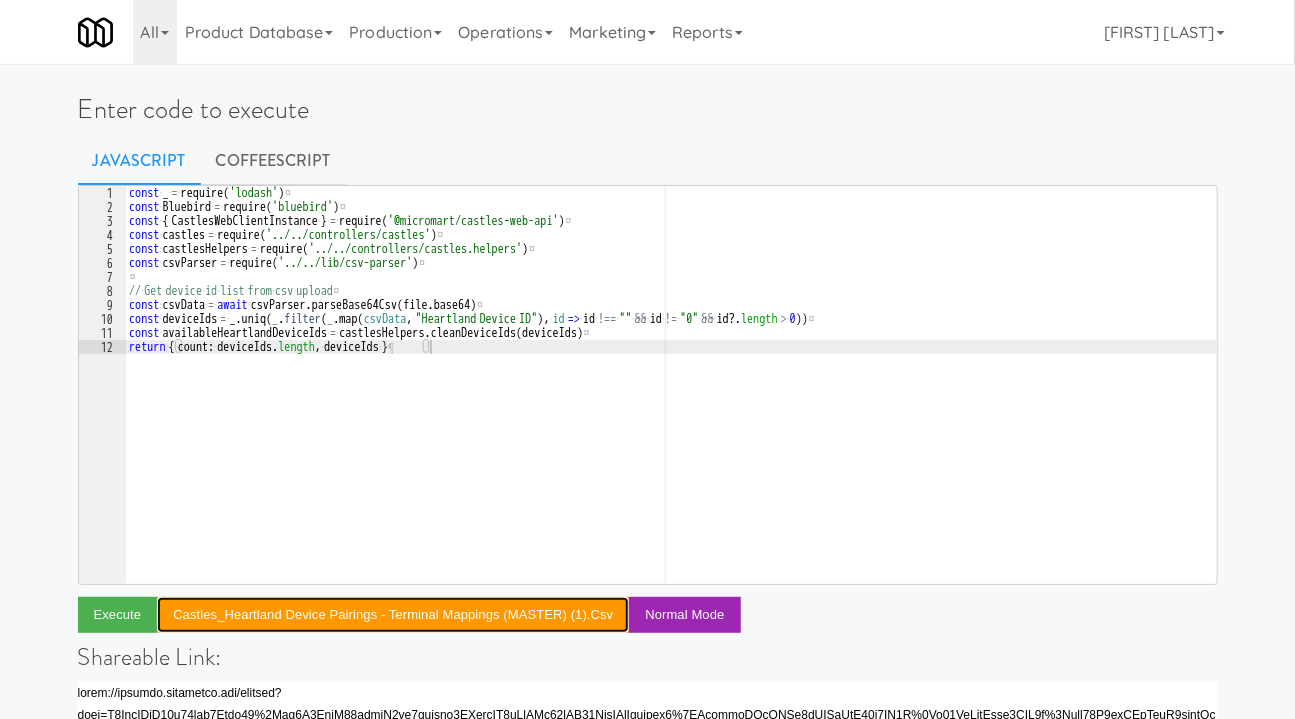 scroll, scrollTop: 0, scrollLeft: 0, axis: both 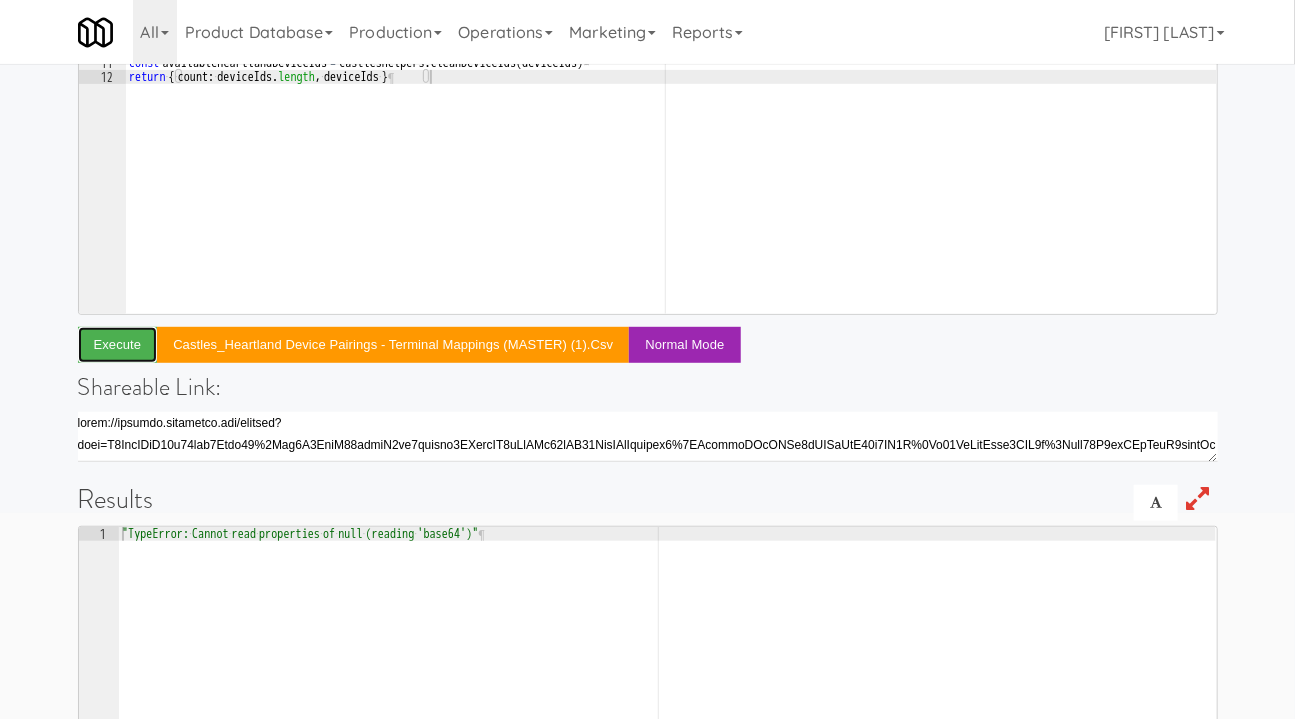 click on "Execute" at bounding box center [118, 345] 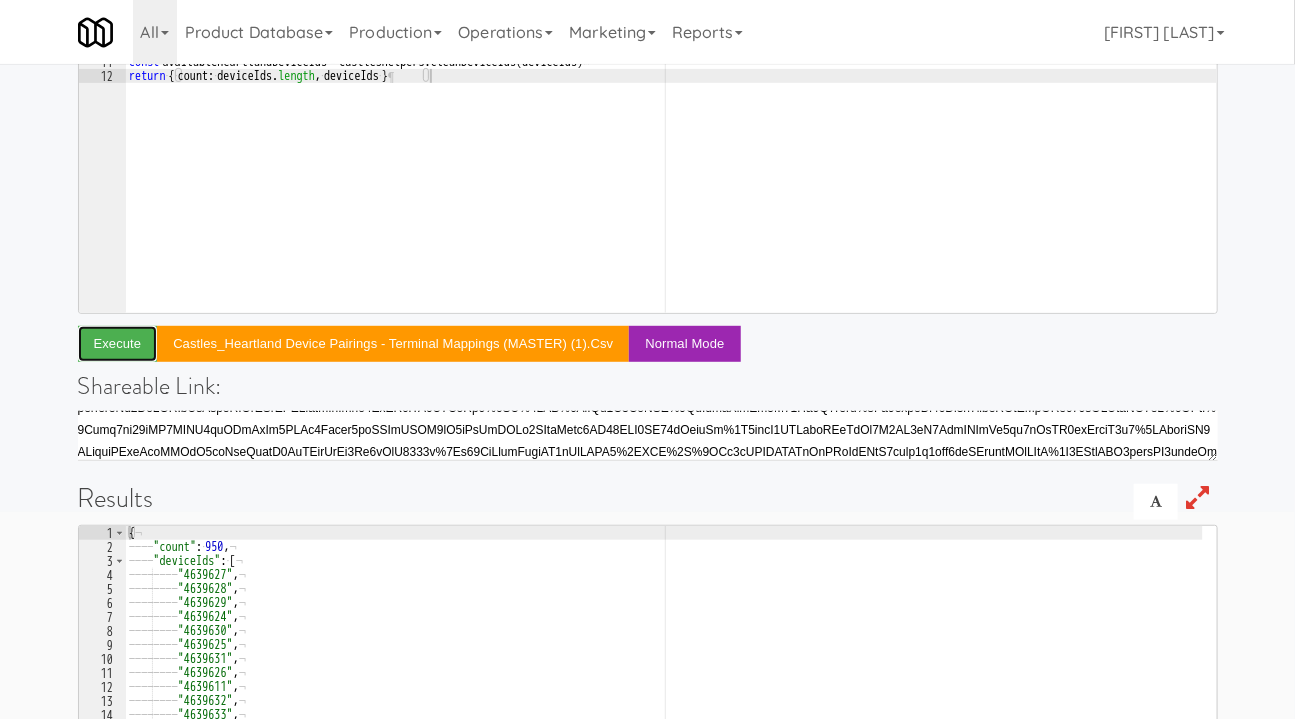 scroll, scrollTop: 127, scrollLeft: 0, axis: vertical 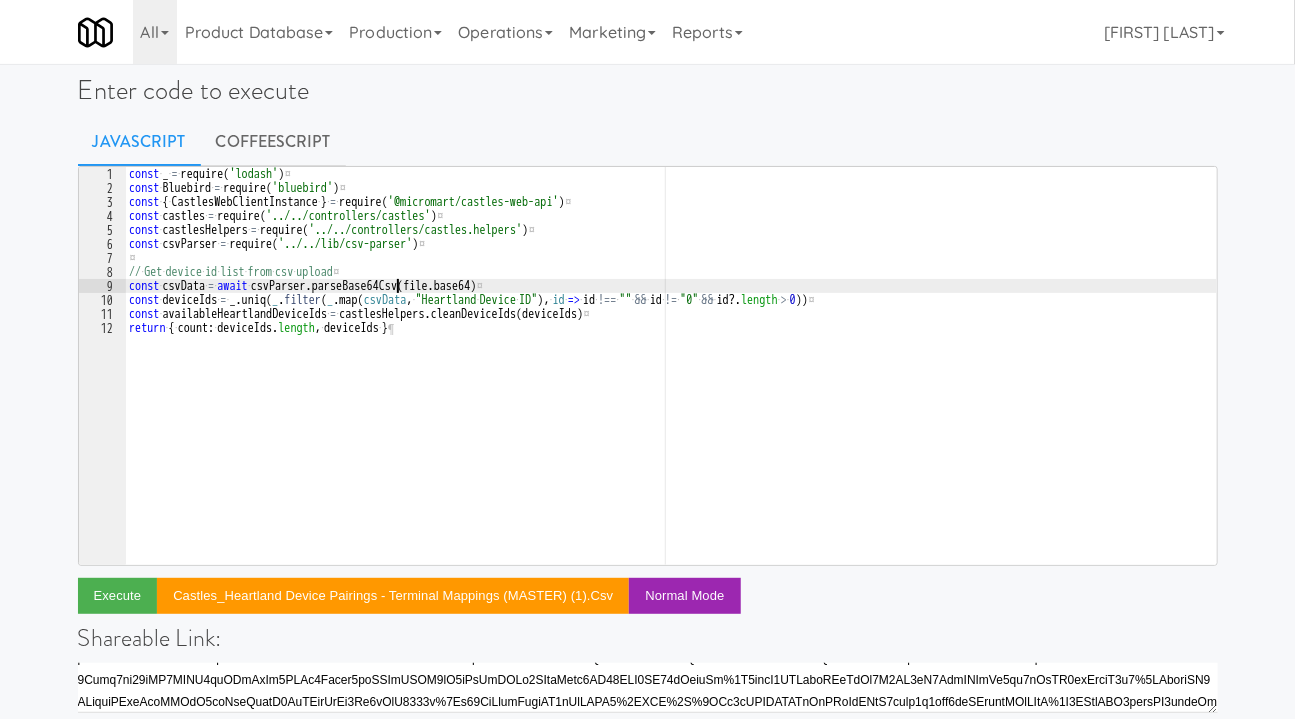 click on "const · _ · = · require ( 'lodash' ) ¤ const · Bluebird · = · require ( 'bluebird' ) ¤ const · { · CastlesWebClientInstance · } · = · require ( '@micromart/castles-web-api' ) ¤ const · castles · = · require ( '../../controllers/castles' ) ¤ const · castlesHelpers · = · require ( '../../controllers/castles.helpers' ) ¤ const · csvParser · = · require ( '../../lib/csv-parser' ) ¤ ¤ // · Get · device · id · list · from · csv · upload ¤ const · csvData · = · await · csvParser . parseBase64Csv ( file . base64 ) ¤ const · deviceIds · = · _ . uniq ( _ . filter ( _ . map ( csvData , · "Heartland · Device · ID" ) , · id · => · id · !== · "" · && · id · != · "0" · && · id ?. length · > · 0 )) ¤ const · availableHeartlandDeviceIds · = · castlesHelpers . cleanDeviceIds ( deviceIds ) ¤ return · { · count : · deviceIds . length , · deviceIds · } ¶" at bounding box center (671, 380) 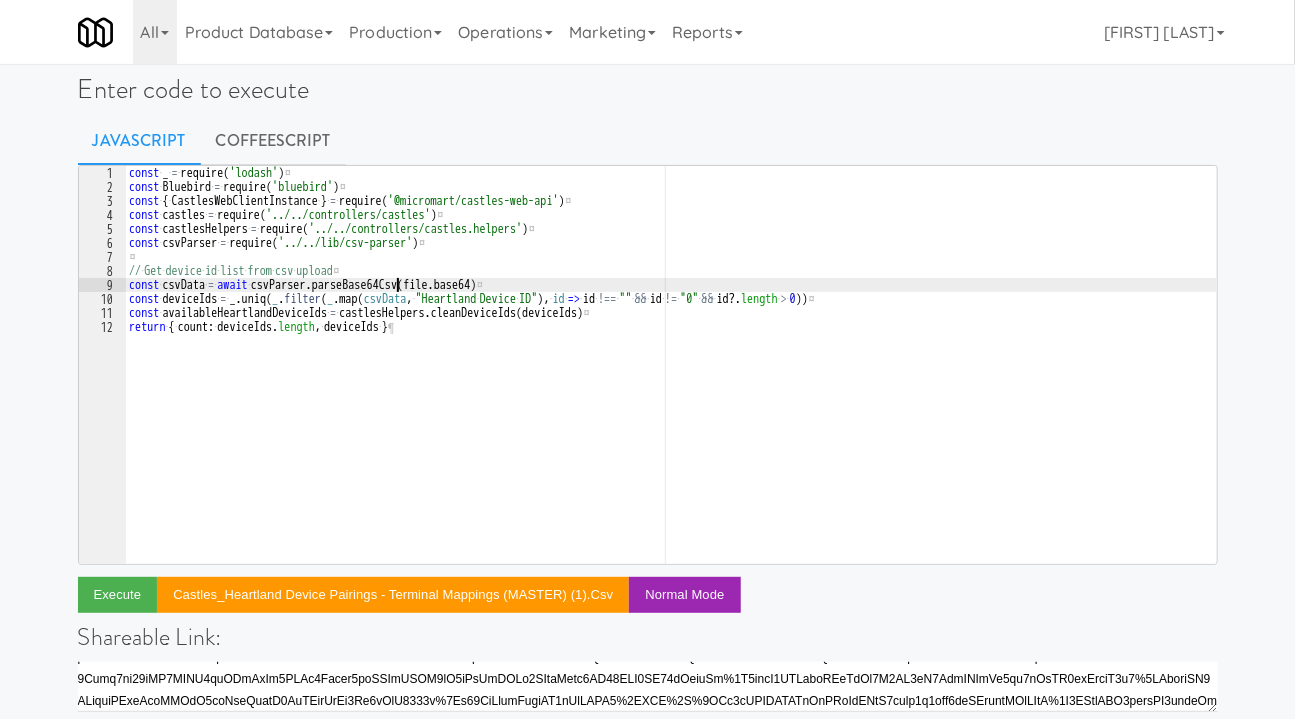scroll, scrollTop: 19, scrollLeft: 0, axis: vertical 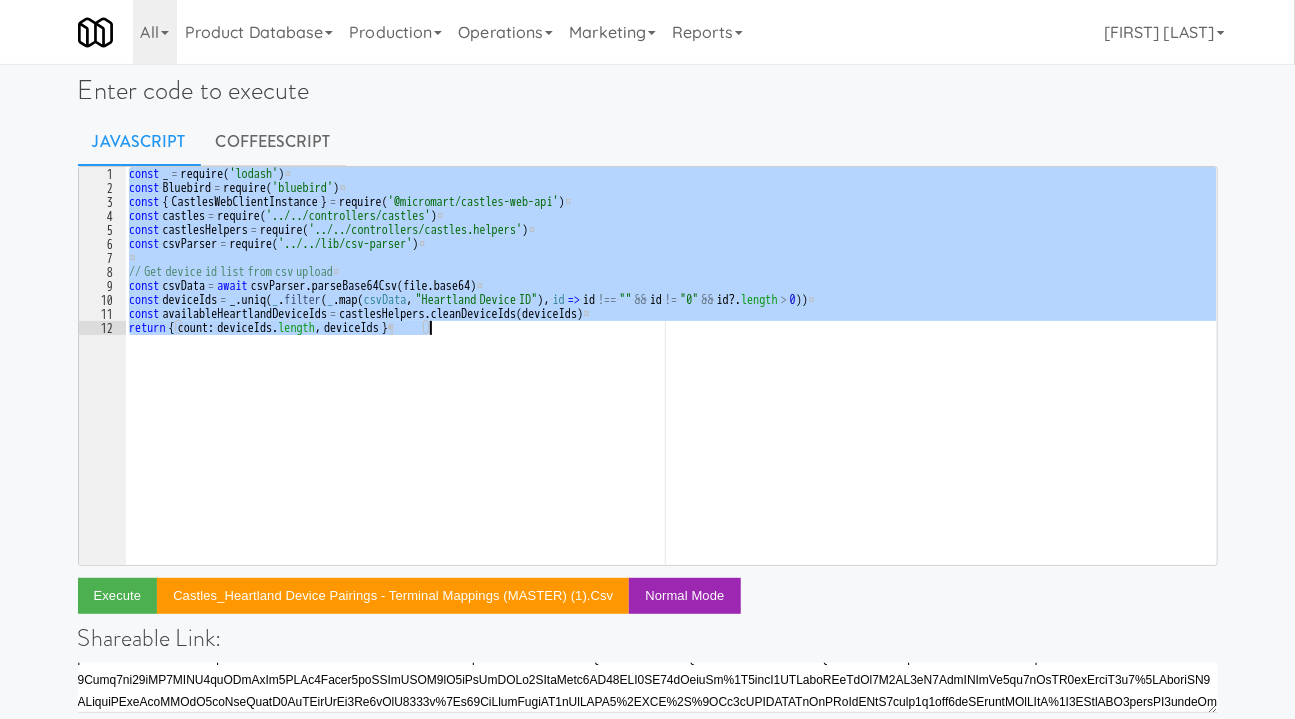 paste on "return castles.assignHeartlandDeviceIdsToDevices(cleanedDeviceIds)" 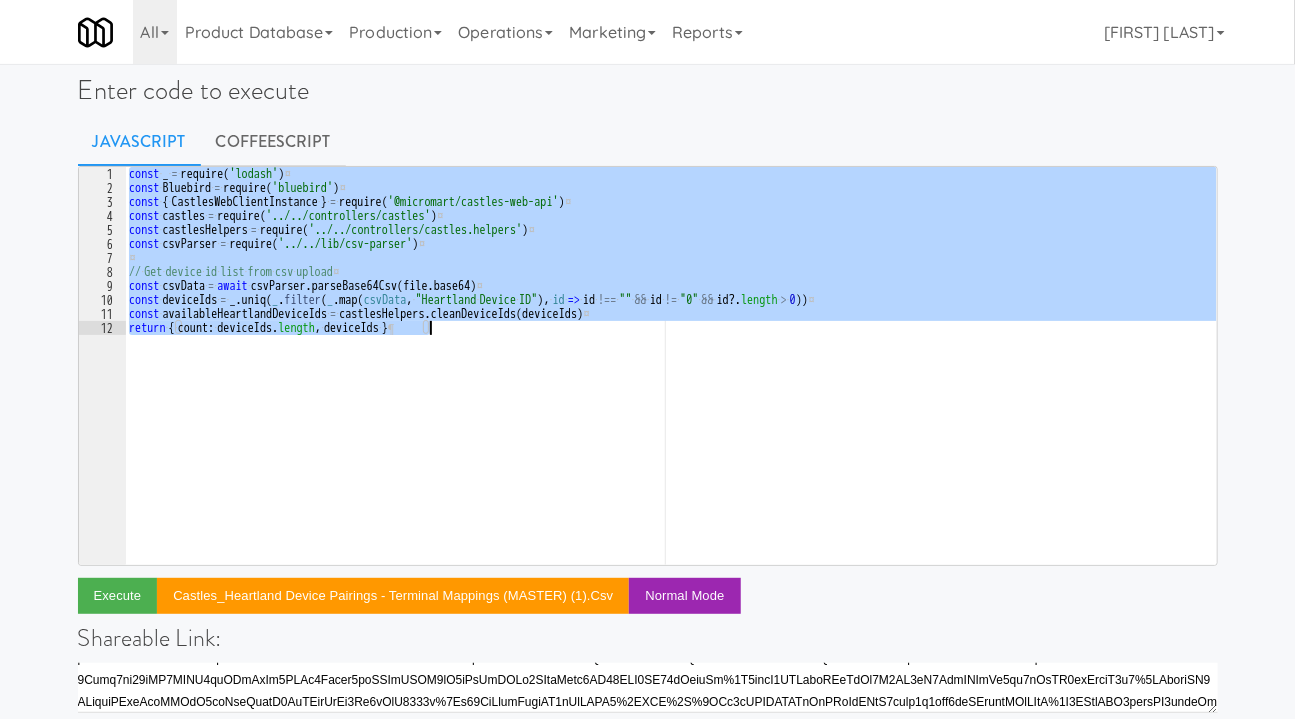type on "return castles.assignHeartlandDeviceIdsToDevices(cleanedDeviceIds)" 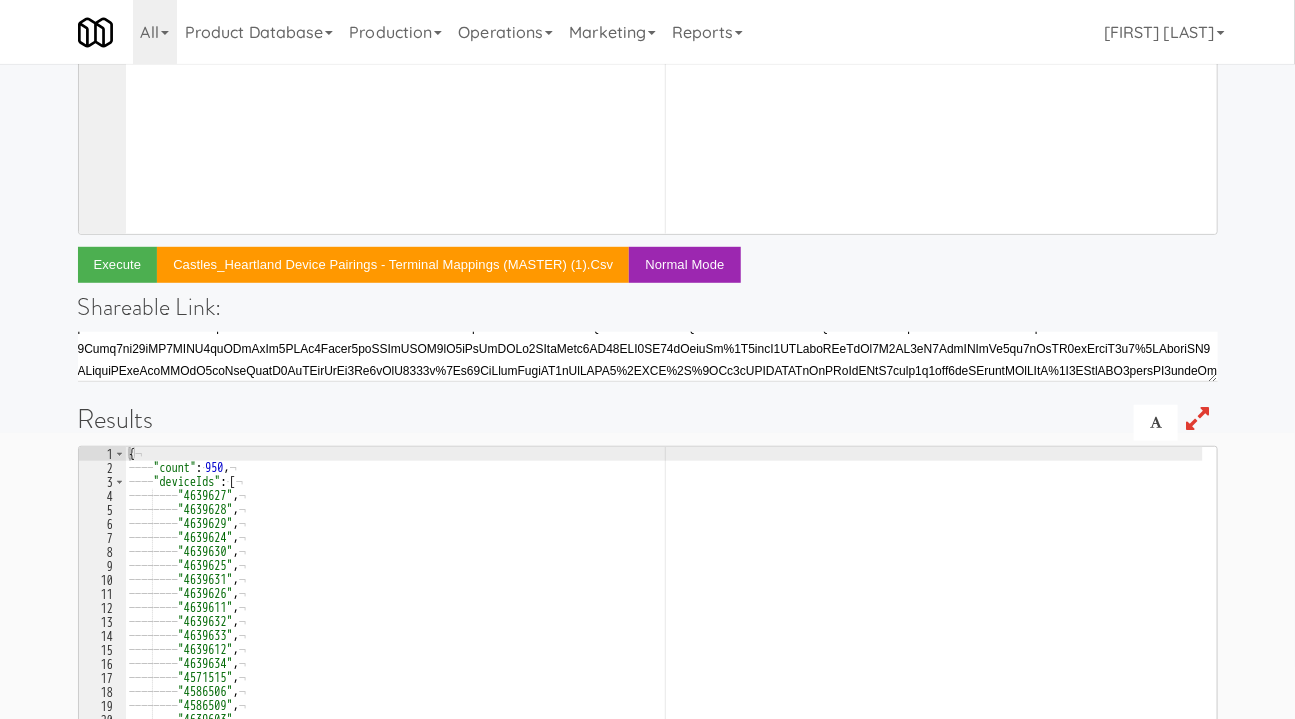 scroll, scrollTop: 367, scrollLeft: 0, axis: vertical 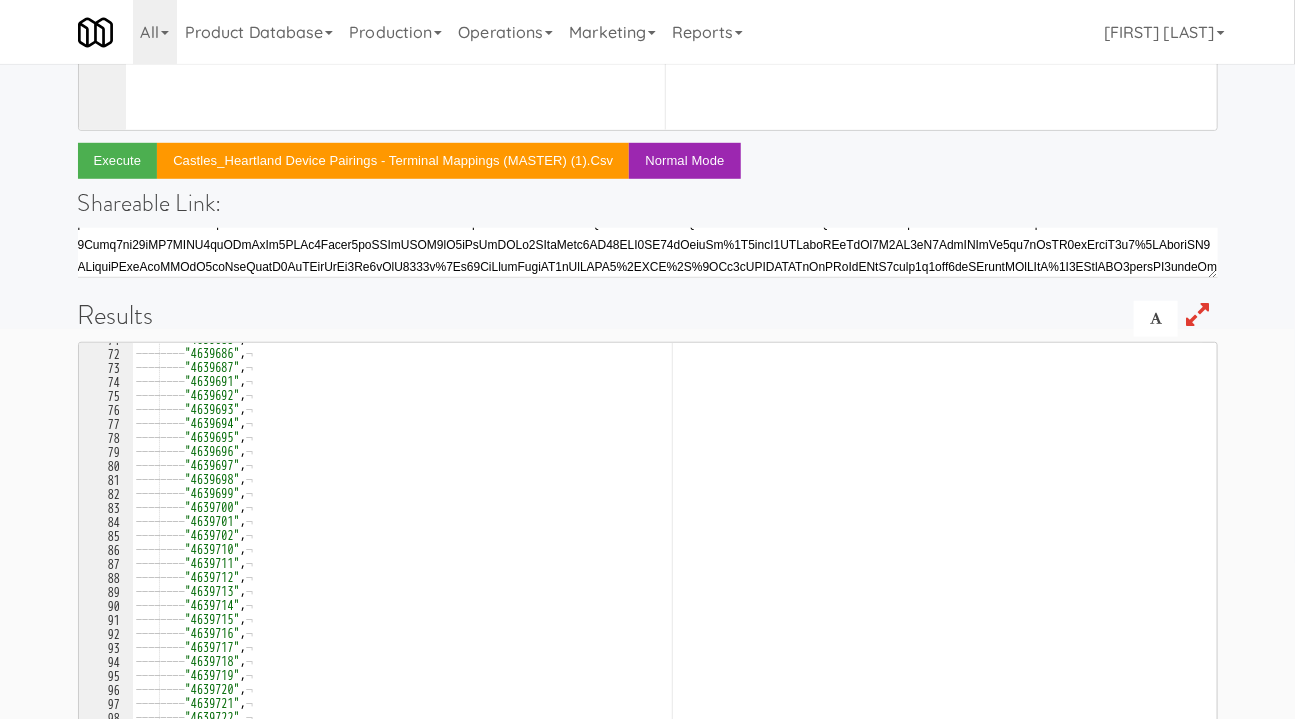 click at bounding box center (1197, 315) 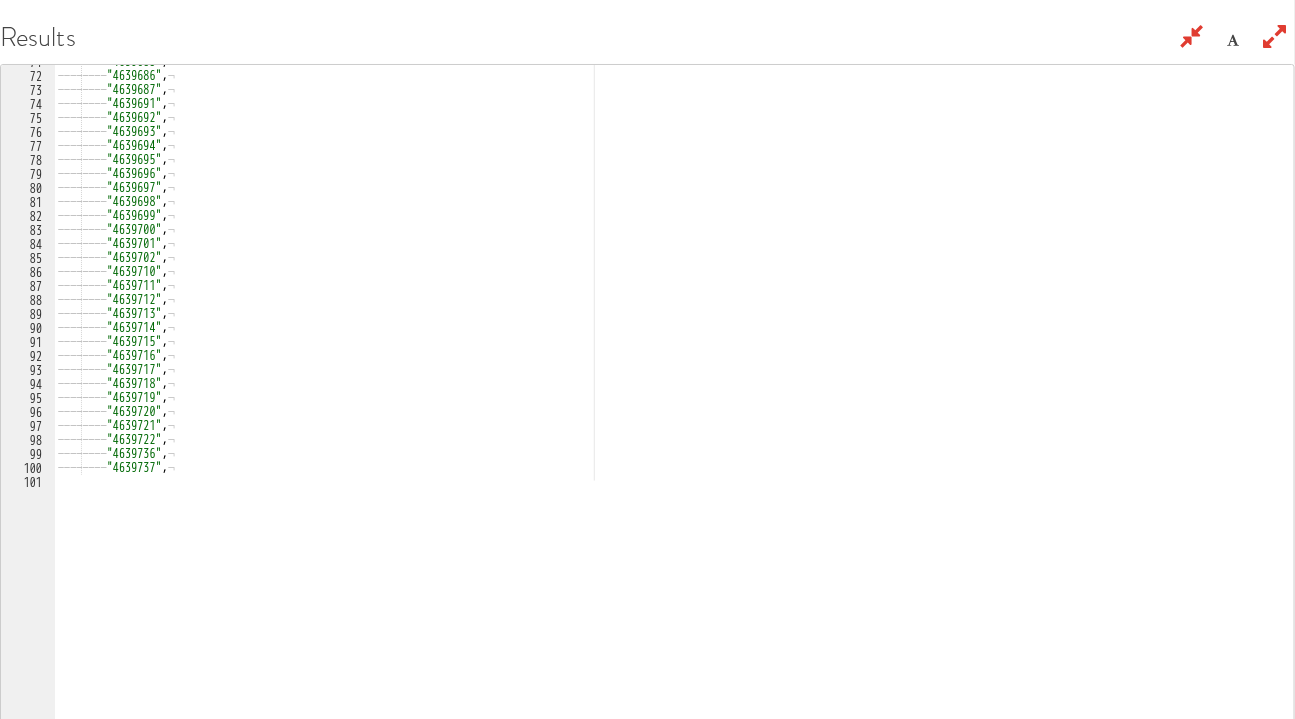 scroll, scrollTop: 64, scrollLeft: 0, axis: vertical 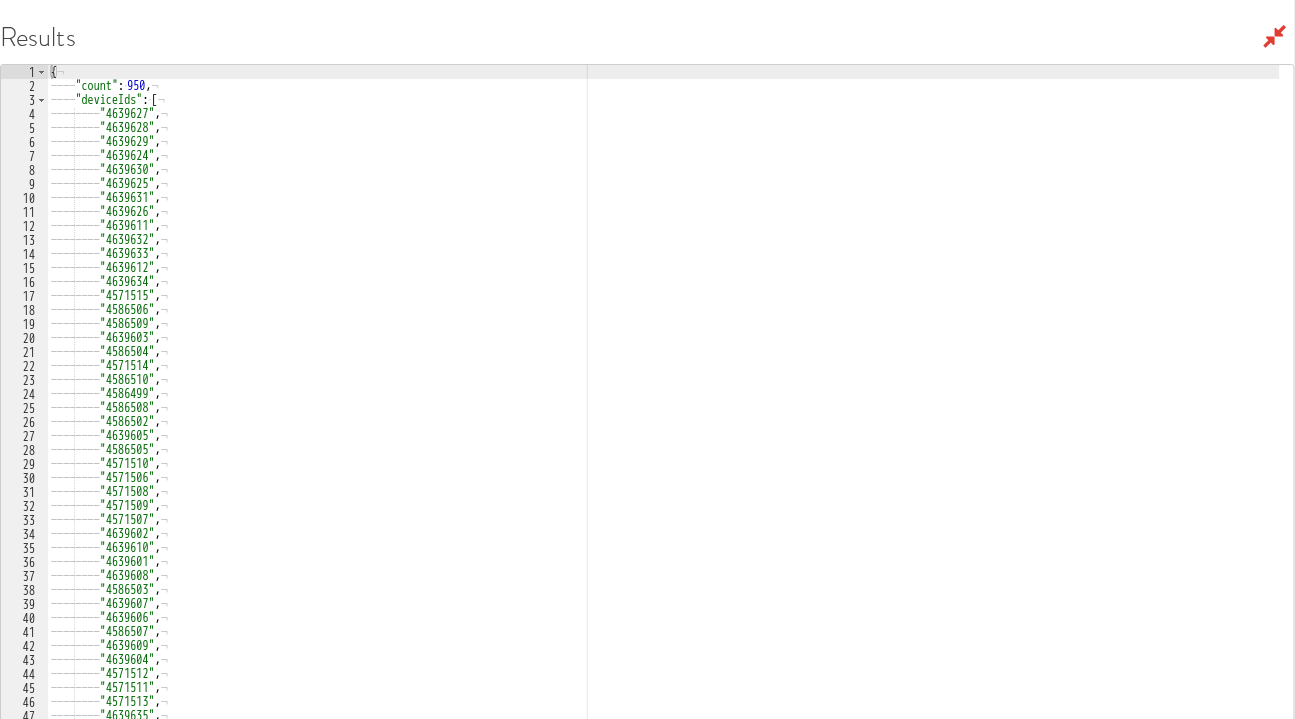 click at bounding box center [1275, 37] 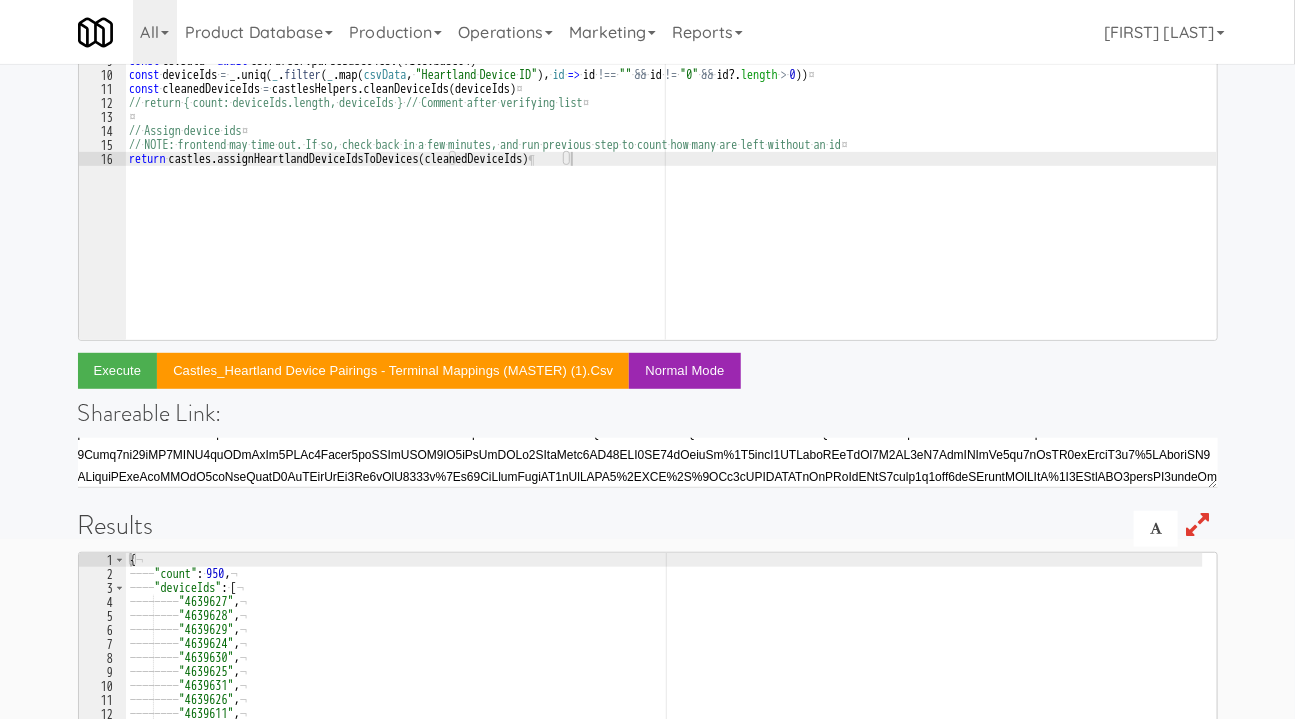 scroll, scrollTop: 245, scrollLeft: 0, axis: vertical 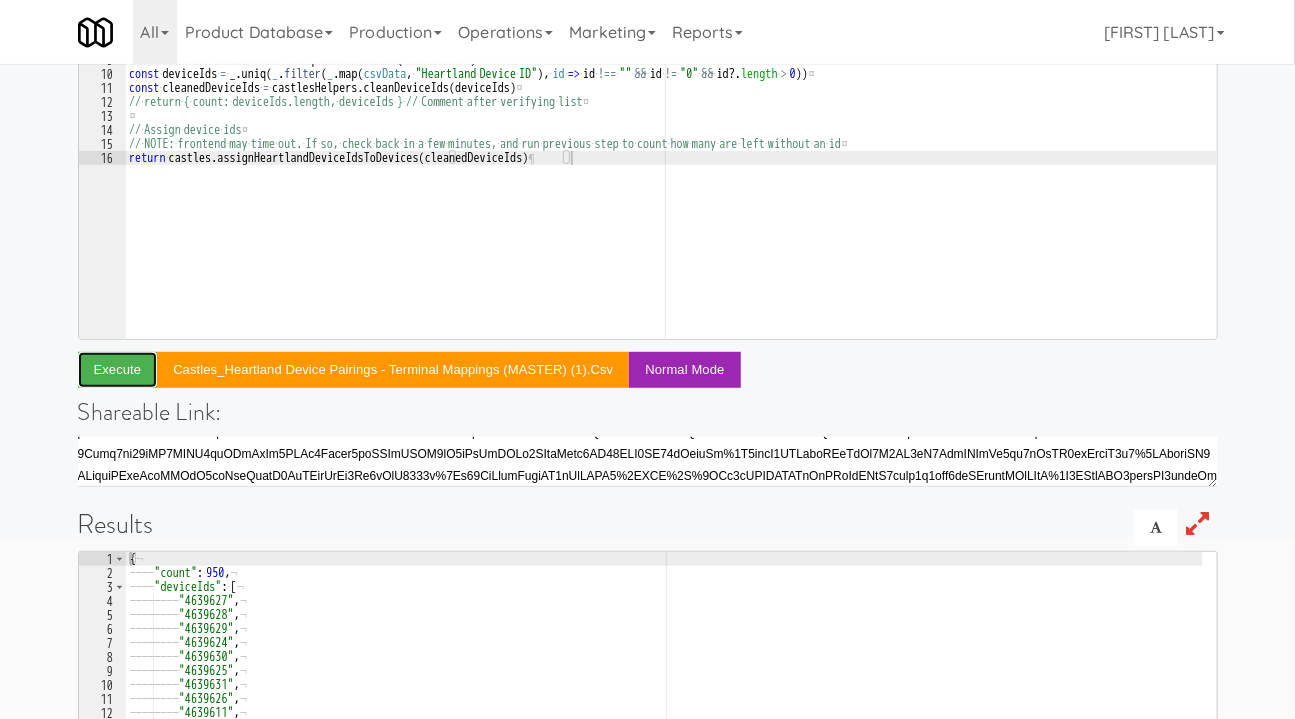 click on "Execute" at bounding box center (118, 370) 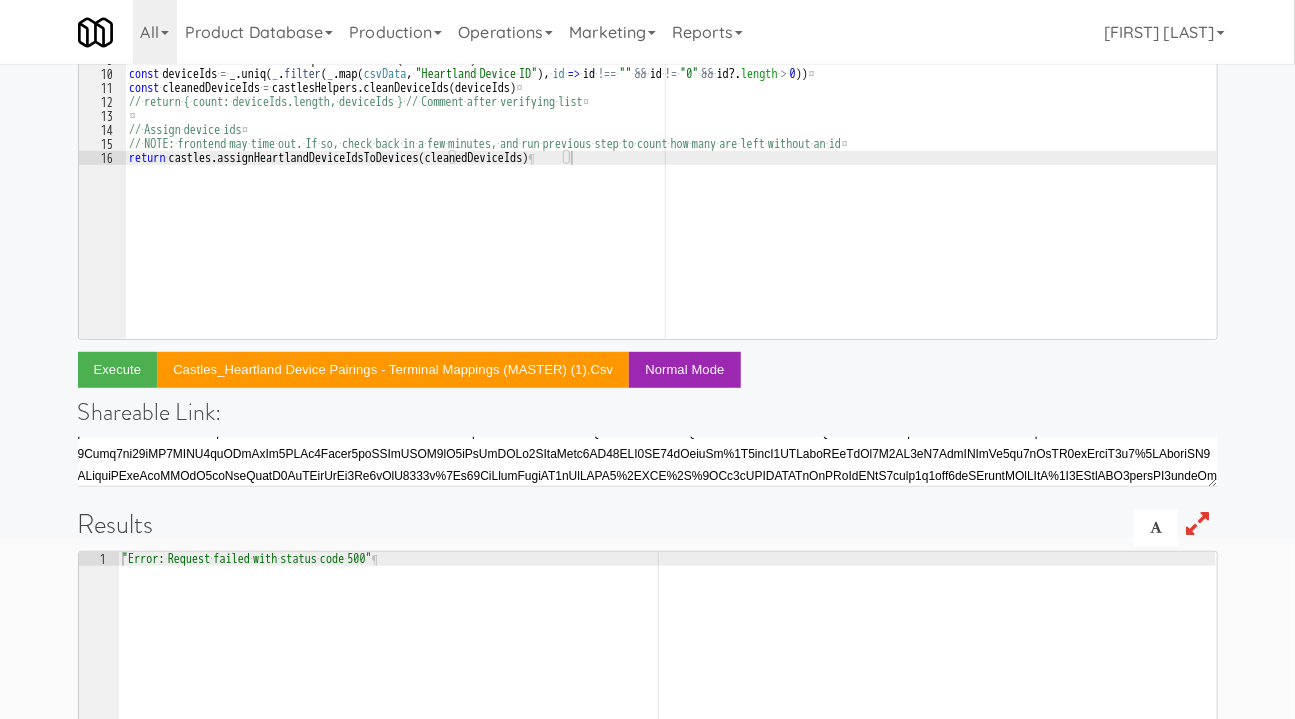 type on ""Error: Request failed with status code 500"" 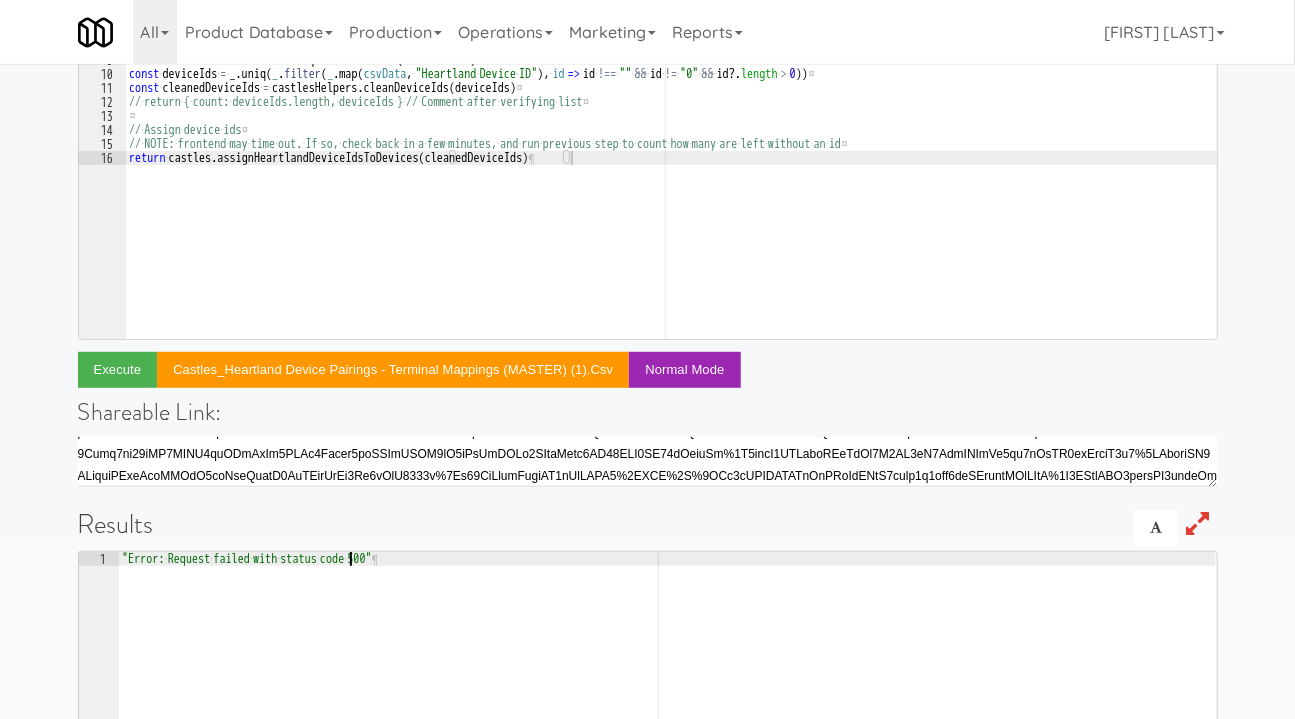 click on ""Error: · Request · failed · with · status · code · 500" ¶" at bounding box center (667, 765) 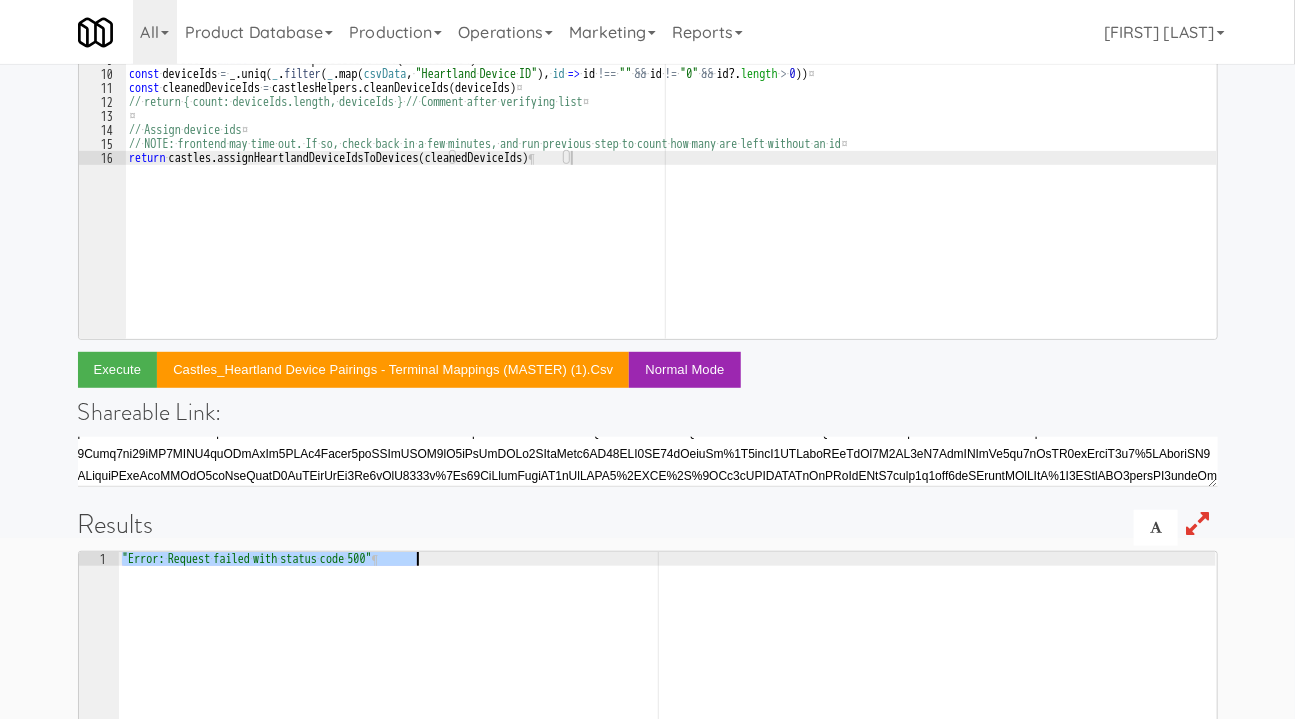 click on ""Error: · Request · failed · with · status · code · 500" ¶" at bounding box center (667, 765) 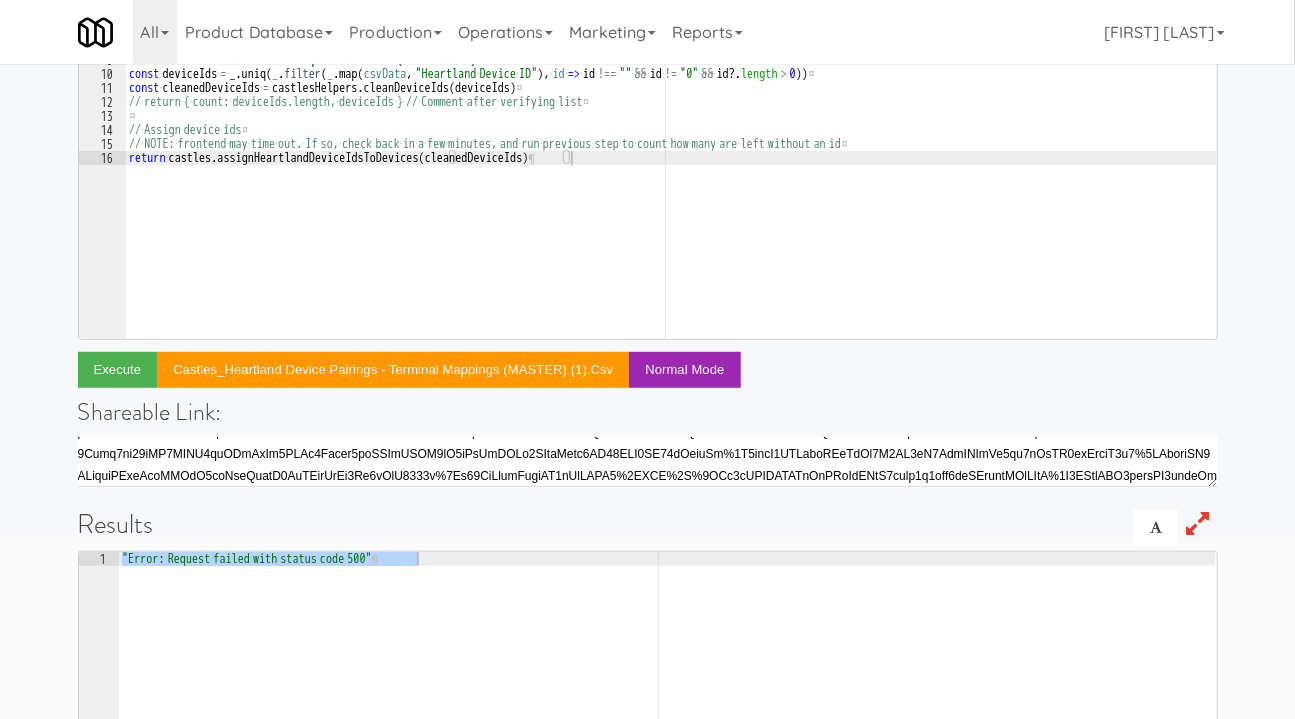 click on "const · _ · = · require ( 'lodash' ) ¤ const · Bluebird · = · require ( 'bluebird' ) ¤ const · { · CastlesWebClientInstance · } · = · require ( '@micromart/castles-web-api' ) ¤ const · castles · = · require ( '../../controllers/castles' ) ¤ const · castlesHelpers · = · require ( '../../controllers/castles.helpers' ) ¤ const · csvParser · = · require ( '../../lib/csv-parser' ) ¤ ¤ // · Get · device · id · list · from · csv · upload ¤ const · csvData · = · await · csvParser . parseBase64Csv ( file . base64 ) ¤ const · deviceIds · = · _ . uniq ( _ . filter ( _ . map ( csvData , · "Heartland · Device · ID" ) , · id · => · id · !== · "" · && · id · != · "0" · && · id ?. length · > · 0 )) ¤ const · cleanedDeviceIds · = · castlesHelpers . cleanDeviceIds ( deviceIds ) ¤ // · return · { · count: · deviceIds.length, · deviceIds · } · // · Comment · after · verifying · list ¤ ¤ // · Assign · device · ids ¤ // · NOTE: · frontend · may ·" at bounding box center (671, 154) 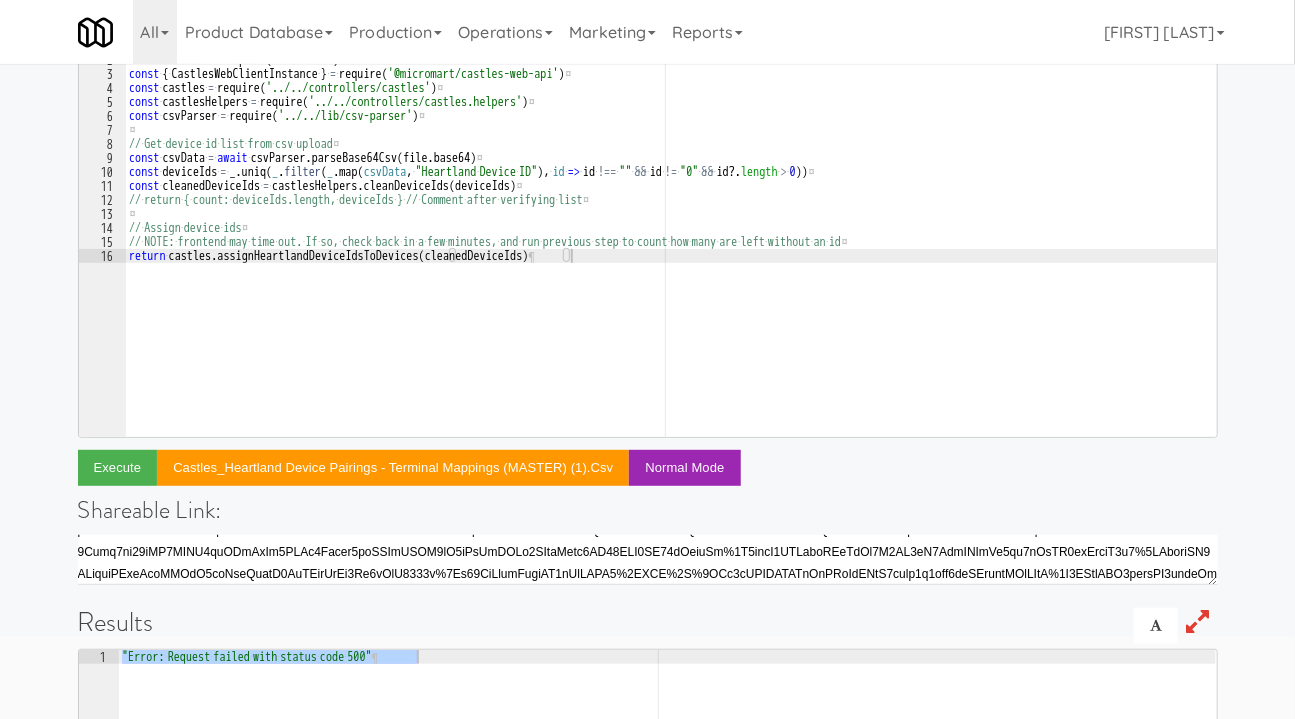 scroll, scrollTop: 272, scrollLeft: 0, axis: vertical 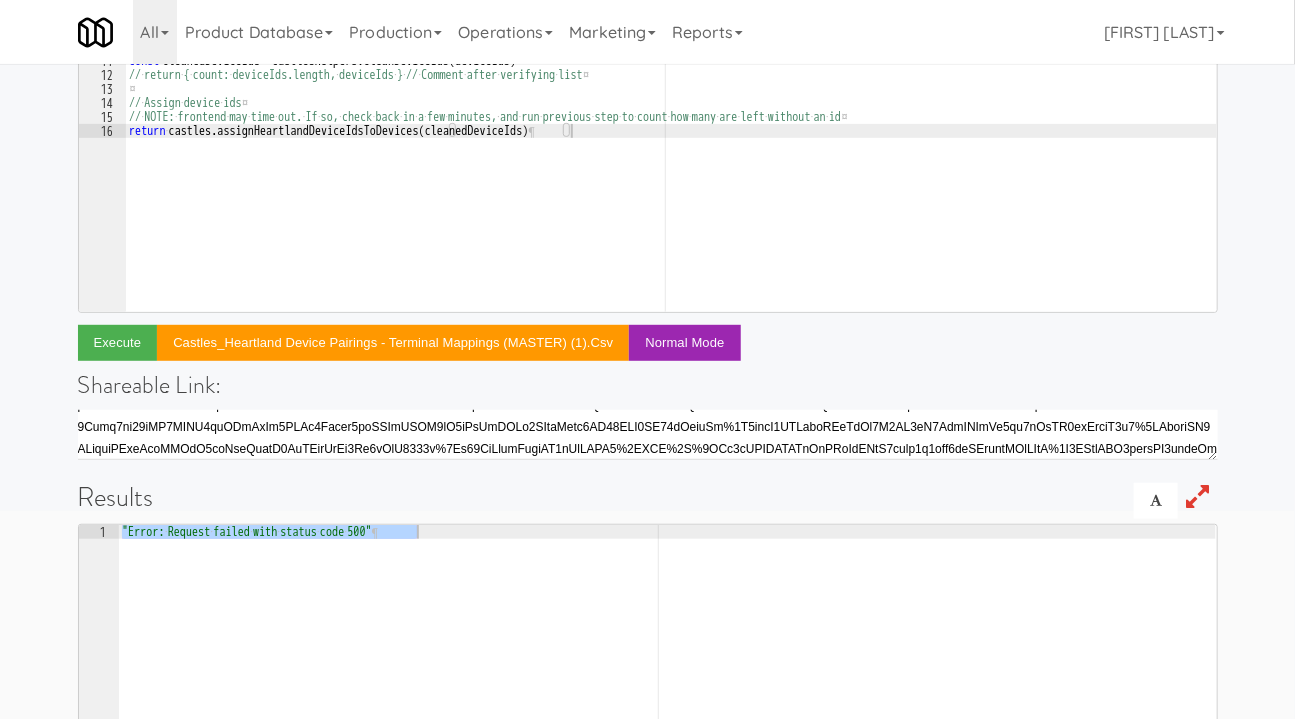 click on ""Error: · Request · failed · with · status · code · 500" ¶" at bounding box center [667, 724] 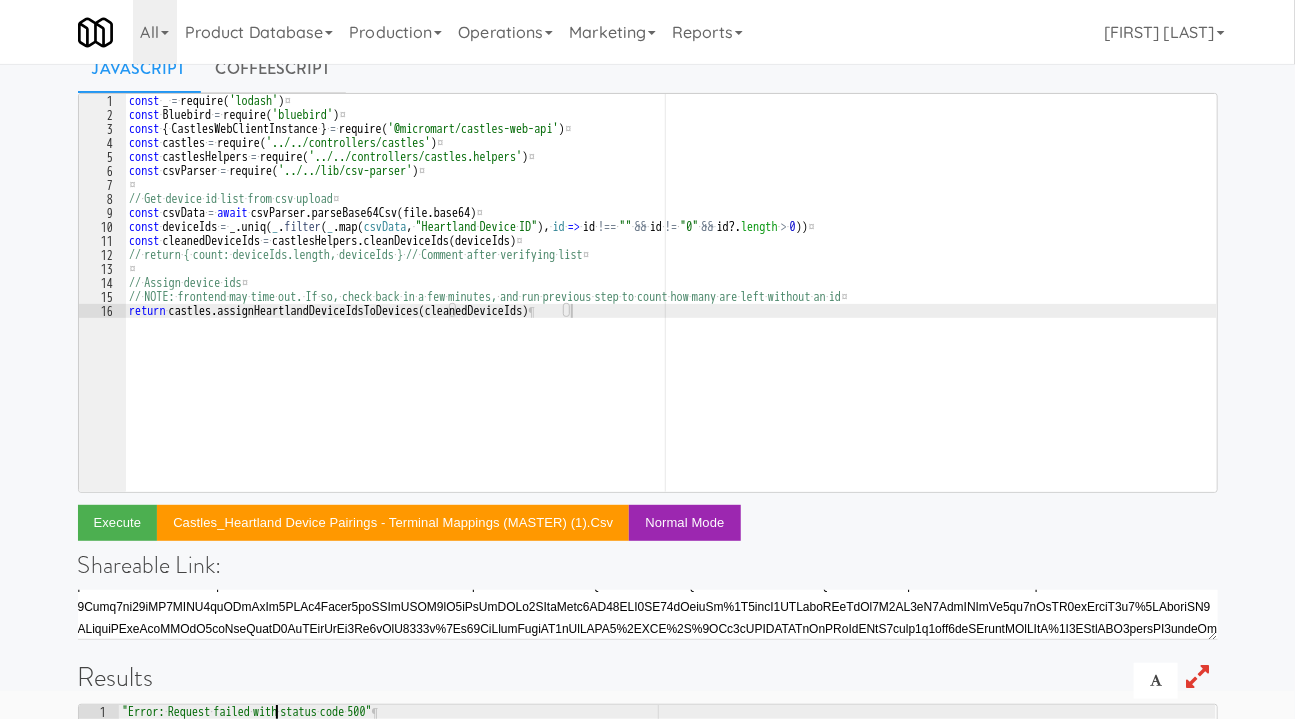 scroll, scrollTop: 91, scrollLeft: 0, axis: vertical 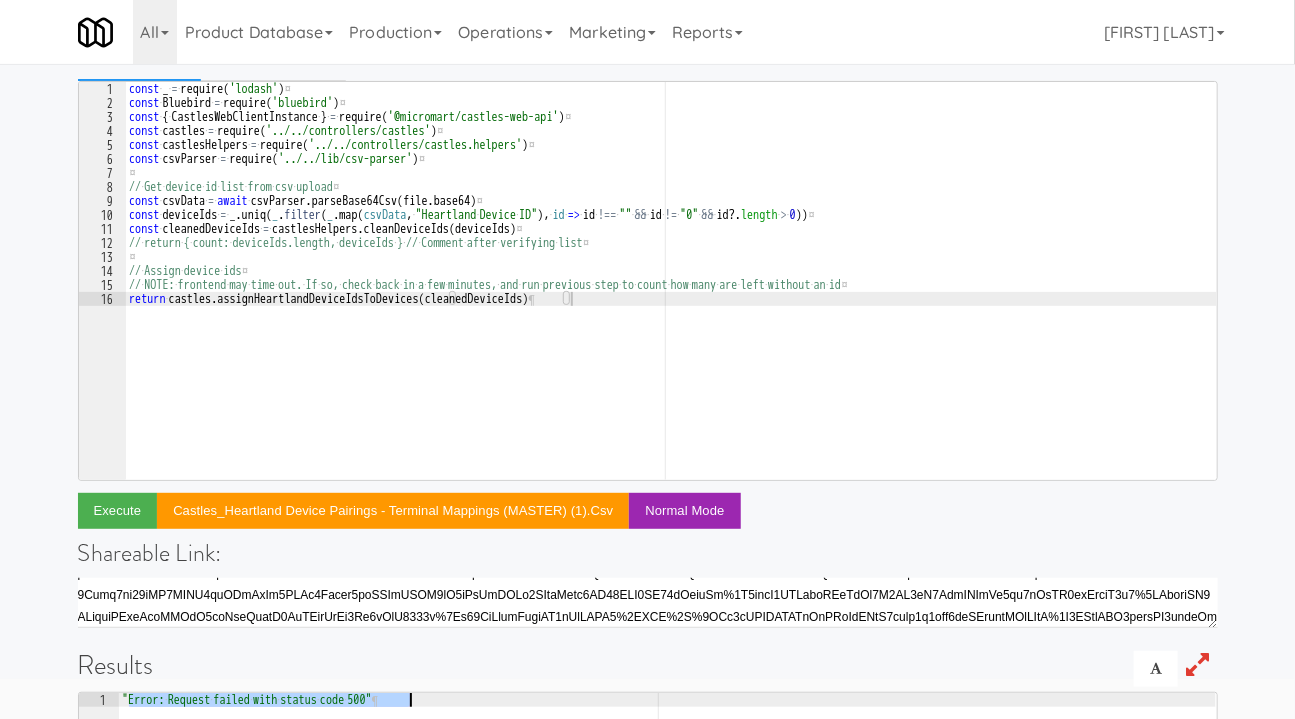 drag, startPoint x: 130, startPoint y: 700, endPoint x: 410, endPoint y: 700, distance: 280 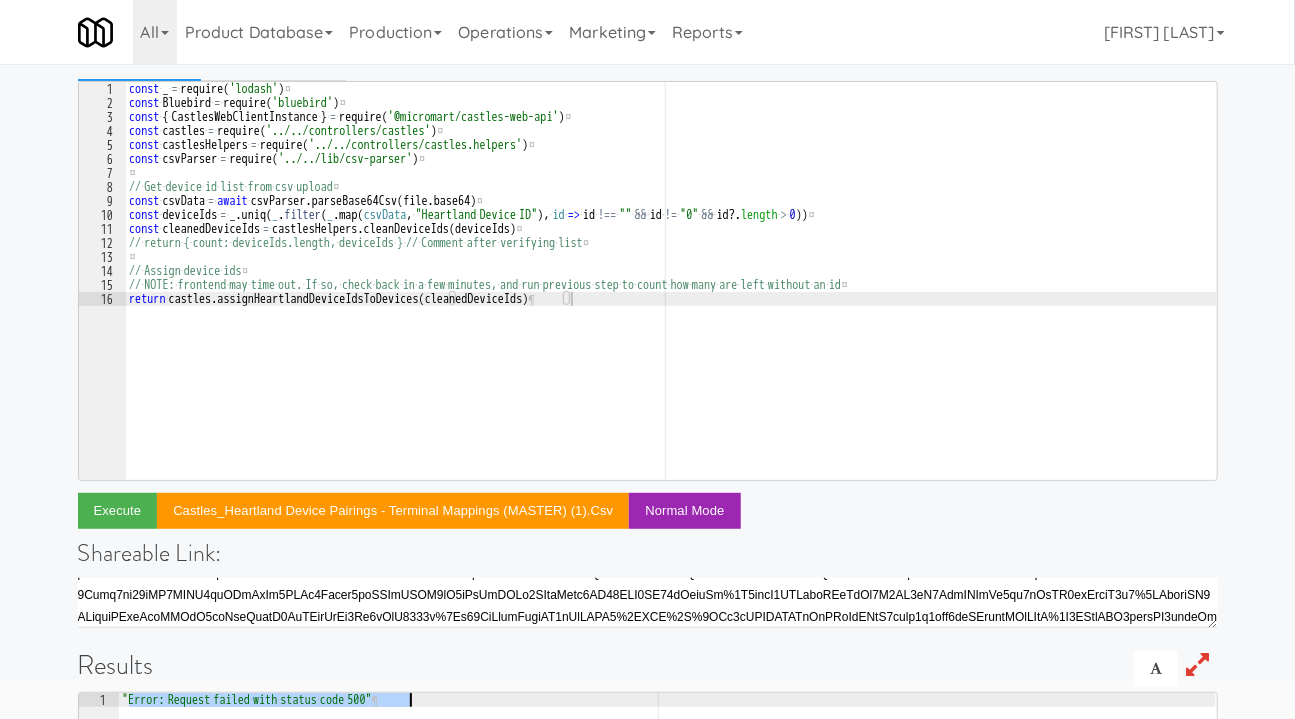 click on ""Error: · Request · failed · with · status · code · 500" ¶" at bounding box center [667, 906] 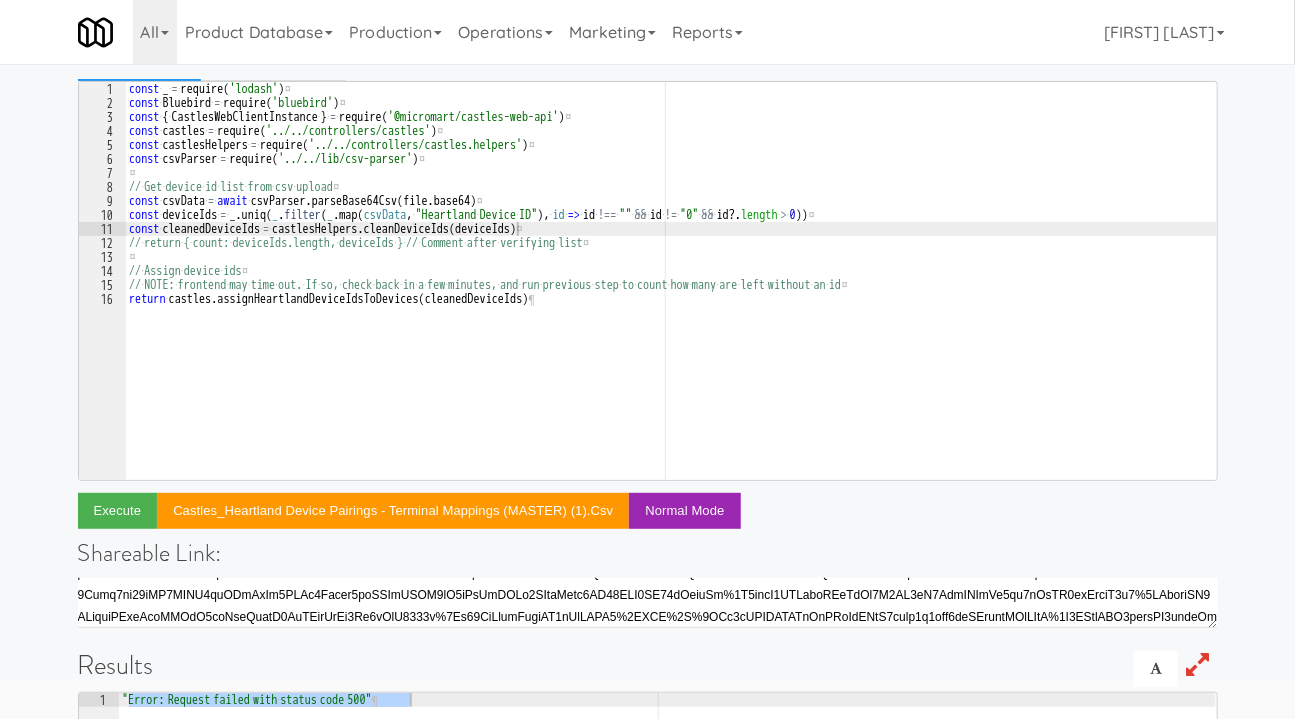 click on "const · _ · = · require ( 'lodash' ) ¤ const · Bluebird · = · require ( 'bluebird' ) ¤ const · { · CastlesWebClientInstance · } · = · require ( '@micromart/castles-web-api' ) ¤ const · castles · = · require ( '../../controllers/castles' ) ¤ const · castlesHelpers · = · require ( '../../controllers/castles.helpers' ) ¤ const · csvParser · = · require ( '../../lib/csv-parser' ) ¤ ¤ // · Get · device · id · list · from · csv · upload ¤ const · csvData · = · await · csvParser . parseBase64Csv ( file . base64 ) ¤ const · deviceIds · = · _ . uniq ( _ . filter ( _ . map ( csvData , · "Heartland · Device · ID" ) , · id · => · id · !== · "" · && · id · != · "0" · && · id ?. length · > · 0 )) ¤ const · cleanedDeviceIds · = · castlesHelpers . cleanDeviceIds ( deviceIds ) ¤ // · return · { · count: · deviceIds.length, · deviceIds · } · // · Comment · after · verifying · list ¤ ¤ // · Assign · device · ids ¤ // · NOTE: · frontend · may ·" at bounding box center (671, 295) 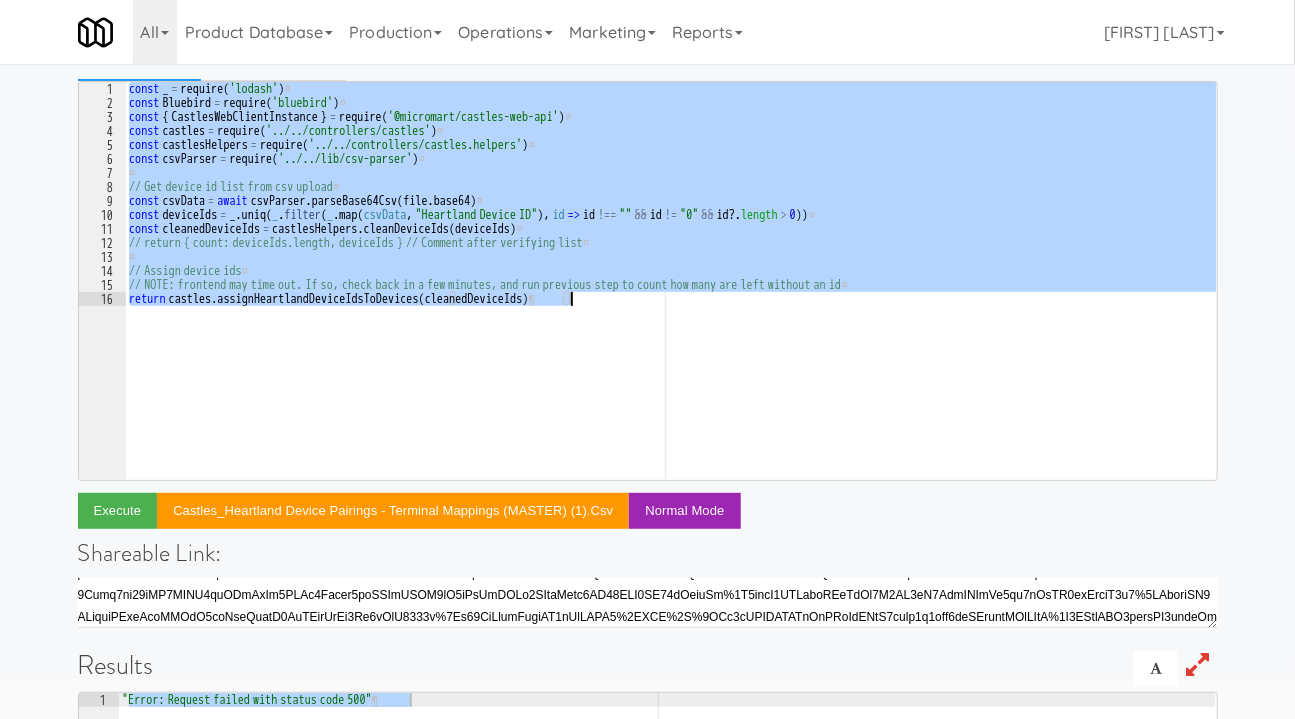 paste on "return { count: deviceIds.length, deviceIds }" 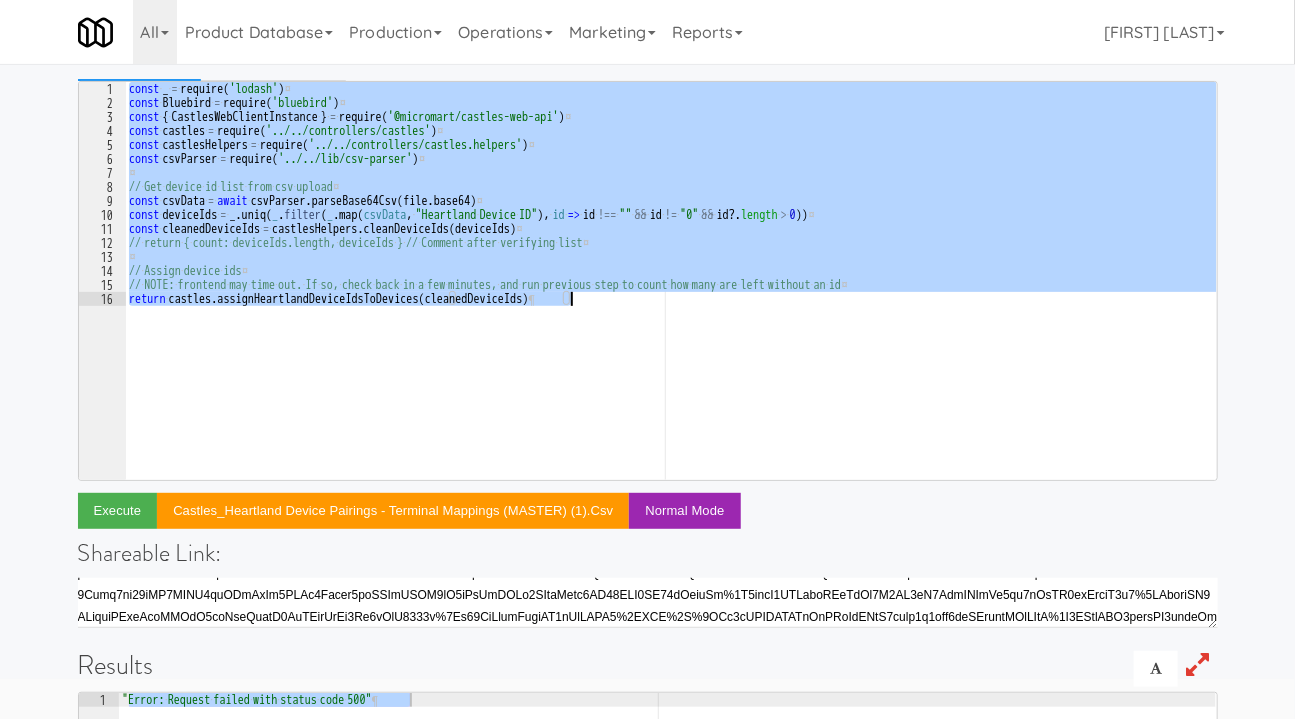 type on "return { count: deviceIds.length, deviceIds }" 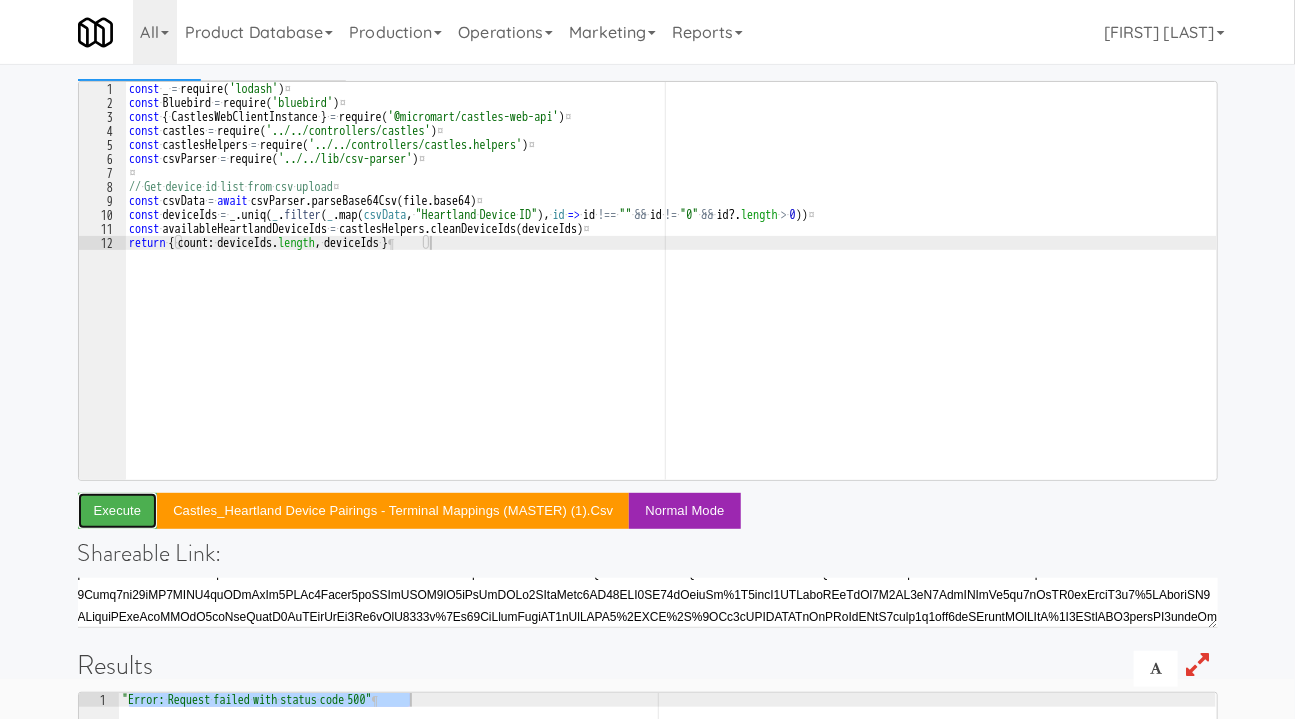 click on "Execute" at bounding box center [118, 511] 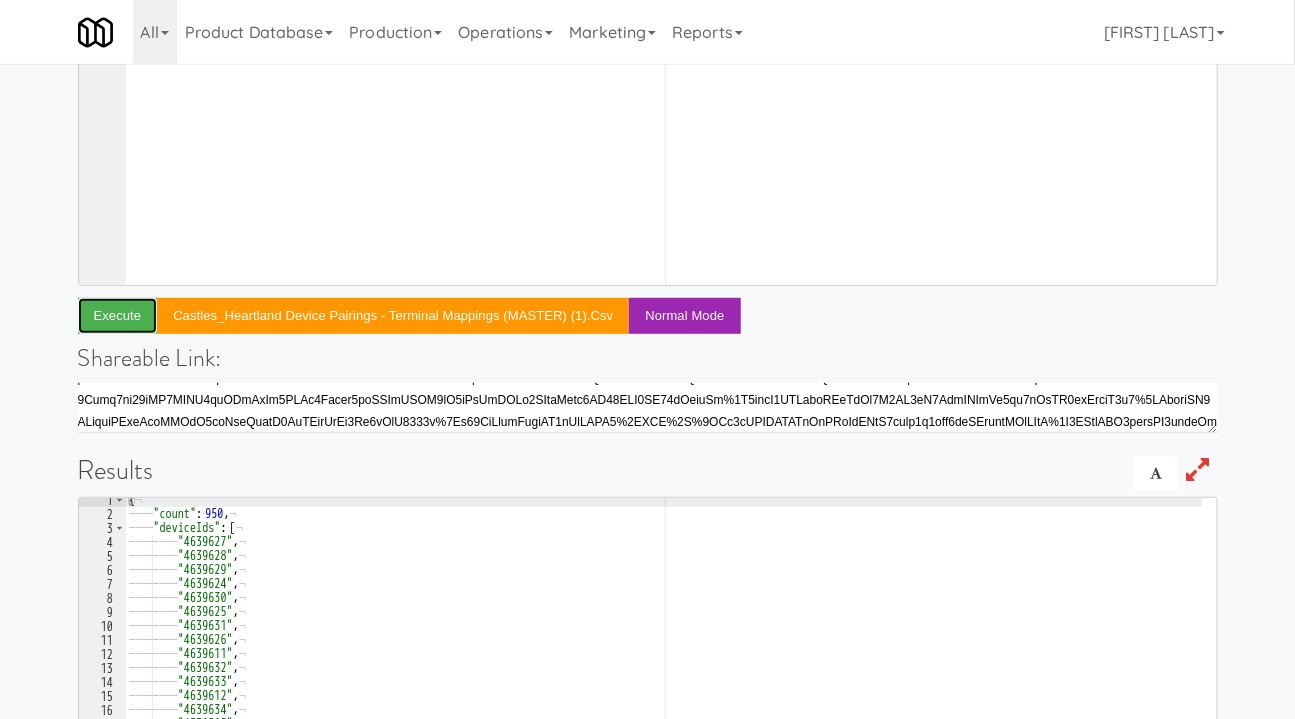 scroll, scrollTop: 438, scrollLeft: 0, axis: vertical 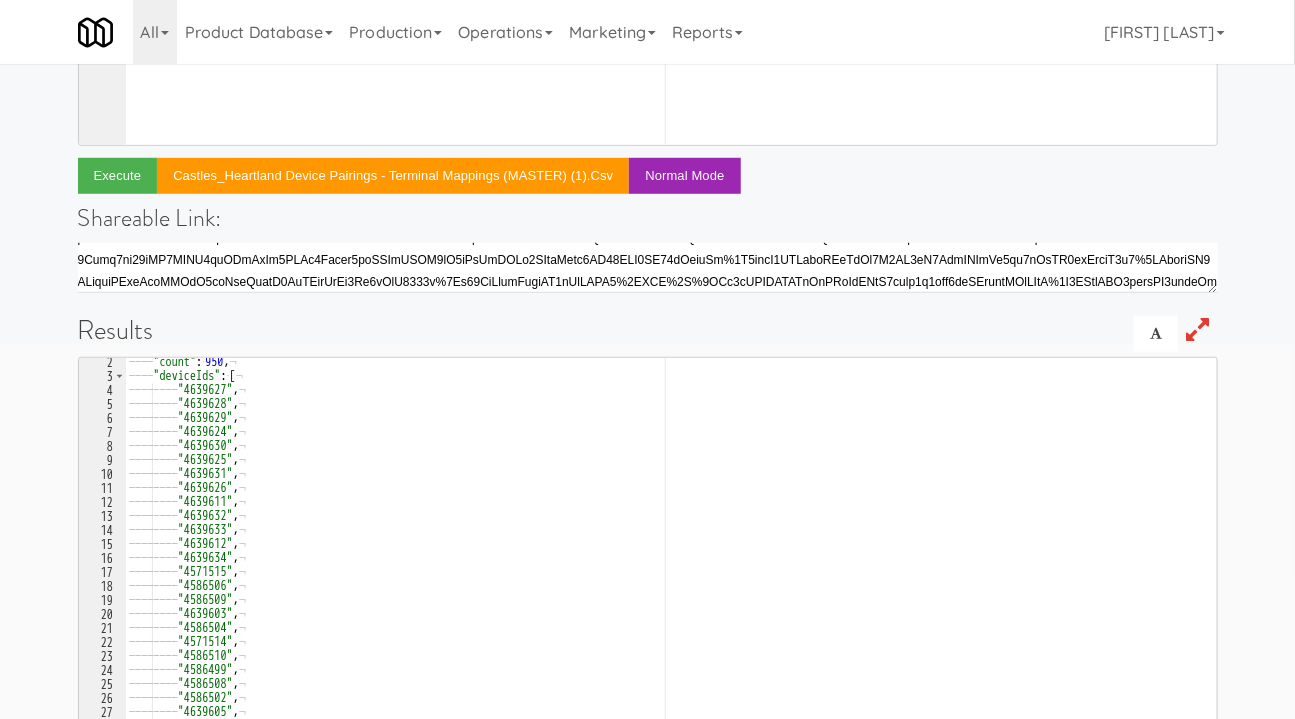 type on ""4639628"," 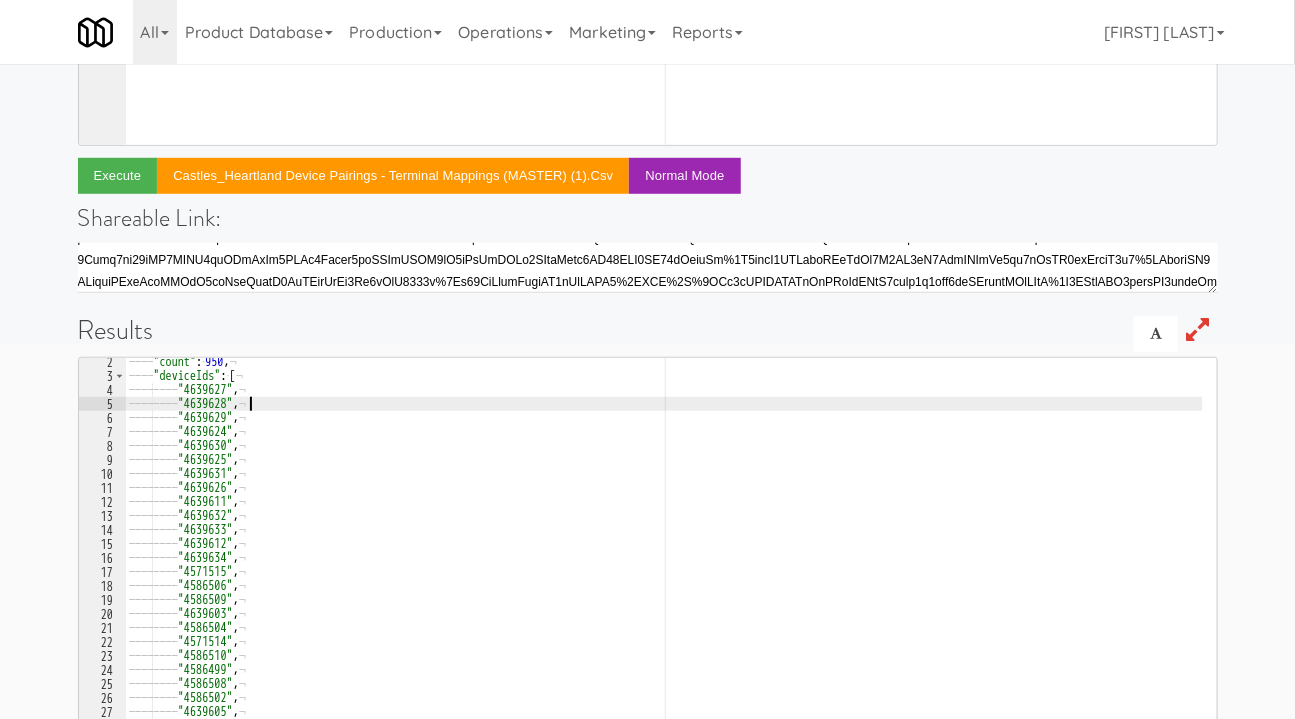 click on "———— "count" : · [NUMBER] , ¬ ———— "deviceIds" : · [ ¬ ———— ———— "[NUMBER]" , ¬ ———— ———— "[NUMBER]" , ¬ ———— ———— "[NUMBER]" , ¬ ———— ———— "[NUMBER]" , ¬ ———— ———— "[NUMBER]" , ¬ ———— ———— "[NUMBER]" , ¬ ———— ———— "[NUMBER]" , ¬ ———— ———— "[NUMBER]" , ¬ ———— ———— "[NUMBER]" , ¬ ———— ———— "[NUMBER]" , ¬ ———— ———— "[NUMBER]" , ¬ ———— ———— "[NUMBER]" , ¬ ———— ———— "[NUMBER]" , ¬ ———— ———— "[NUMBER]" , ¬ ———— ———— "[NUMBER]" , ¬ ———— ———— "[NUMBER]" , ¬ ———— ———— "[NUMBER]" , ¬ ———— ———— "[NUMBER]" , ¬ ———— ———— "[NUMBER]" , ¬ ———— ———— "[NUMBER]" , ¬ ———— ———— "[NUMBER]" , ¬ ———— ———— "[NUMBER]" , ¬ "[NUMBER]" ," at bounding box center [664, 568] 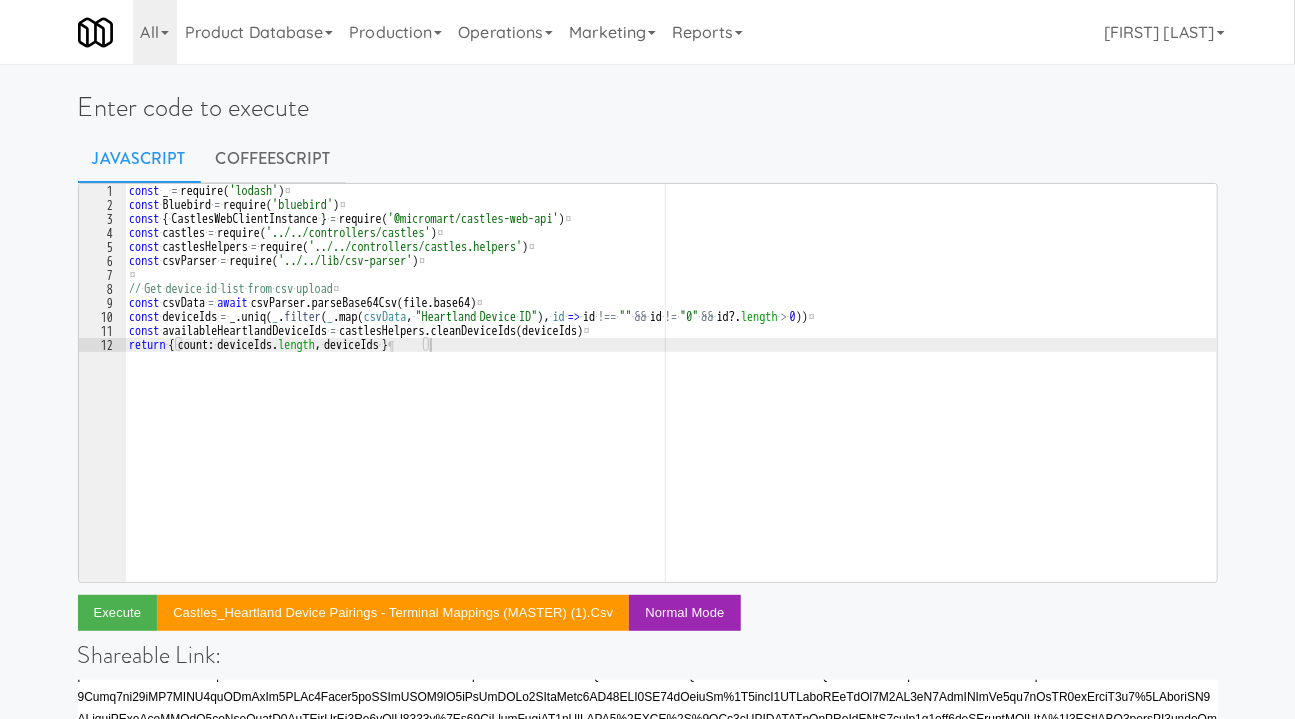 scroll, scrollTop: 0, scrollLeft: 0, axis: both 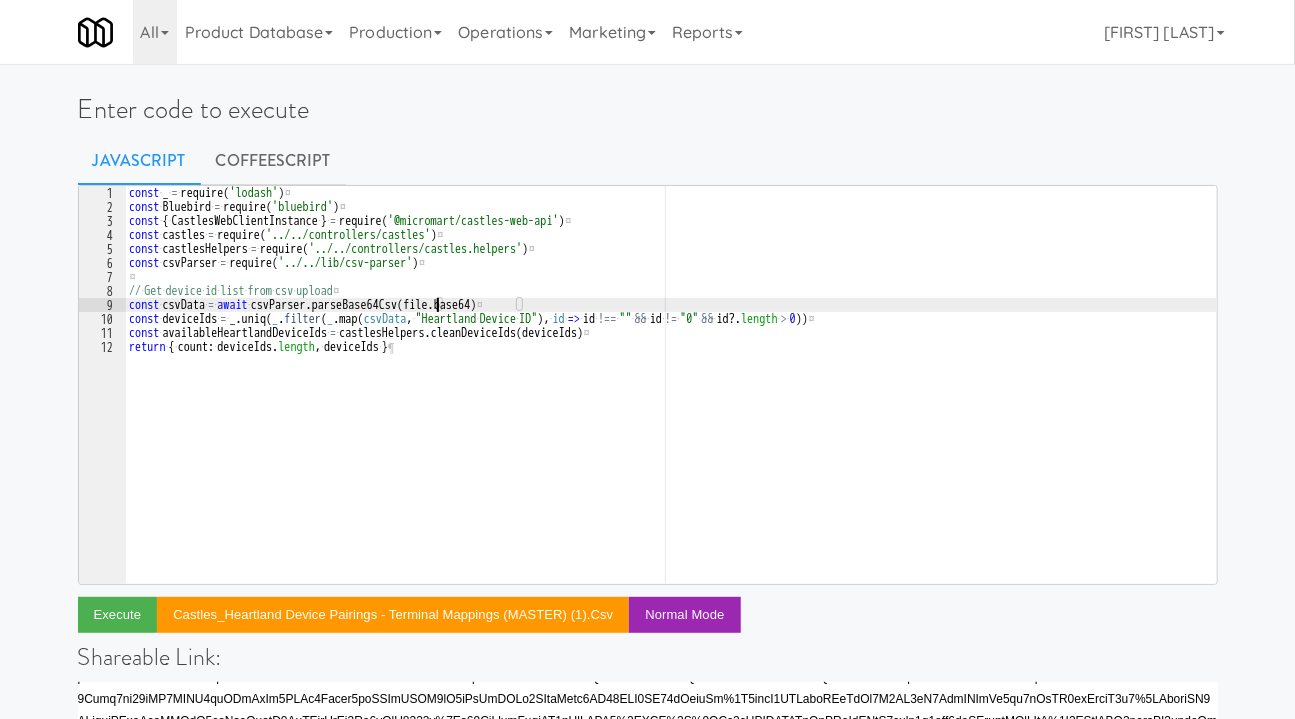 click on "const · _ · = · require ( 'lodash' ) ¤ const · Bluebird · = · require ( 'bluebird' ) ¤ const · { · CastlesWebClientInstance · } · = · require ( '@micromart/castles-web-api' ) ¤ const · castles · = · require ( '../../controllers/castles' ) ¤ const · castlesHelpers · = · require ( '../../controllers/castles.helpers' ) ¤ const · csvParser · = · require ( '../../lib/csv-parser' ) ¤ ¤ // · Get · device · id · list · from · csv · upload ¤ const · csvData · = · await · csvParser . parseBase64Csv ( file . base64 ) ¤ const · deviceIds · = · _ . uniq ( _ . filter ( _ . map ( csvData , · "Heartland · Device · ID" ) , · id · => · id · !== · "" · && · id · != · "0" · && · id ?. length · > · 0 )) ¤ const · availableHeartlandDeviceIds · = · castlesHelpers . cleanDeviceIds ( deviceIds ) ¤ return · { · count : · deviceIds . length , · deviceIds · } ¶" at bounding box center (671, 399) 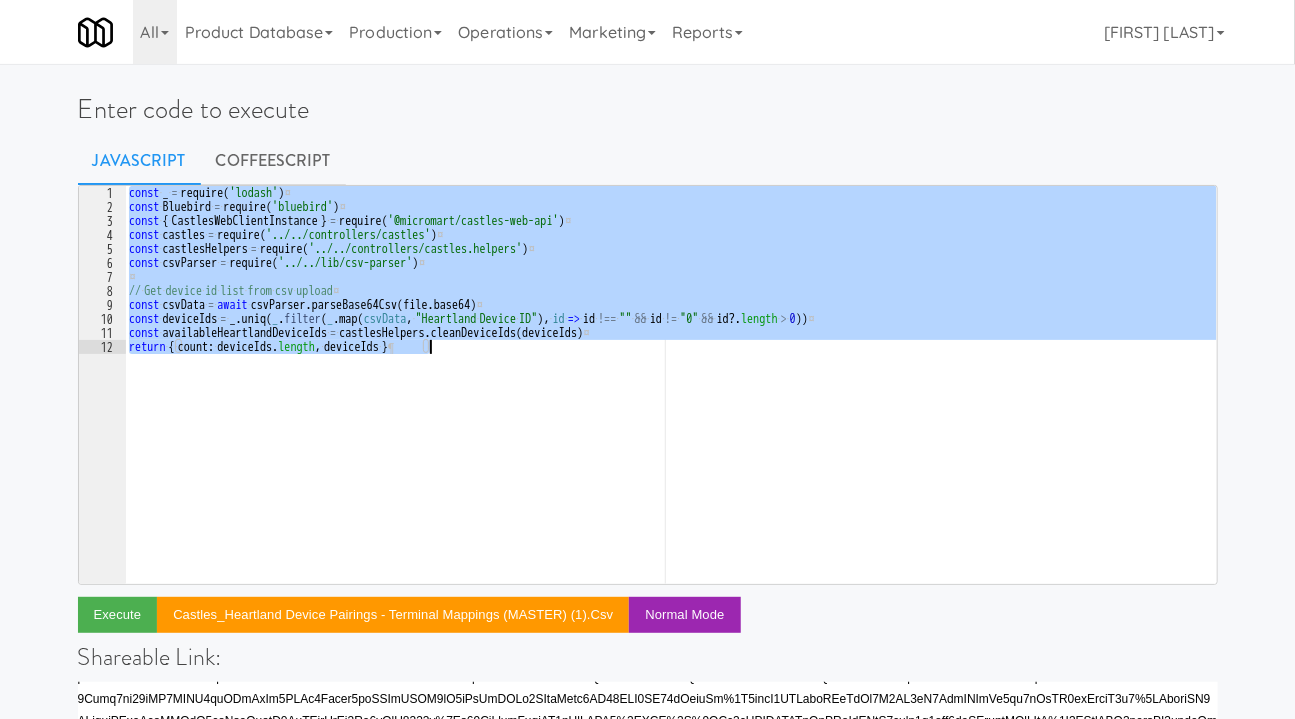 paste on "return castles.assignHeartlandDeviceIdsToDevices(cleanedDeviceIds)" 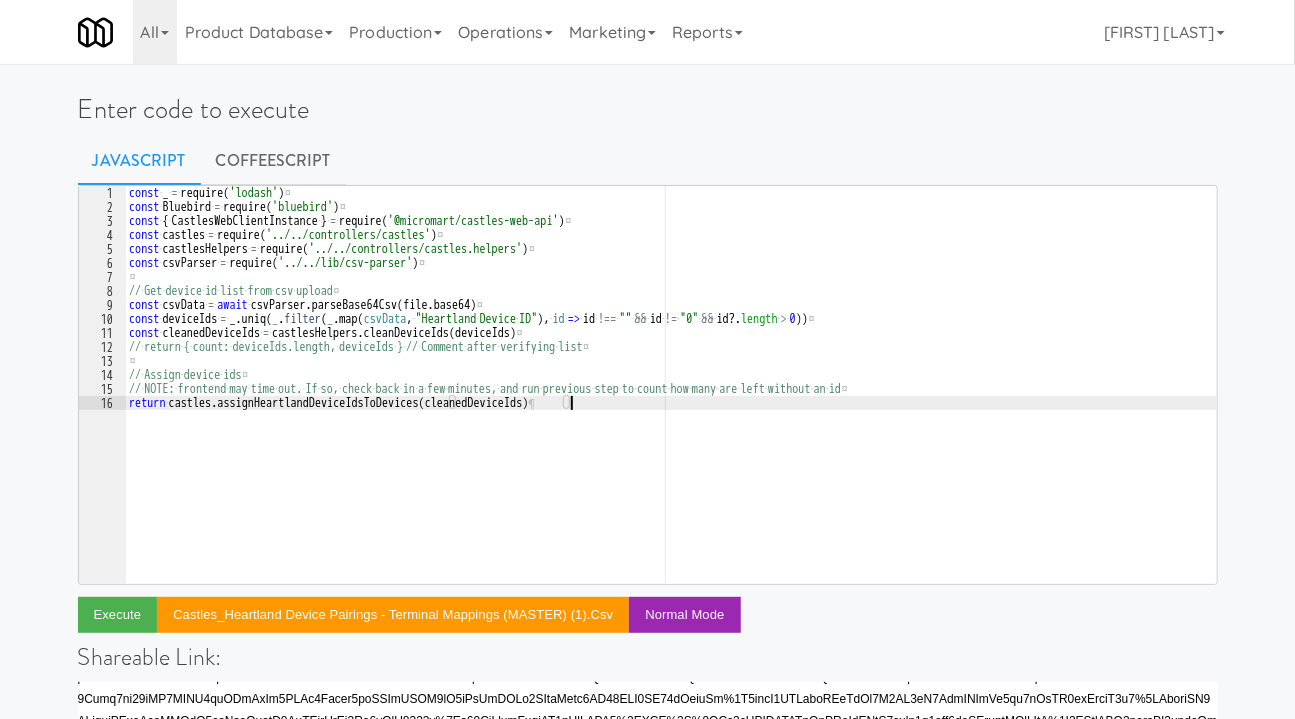 click on "const · _ · = · require ( 'lodash' ) ¤ const · Bluebird · = · require ( 'bluebird' ) ¤ const · { · CastlesWebClientInstance · } · = · require ( '@micromart/castles-web-api' ) ¤ const · castles · = · require ( '../../controllers/castles' ) ¤ const · castlesHelpers · = · require ( '../../controllers/castles.helpers' ) ¤ const · csvParser · = · require ( '../../lib/csv-parser' ) ¤ ¤ // · Get · device · id · list · from · csv · upload ¤ const · csvData · = · await · csvParser . parseBase64Csv ( file . base64 ) ¤ const · deviceIds · = · _ . uniq ( _ . filter ( _ . map ( csvData , · "Heartland · Device · ID" ) , · id · => · id · !== · "" · && · id · != · "0" · && · id ?. length · > · 0 )) ¤ const · cleanedDeviceIds · = · castlesHelpers . cleanDeviceIds ( deviceIds ) ¤ // · return · { · count: · deviceIds.length, · deviceIds · } · // · Comment · after · verifying · list ¤ ¤ // · Assign · device · ids ¤ // · NOTE: · frontend · may ·" at bounding box center (671, 399) 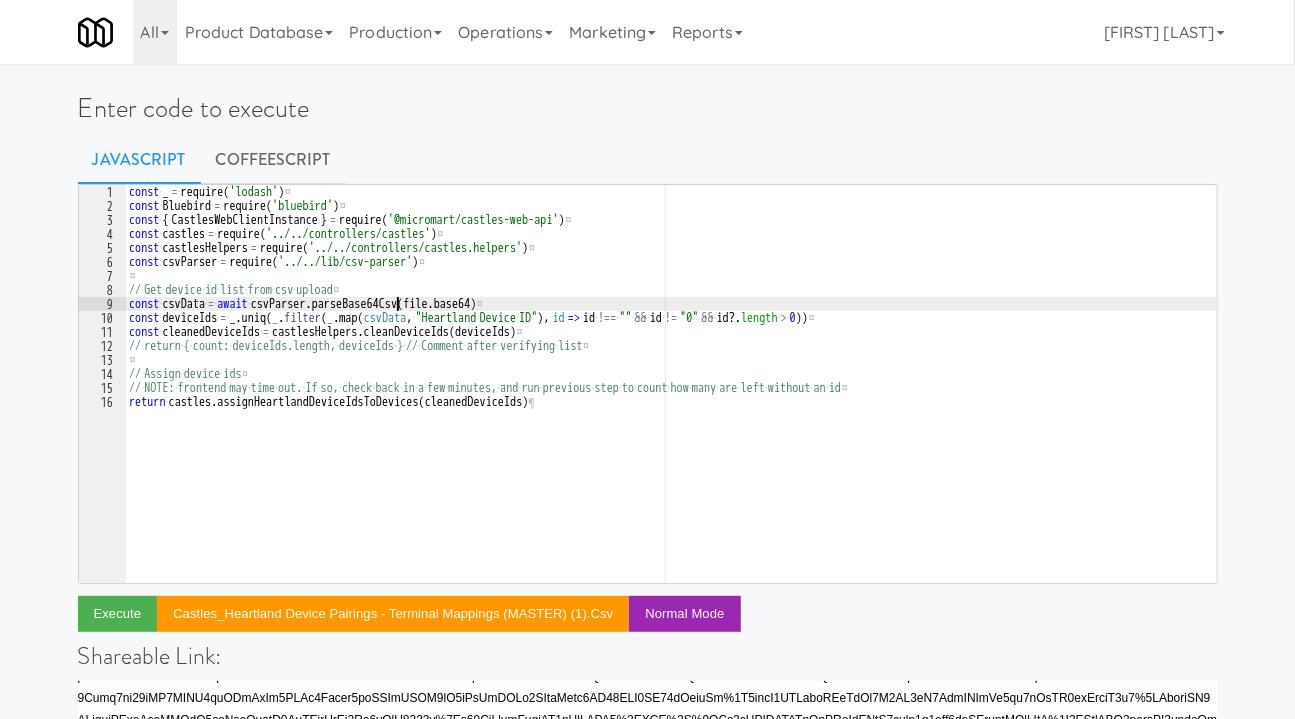 scroll, scrollTop: 0, scrollLeft: 0, axis: both 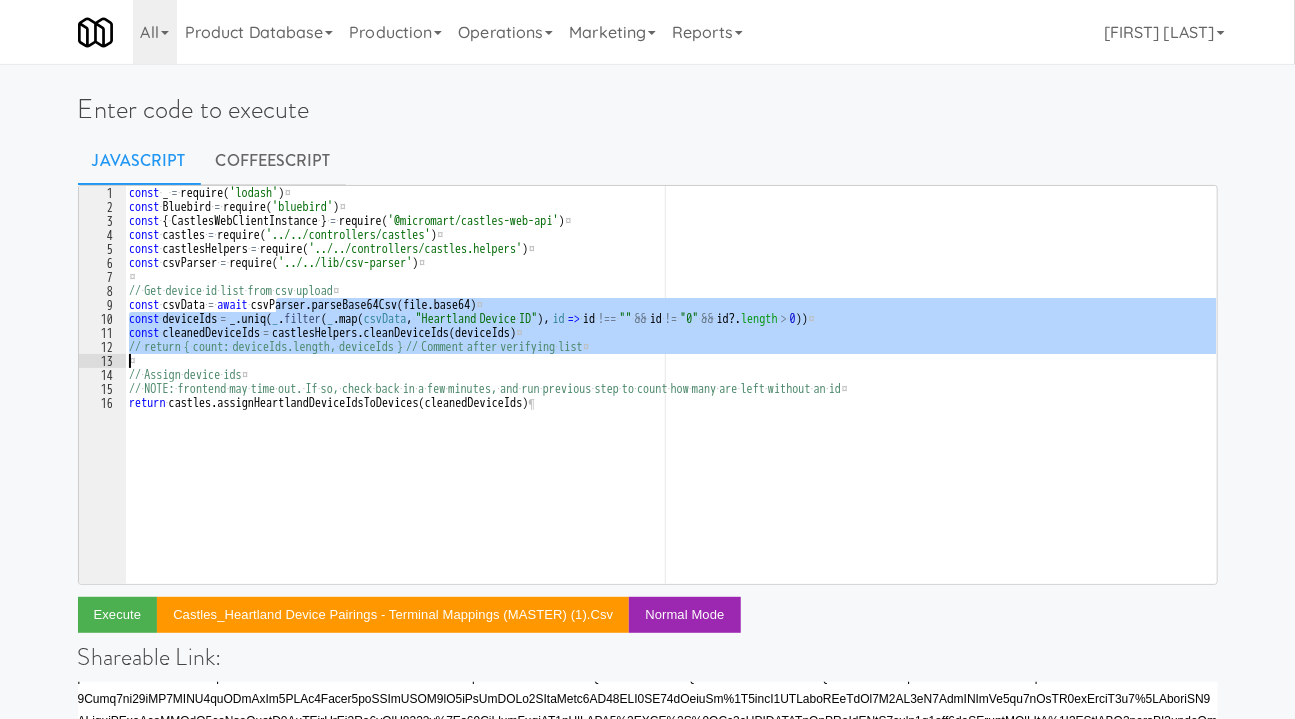 drag, startPoint x: 279, startPoint y: 299, endPoint x: 277, endPoint y: 360, distance: 61.03278 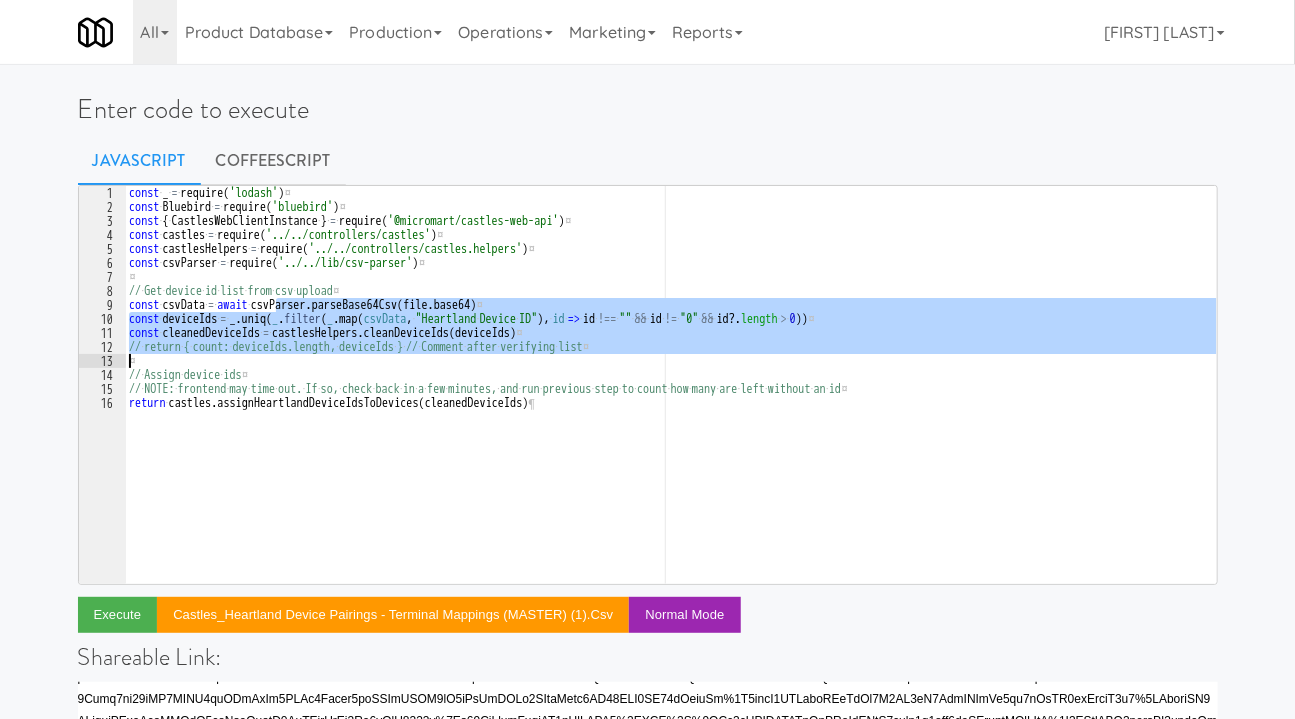 click on "const · _ · = · require ( 'lodash' ) ¤ const · Bluebird · = · require ( 'bluebird' ) ¤ const · { · CastlesWebClientInstance · } · = · require ( '@micromart/castles-web-api' ) ¤ const · castles · = · require ( '../../controllers/castles' ) ¤ const · castlesHelpers · = · require ( '../../controllers/castles.helpers' ) ¤ const · csvParser · = · require ( '../../lib/csv-parser' ) ¤ ¤ // · Get · device · id · list · from · csv · upload ¤ const · csvData · = · await · csvParser . parseBase64Csv ( file . base64 ) ¤ const · deviceIds · = · _ . uniq ( _ . filter ( _ . map ( csvData , · "Heartland · Device · ID" ) , · id · => · id · !== · "" · && · id · != · "0" · && · id ?. length · > · 0 )) ¤ const · cleanedDeviceIds · = · castlesHelpers . cleanDeviceIds ( deviceIds ) ¤ // · return · { · count: · deviceIds.length, · deviceIds · } · // · Comment · after · verifying · list ¤ ¤ // · Assign · device · ids ¤ // · NOTE: · frontend · may ·" at bounding box center [671, 399] 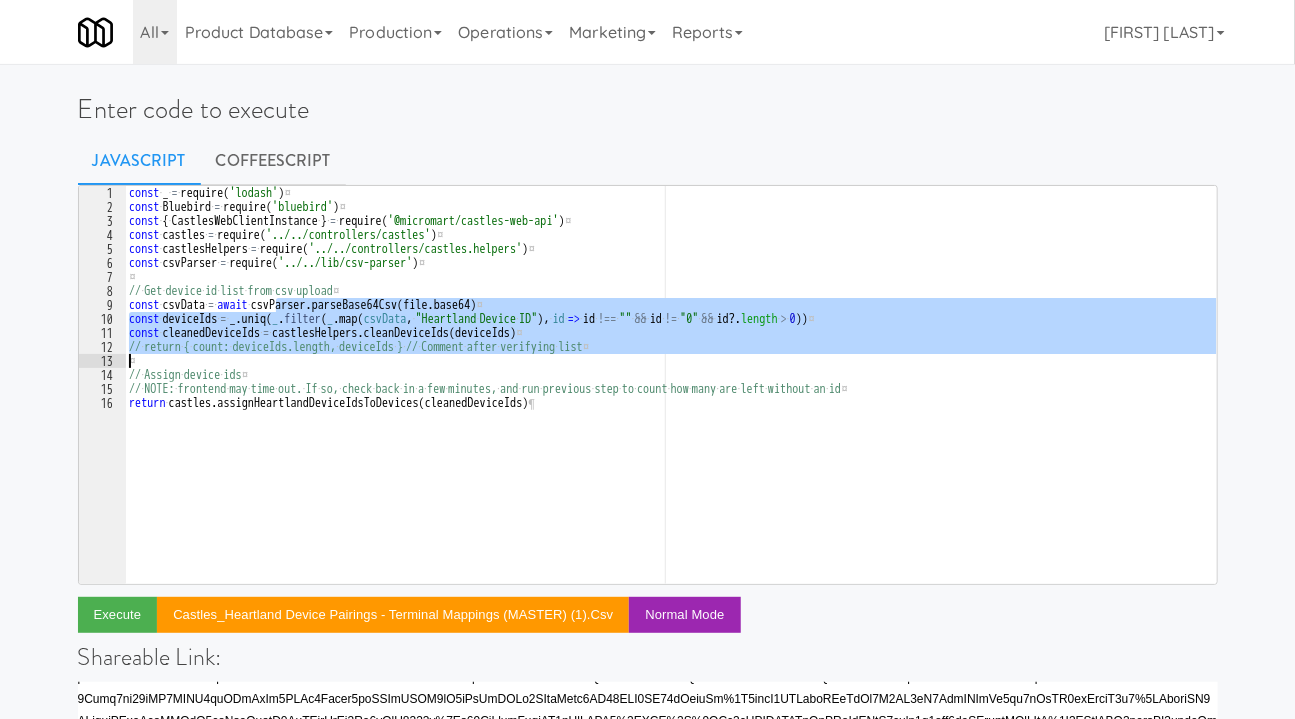 click on "const · _ · = · require ( 'lodash' ) ¤ const · Bluebird · = · require ( 'bluebird' ) ¤ const · { · CastlesWebClientInstance · } · = · require ( '@micromart/castles-web-api' ) ¤ const · castles · = · require ( '../../controllers/castles' ) ¤ const · castlesHelpers · = · require ( '../../controllers/castles.helpers' ) ¤ const · csvParser · = · require ( '../../lib/csv-parser' ) ¤ ¤ // · Get · device · id · list · from · csv · upload ¤ const · csvData · = · await · csvParser . parseBase64Csv ( file . base64 ) ¤ const · deviceIds · = · _ . uniq ( _ . filter ( _ . map ( csvData , · "Heartland · Device · ID" ) , · id · => · id · !== · "" · && · id · != · "0" · && · id ?. length · > · 0 )) ¤ const · cleanedDeviceIds · = · castlesHelpers . cleanDeviceIds ( deviceIds ) ¤ // · return · { · count: · deviceIds.length, · deviceIds · } · // · Comment · after · verifying · list ¤ ¤ // · Assign · device · ids ¤ // · NOTE: · frontend · may ·" at bounding box center [671, 385] 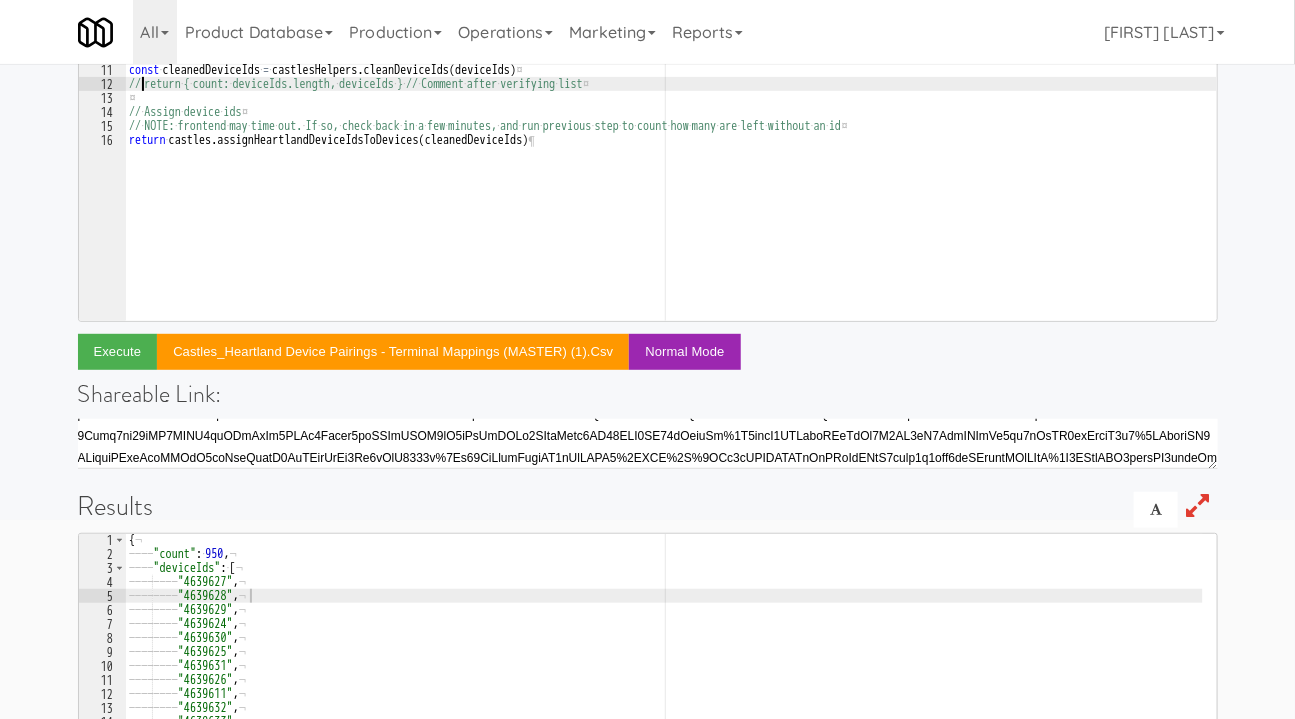 scroll, scrollTop: 264, scrollLeft: 0, axis: vertical 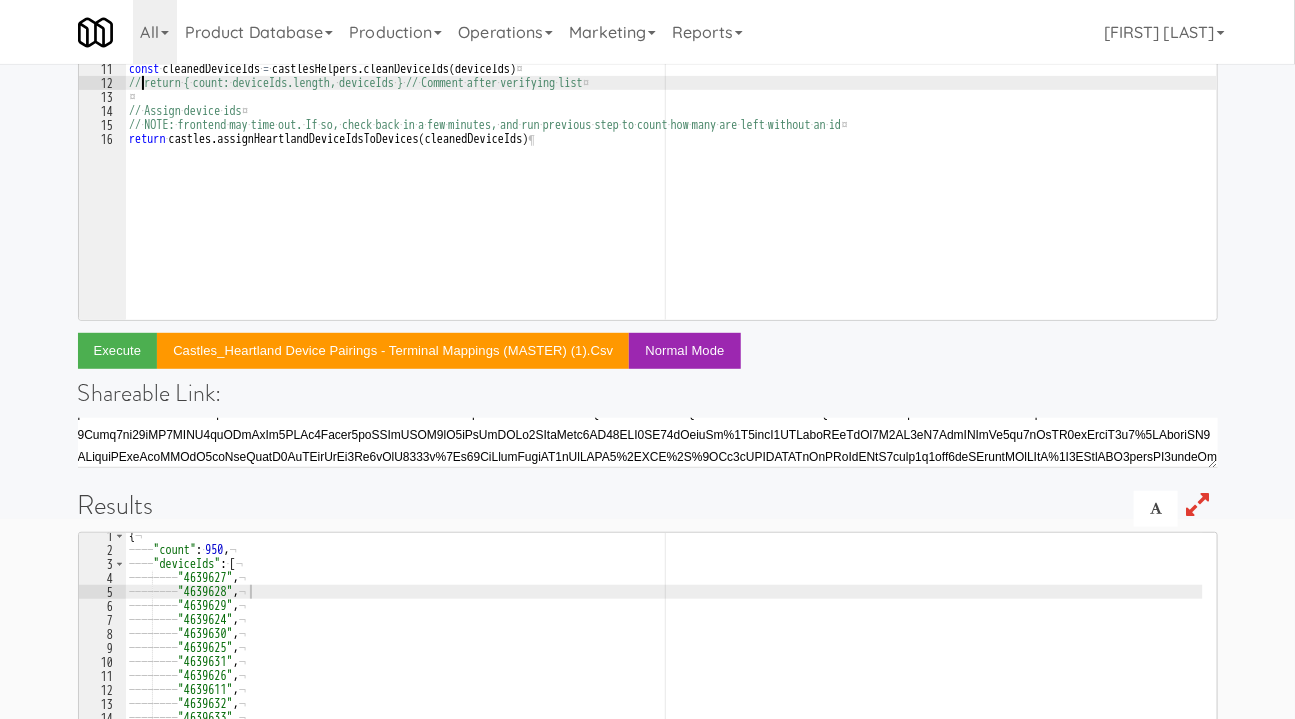 type on ""count": 950," 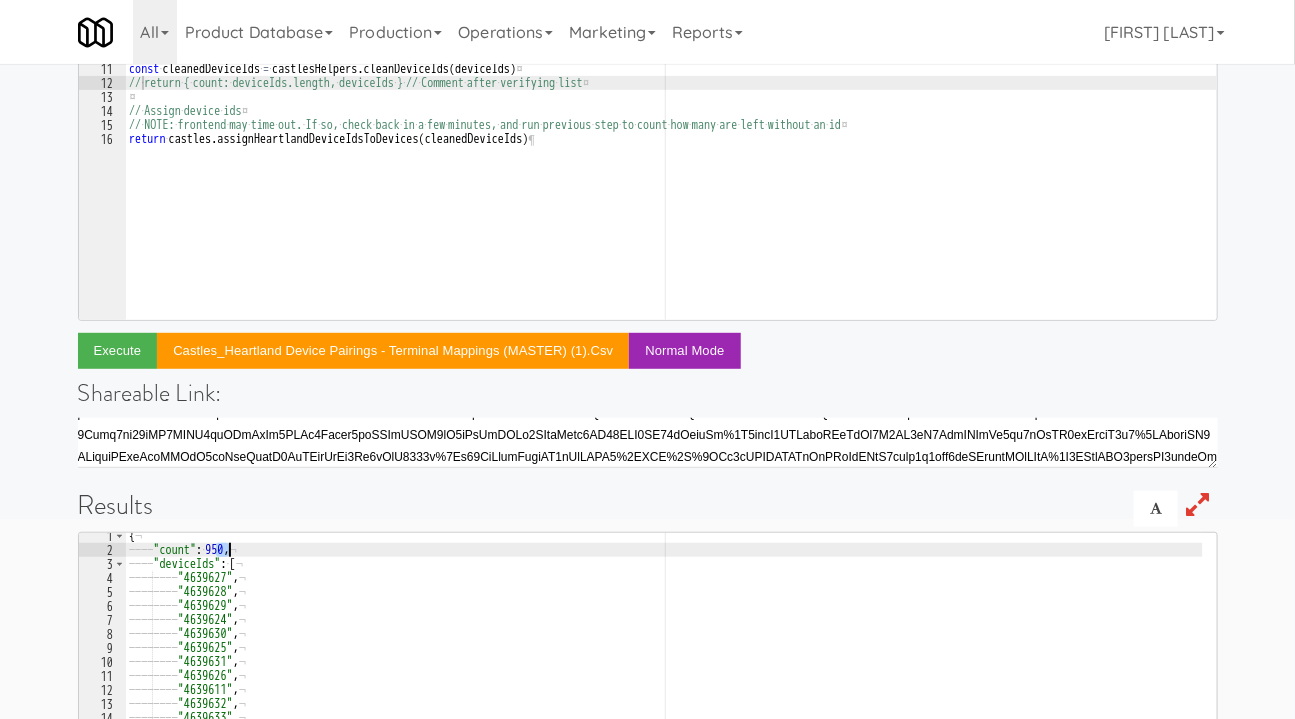 scroll, scrollTop: 4, scrollLeft: 0, axis: vertical 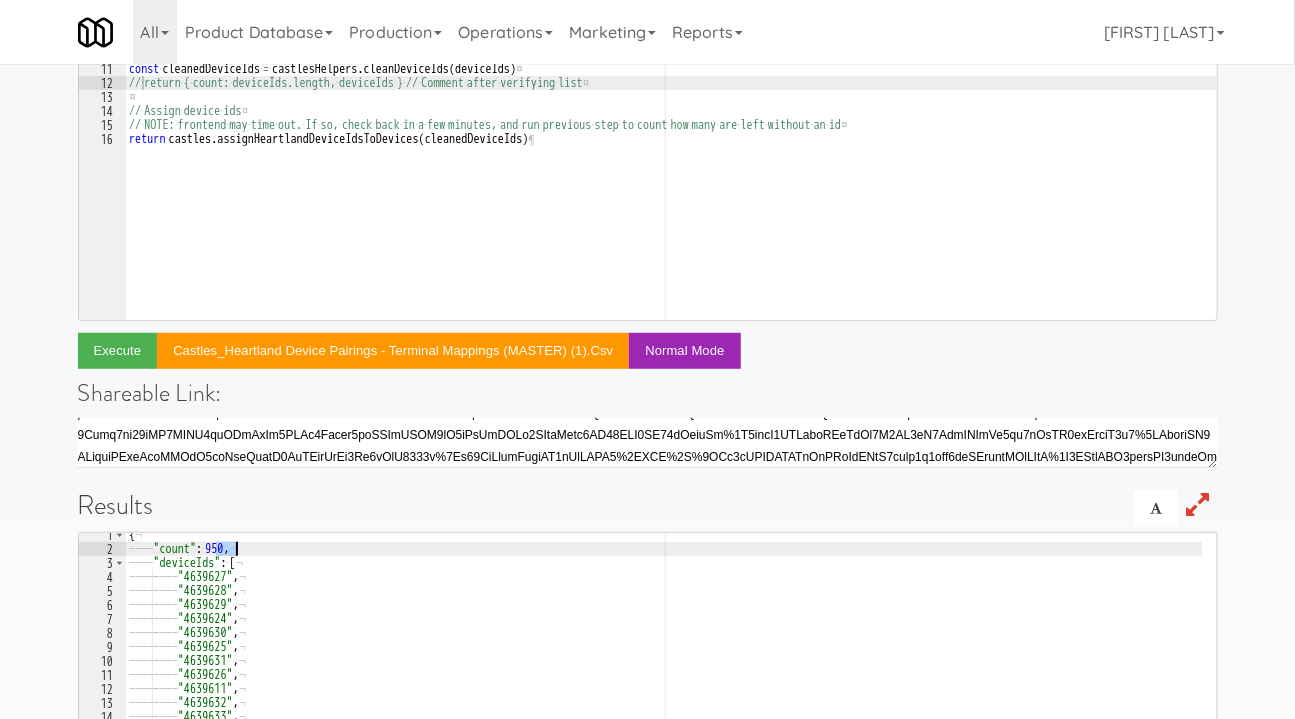 drag, startPoint x: 218, startPoint y: 547, endPoint x: 236, endPoint y: 547, distance: 18 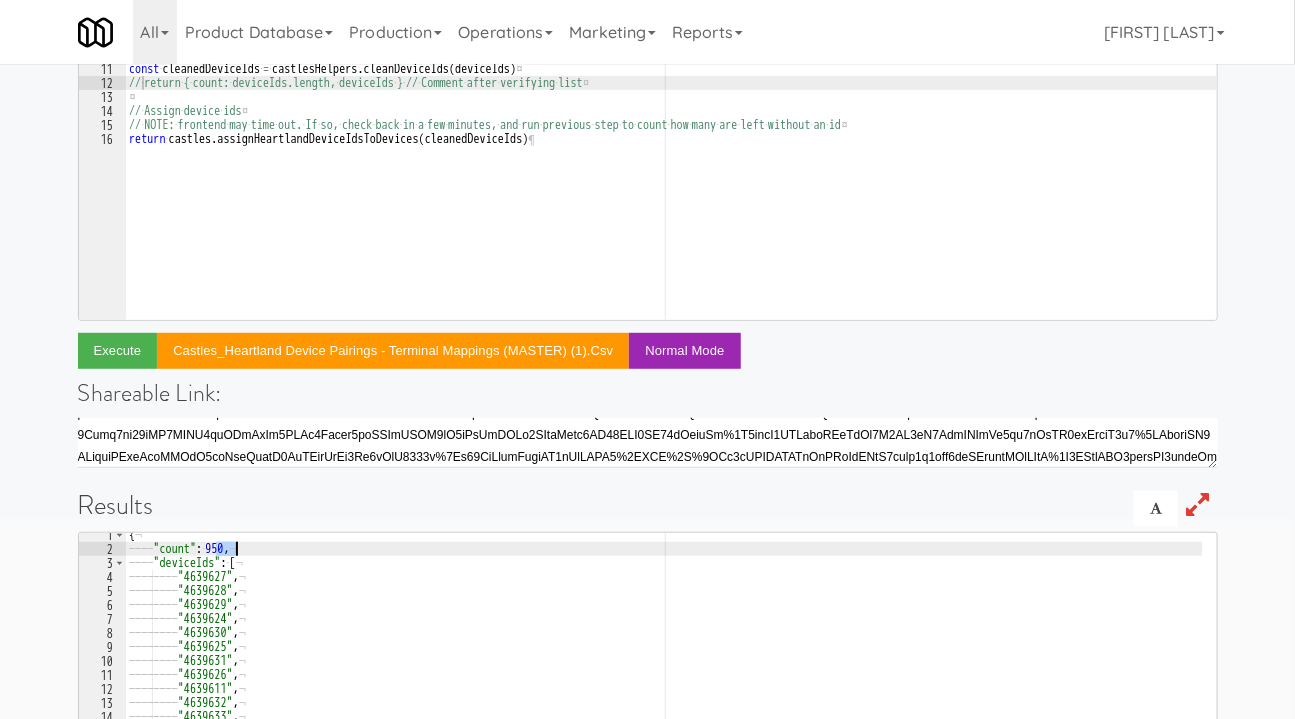 click on "{ "count" :  950 , "deviceIds" :  [ "4639627" , "4639628" , "4639629" , "4639624" , "4639630" , "4639625" , "4639631" , "4639626" , "4639611" , "4639632" , "4639633" , "4639612" , "4639634" , "4571515" , "4586506" , "4586509" , "4639603" , "4586504" , "4571514" , "4586510" , "4586499" , "4586508" , "4586502" ," at bounding box center [664, 741] 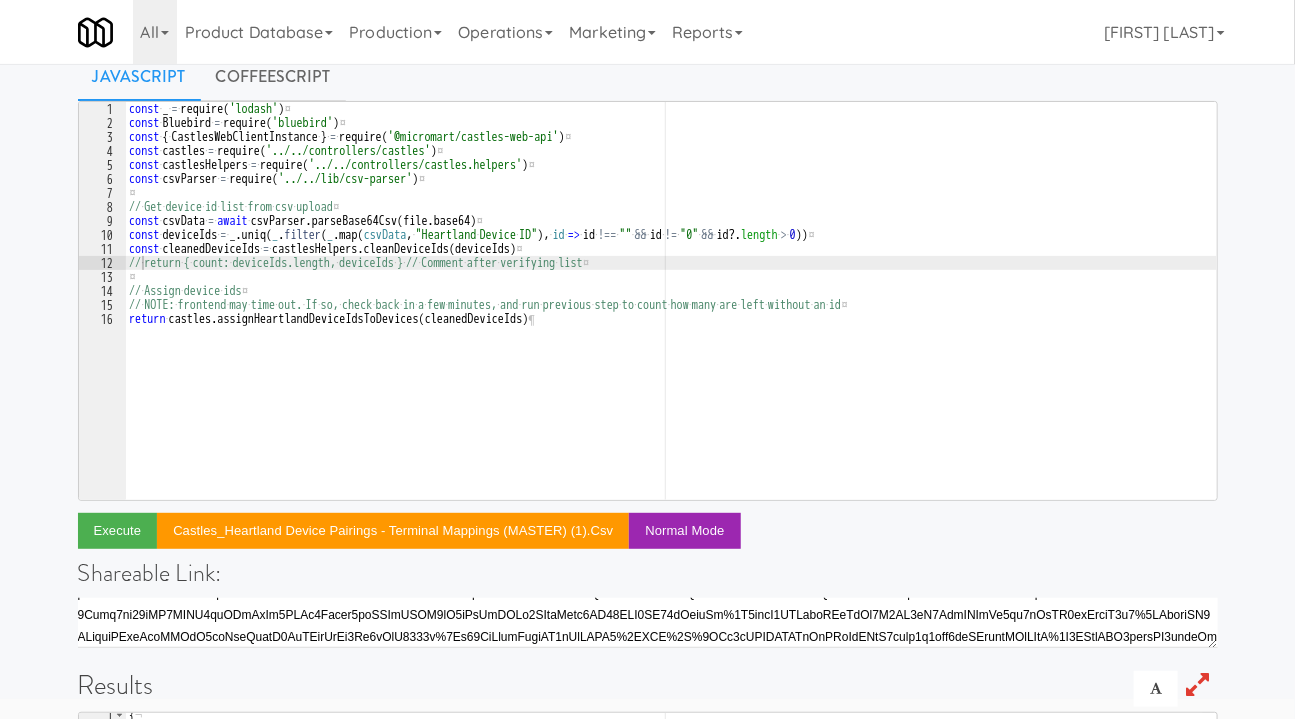 scroll, scrollTop: 83, scrollLeft: 0, axis: vertical 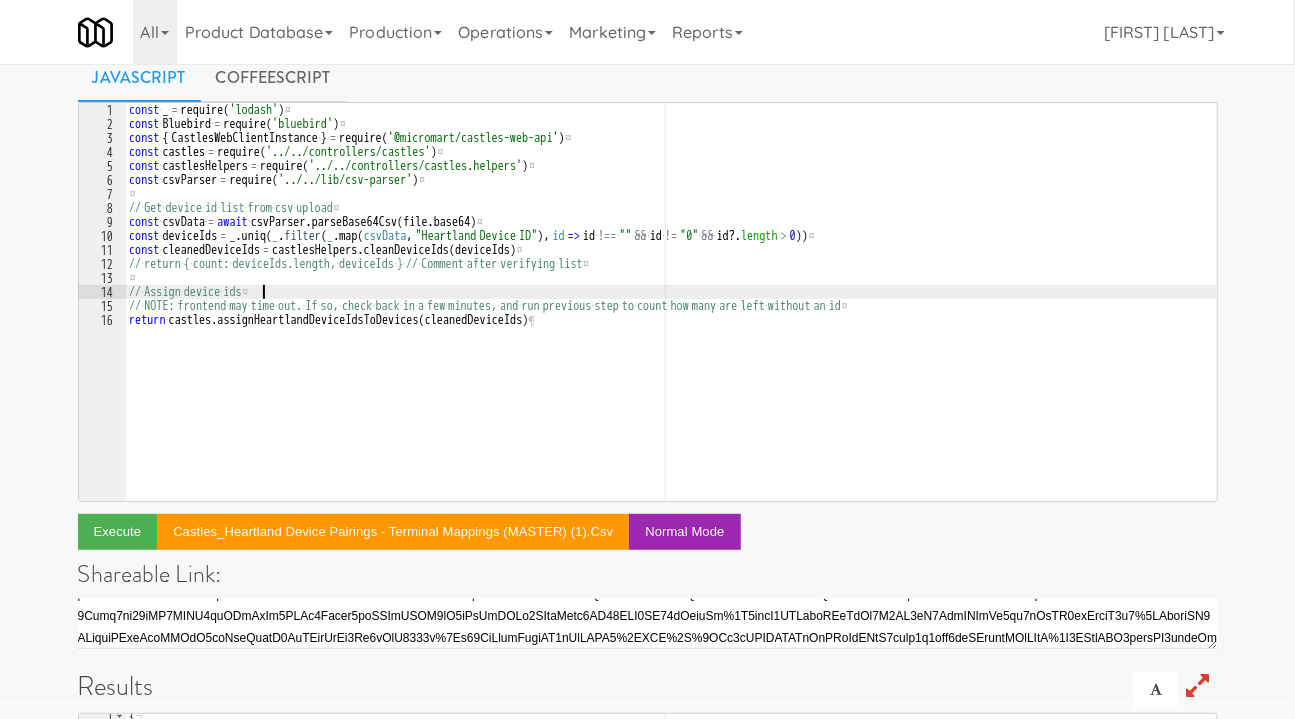 click on "const · _ · = · require ( 'lodash' ) ¤ const · Bluebird · = · require ( 'bluebird' ) ¤ const · { · CastlesWebClientInstance · } · = · require ( '@micromart/castles-web-api' ) ¤ const · castles · = · require ( '../../controllers/castles' ) ¤ const · castlesHelpers · = · require ( '../../controllers/castles.helpers' ) ¤ const · csvParser · = · require ( '../../lib/csv-parser' ) ¤ ¤ // · Get · device · id · list · from · csv · upload ¤ const · csvData · = · await · csvParser . parseBase64Csv ( file . base64 ) ¤ const · deviceIds · = · _ . uniq ( _ . filter ( _ . map ( csvData , · "Heartland · Device · ID" ) , · id · => · id · !== · "" · && · id · != · "0" · && · id ?. length · > · 0 )) ¤ const · cleanedDeviceIds · = · castlesHelpers . cleanDeviceIds ( deviceIds ) ¤ // · return · { · count: · deviceIds.length, · deviceIds · } · // · Comment · after · verifying · list ¤ ¤ // · Assign · device · ids ¤ // · NOTE: · frontend · may ·" at bounding box center (671, 316) 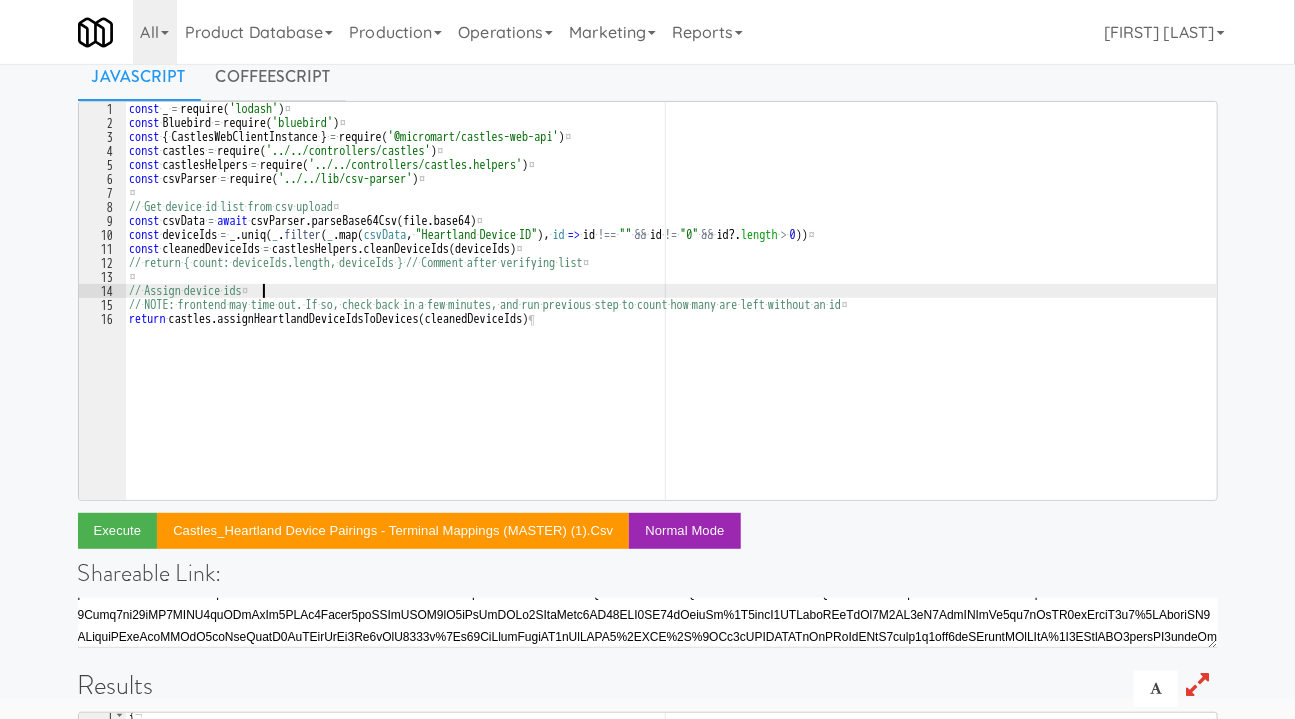 scroll, scrollTop: 83, scrollLeft: 0, axis: vertical 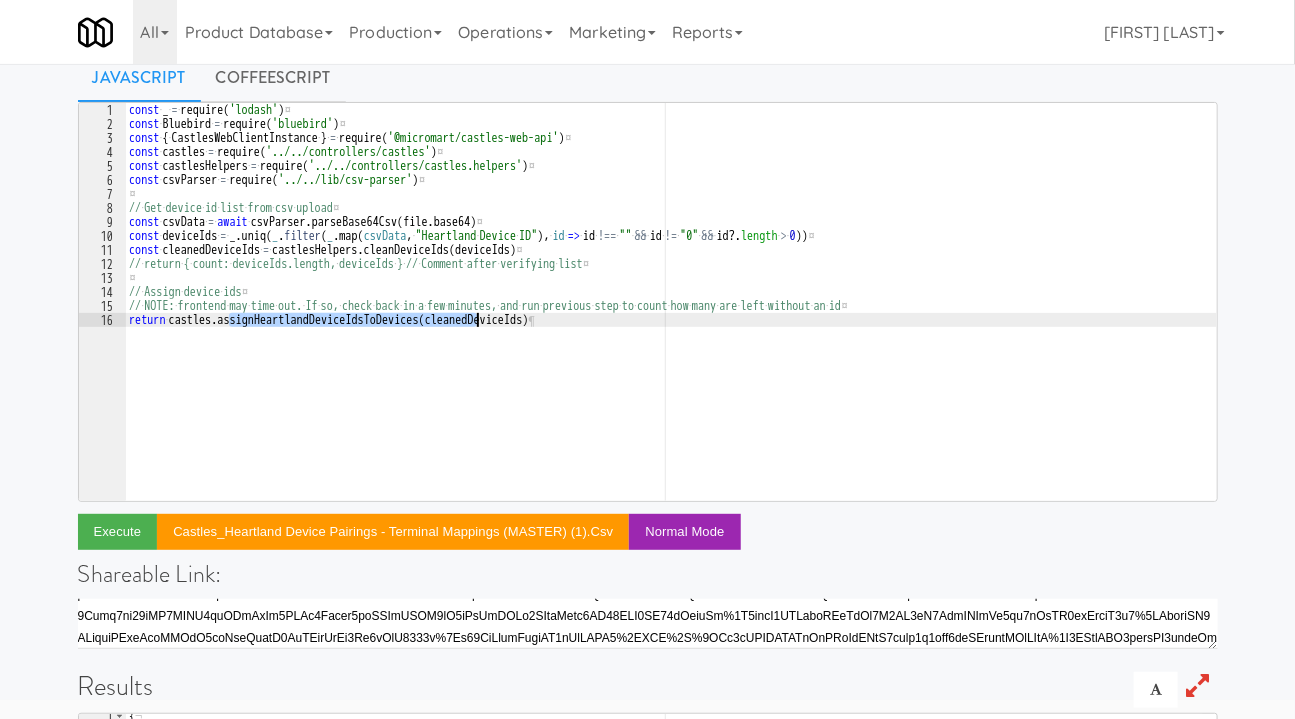 drag, startPoint x: 229, startPoint y: 320, endPoint x: 477, endPoint y: 325, distance: 248.0504 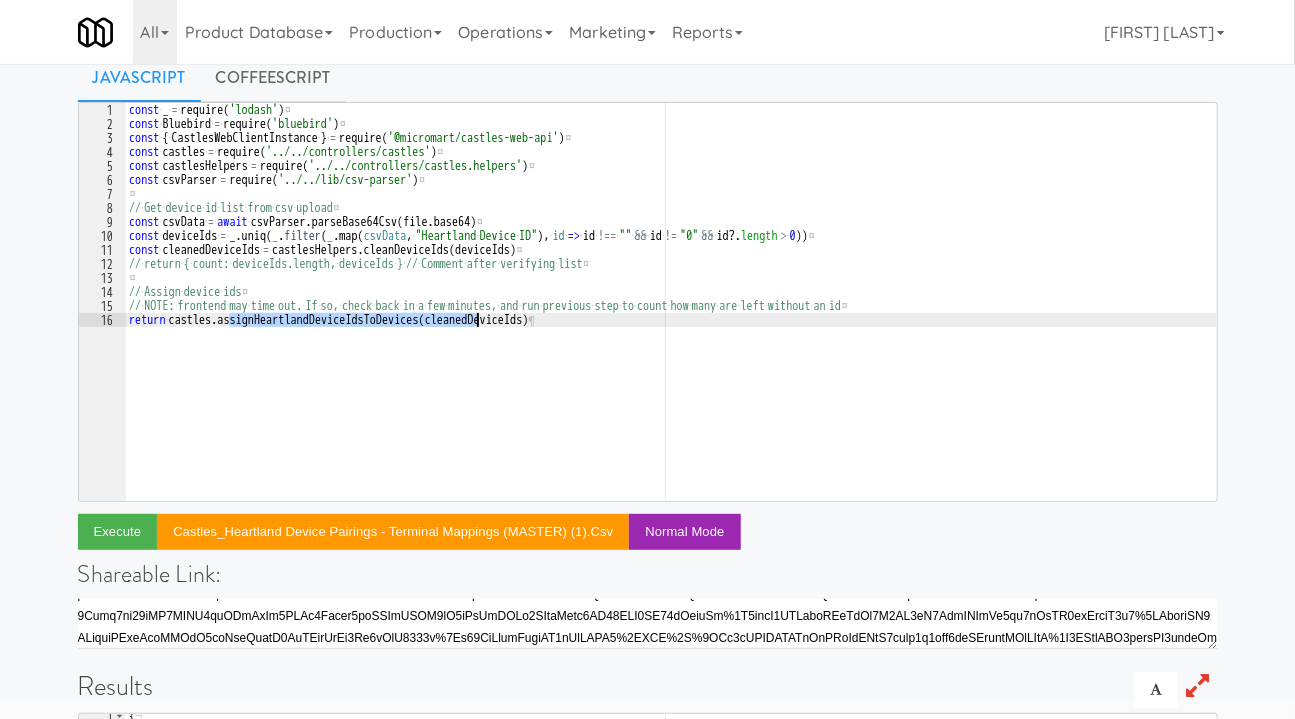 click on "const · _ · = · require ( 'lodash' ) ¤ const · Bluebird · = · require ( 'bluebird' ) ¤ const · { · CastlesWebClientInstance · } · = · require ( '@micromart/castles-web-api' ) ¤ const · castles · = · require ( '../../controllers/castles' ) ¤ const · castlesHelpers · = · require ( '../../controllers/castles.helpers' ) ¤ const · csvParser · = · require ( '../../lib/csv-parser' ) ¤ ¤ // · Get · device · id · list · from · csv · upload ¤ const · csvData · = · await · csvParser . parseBase64Csv ( file . base64 ) ¤ const · deviceIds · = · _ . uniq ( _ . filter ( _ . map ( csvData , · "Heartland · Device · ID" ) , · id · => · id · !== · "" · && · id · != · "0" · && · id ?. length · > · 0 )) ¤ const · cleanedDeviceIds · = · castlesHelpers . cleanDeviceIds ( deviceIds ) ¤ // · return · { · count: · deviceIds.length, · deviceIds · } · // · Comment · after · verifying · list ¤ ¤ // · Assign · device · ids ¤ // · NOTE: · frontend · may ·" at bounding box center [671, 316] 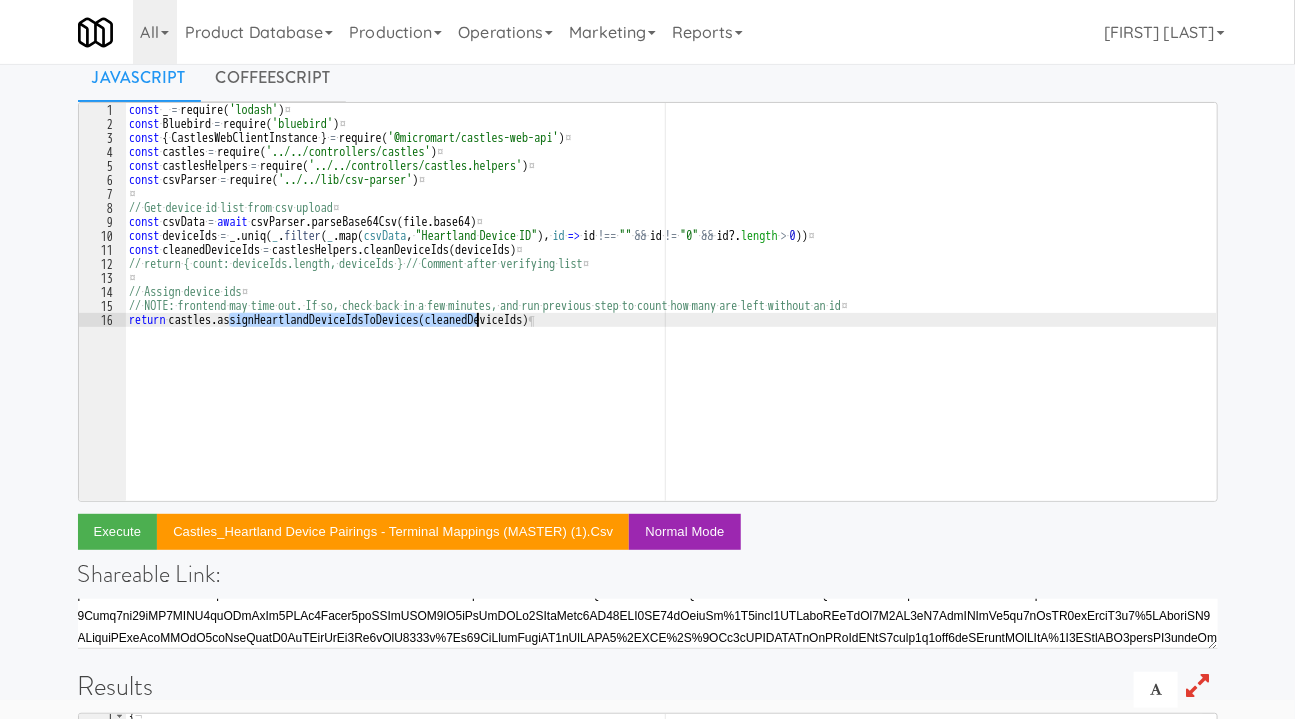 click on "const · _ · = · require ( 'lodash' ) ¤ const · Bluebird · = · require ( 'bluebird' ) ¤ const · { · CastlesWebClientInstance · } · = · require ( '@micromart/castles-web-api' ) ¤ const · castles · = · require ( '../../controllers/castles' ) ¤ const · castlesHelpers · = · require ( '../../controllers/castles.helpers' ) ¤ const · csvParser · = · require ( '../../lib/csv-parser' ) ¤ ¤ // · Get · device · id · list · from · csv · upload ¤ const · csvData · = · await · csvParser . parseBase64Csv ( file . base64 ) ¤ const · deviceIds · = · _ . uniq ( _ . filter ( _ . map ( csvData , · "Heartland · Device · ID" ) , · id · => · id · !== · "" · && · id · != · "0" · && · id ?. length · > · 0 )) ¤ const · cleanedDeviceIds · = · castlesHelpers . cleanDeviceIds ( deviceIds ) ¤ // · return · { · count: · deviceIds.length, · deviceIds · } · // · Comment · after · verifying · list ¤ ¤ // · Assign · device · ids ¤ // · NOTE: · frontend · may ·" at bounding box center (671, 302) 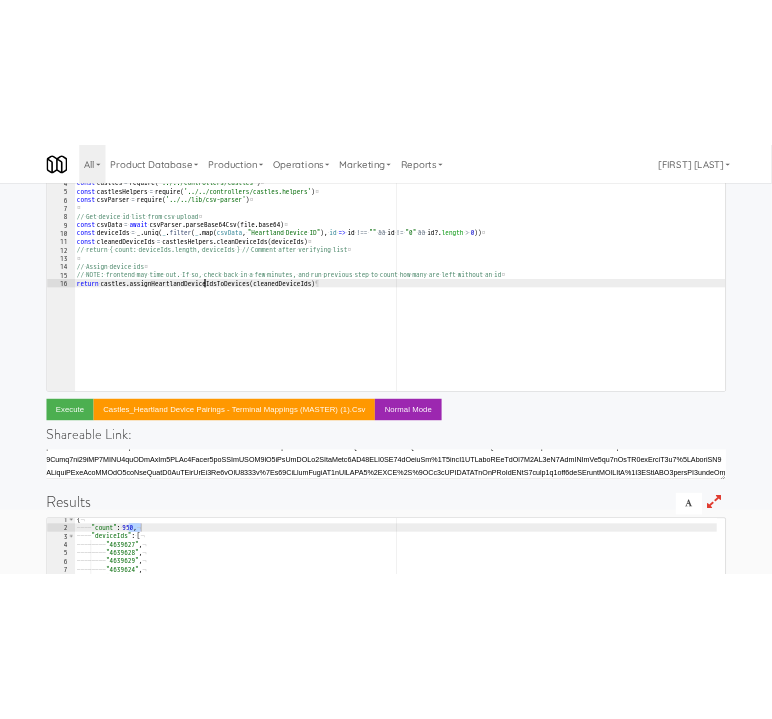 scroll, scrollTop: 173, scrollLeft: 0, axis: vertical 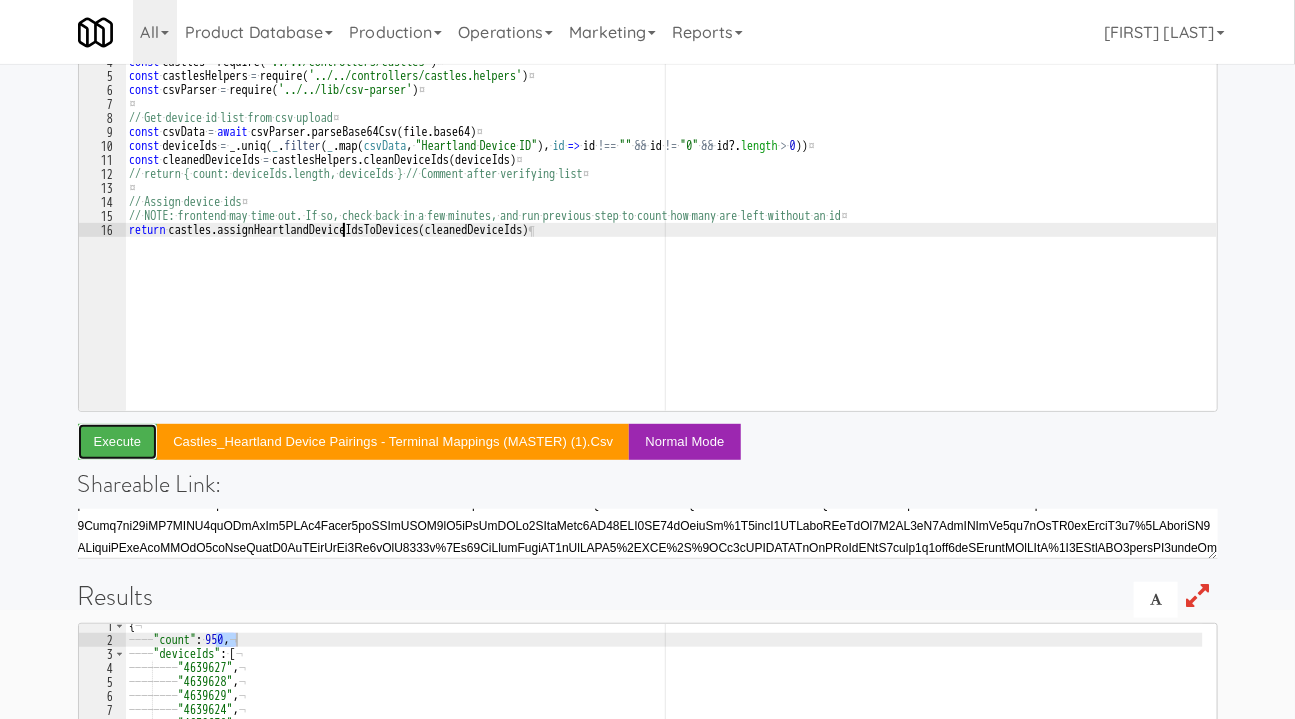 click on "Execute" at bounding box center [118, 442] 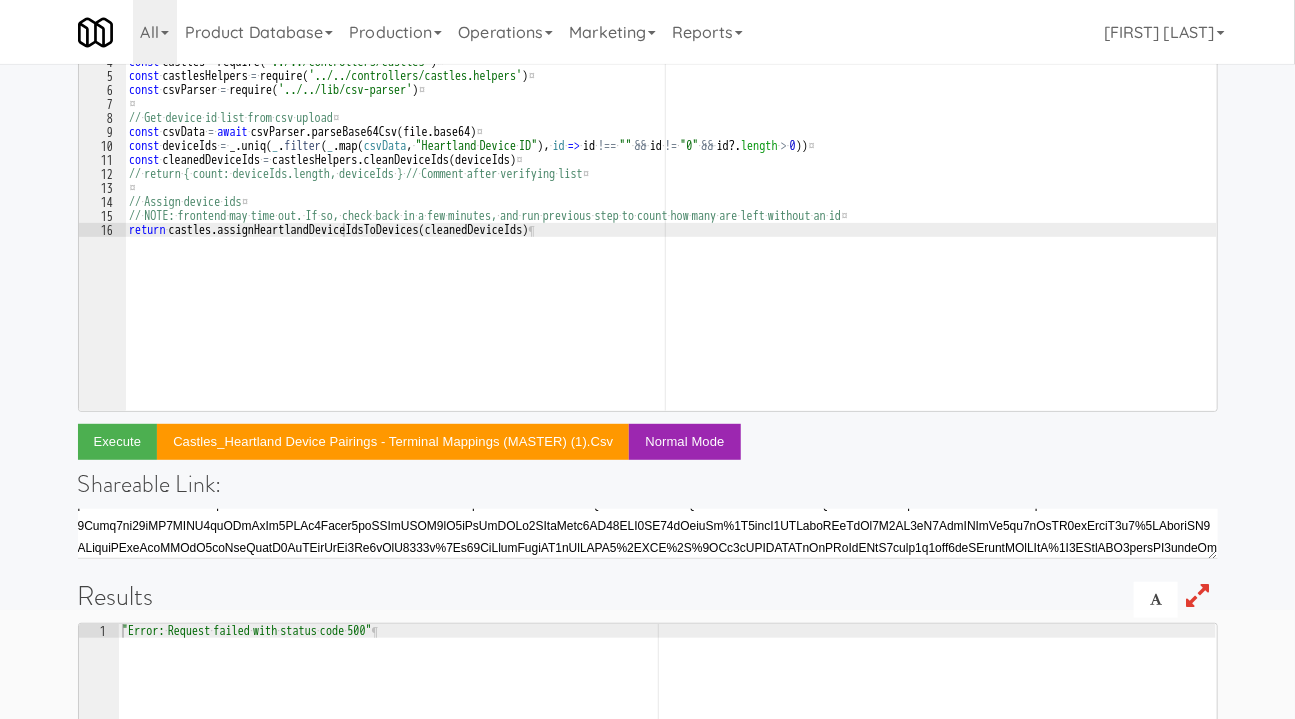 type on ""Error: Request failed with status code 500"" 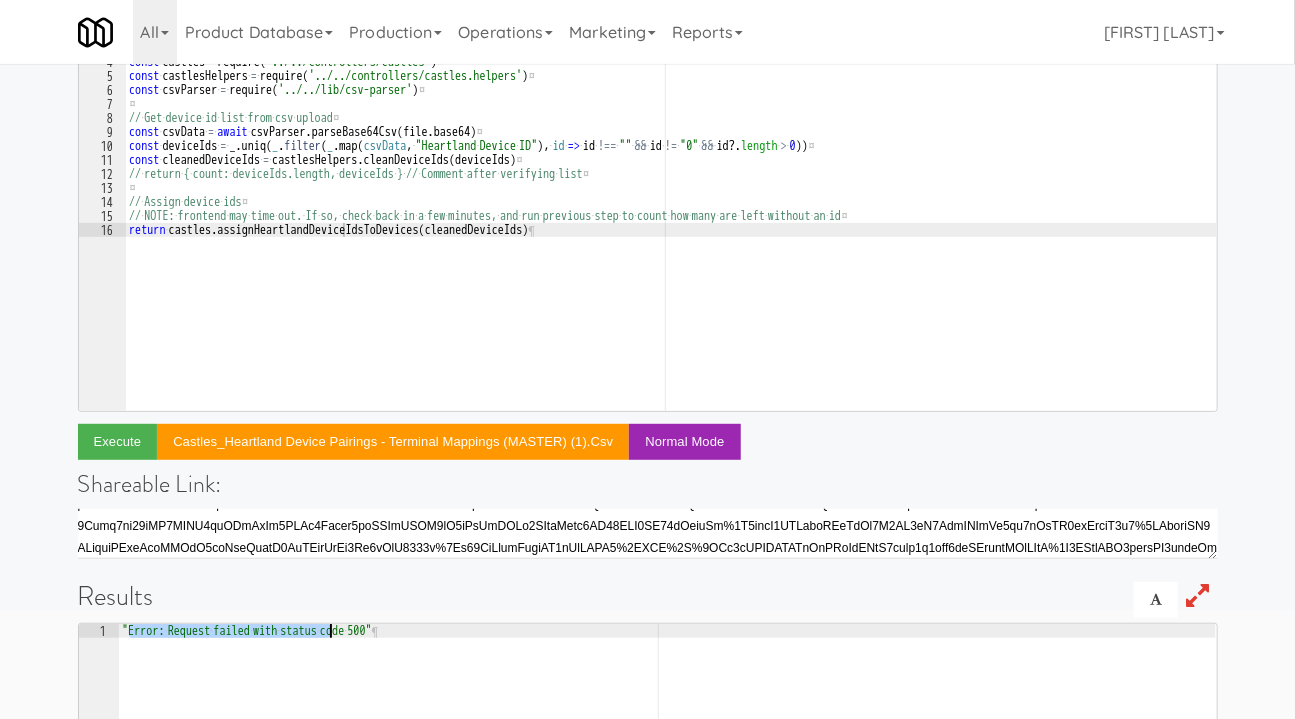 drag, startPoint x: 132, startPoint y: 635, endPoint x: 350, endPoint y: 637, distance: 218.00917 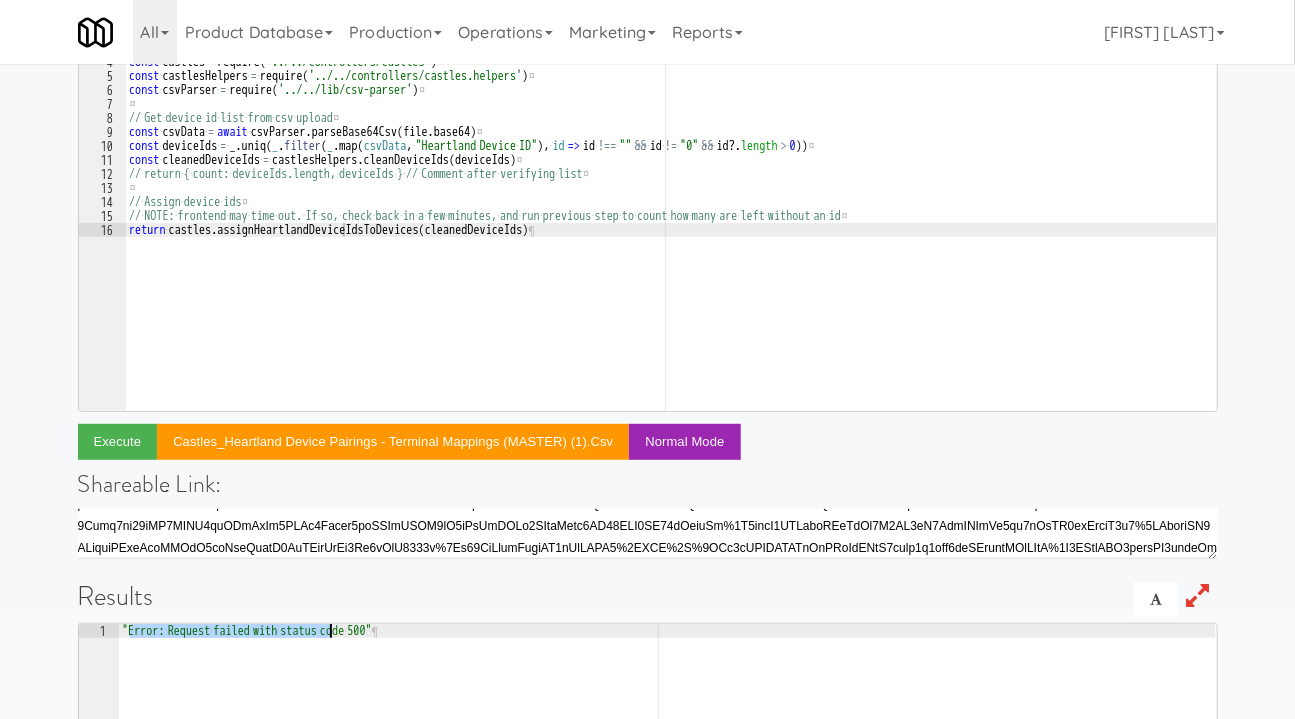 click on ""Error: · Request · failed · with · status · code · 500" ¶" at bounding box center [667, 837] 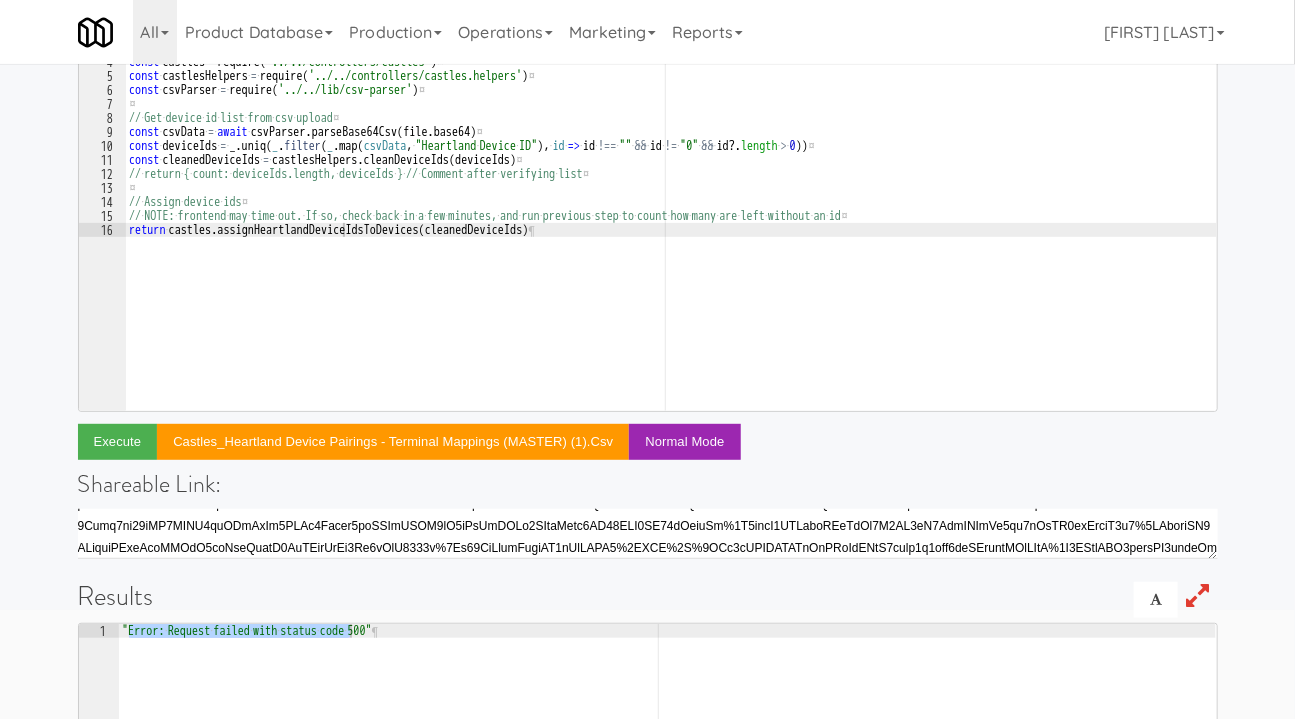 click on "Results" at bounding box center [648, 596] 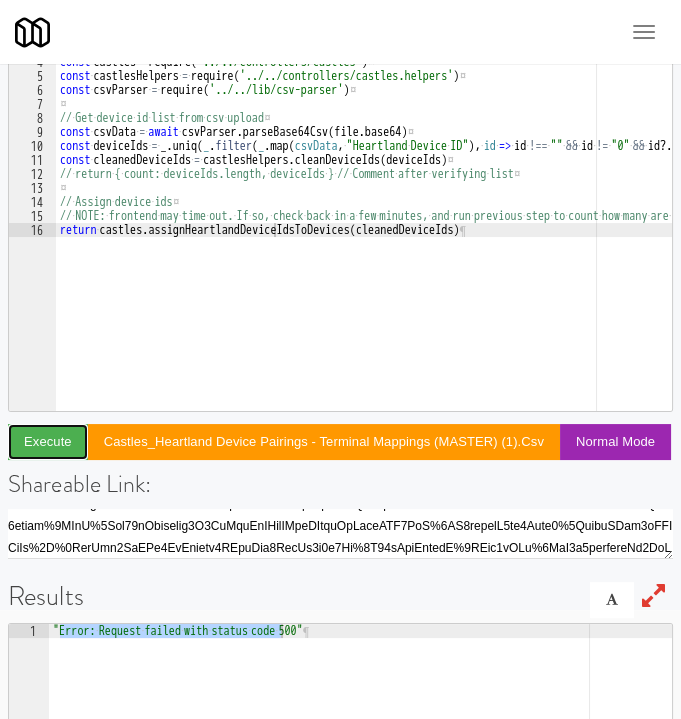 click on "Execute" at bounding box center [48, 442] 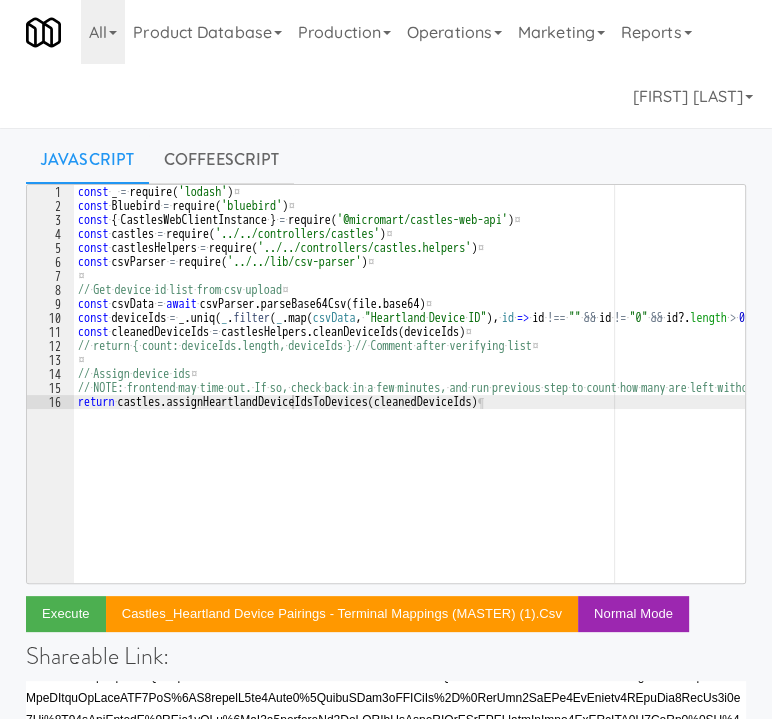 scroll, scrollTop: 0, scrollLeft: 0, axis: both 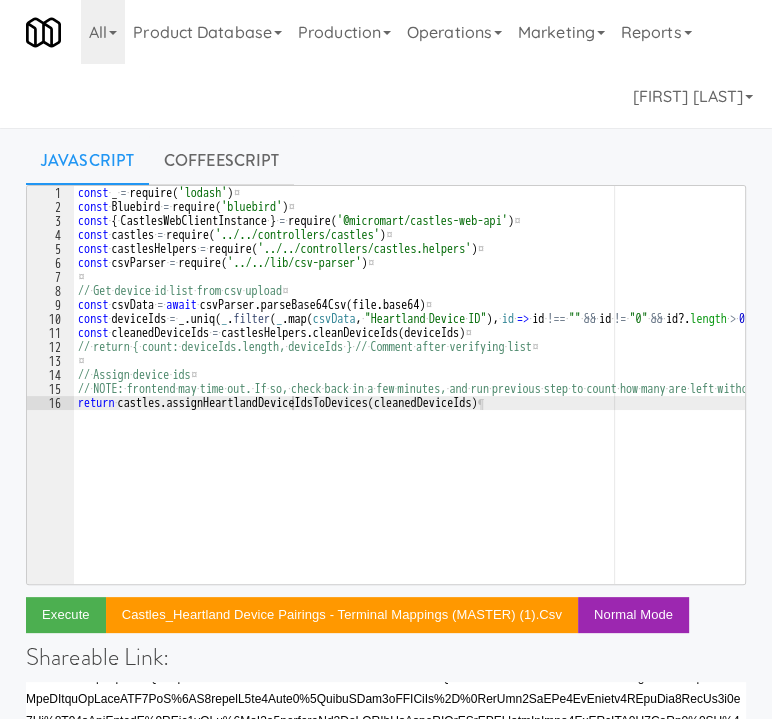 click on "const · _ · = · require ( 'lodash' ) ¤ const · Bluebird · = · require ( 'bluebird' ) ¤ const · { · CastlesWebClientInstance · } · = · require ( '@micromart/castles-web-api' ) ¤ const · castles · = · require ( '../../controllers/castles' ) ¤ const · castlesHelpers · = · require ( '../../controllers/castles.helpers' ) ¤ const · csvParser · = · require ( '../../lib/csv-parser' ) ¤ ¤ // · Get · device · id · list · from · csv · upload ¤ const · csvData · = · await · csvParser . parseBase64Csv ( file . base64 ) ¤ const · deviceIds · = · _ . uniq ( _ . filter ( _ . map ( csvData , · "Heartland · Device · ID" ) , · id · => · id · !== · "" · && · id · != · "0" · && · id ?. length · > · 0 )) ¤ const · cleanedDeviceIds · = · castlesHelpers . cleanDeviceIds ( deviceIds ) ¤ // · return · { · count: · deviceIds.length, · deviceIds · } · // · Comment · after · verifying · list ¤ ¤ // · Assign · device · ids ¤ // · NOTE: · frontend · may ·" at bounding box center (513, 392) 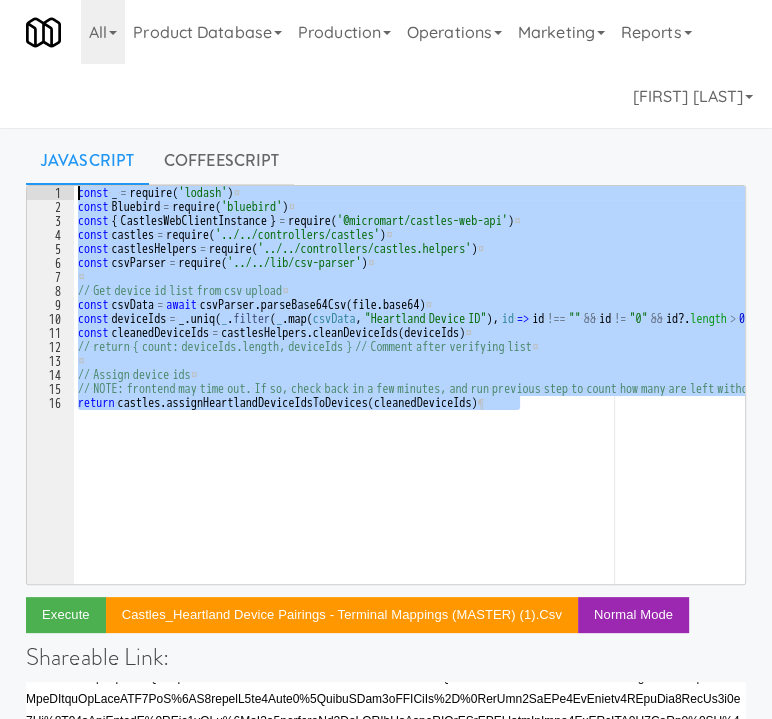 drag, startPoint x: 534, startPoint y: 400, endPoint x: 67, endPoint y: 191, distance: 511.63464 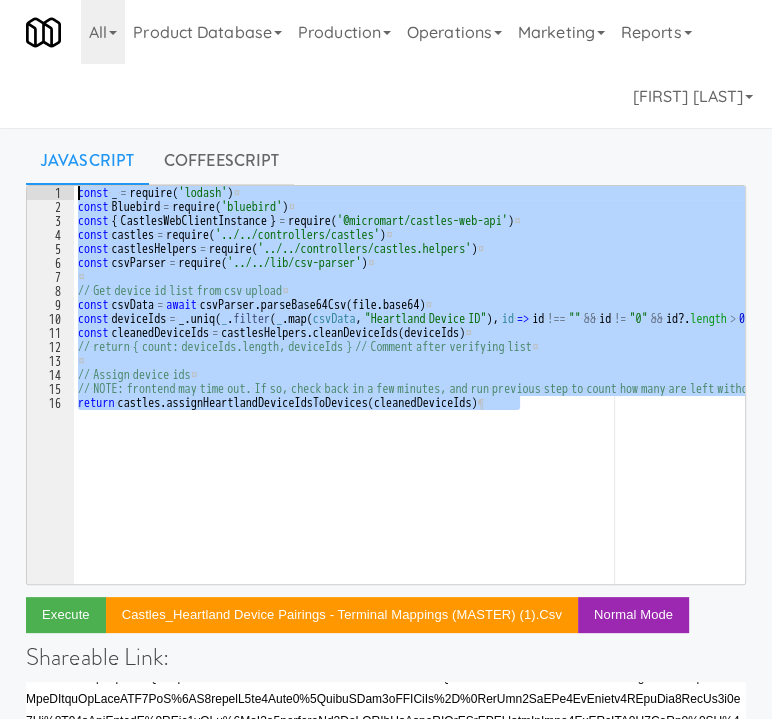 click on "1 2 3 4 5 6 7 8 9 10 11 12 13 14 15 16  _  =  require ( 'lodash' )   Bluebird  =  require ( 'bluebird' )   {  CastlesWebClientInstance  }  =  require ( '@micromart/castles-web-api' )   castles  =  require ( '../../controllers/castles' )   castlesHelpers  =  require ( '../../controllers/castles.helpers' )   csvParser  =  require ( '../../lib/csv-parser' )    Get  device  id  list  from  csv  upload   csvData  =  await  csvParser . parseBase64Csv ( file . base64 )   deviceIds  =  _ . uniq ( _ . filter ( _ . map ( csvData , "Heartland  Device  ID" ) ,  id  = >  id  !==  ""  &&  id  !=  "0"  &&  id ?. length  >  0 ))   cleanedDeviceIds  =  castlesHelpers . cleanDeviceIds ( deviceIds )    return  {  count:  deviceIds.length,  deviceIds  }     Comment  after  verifying  list     Assign  device" at bounding box center (386, 385) 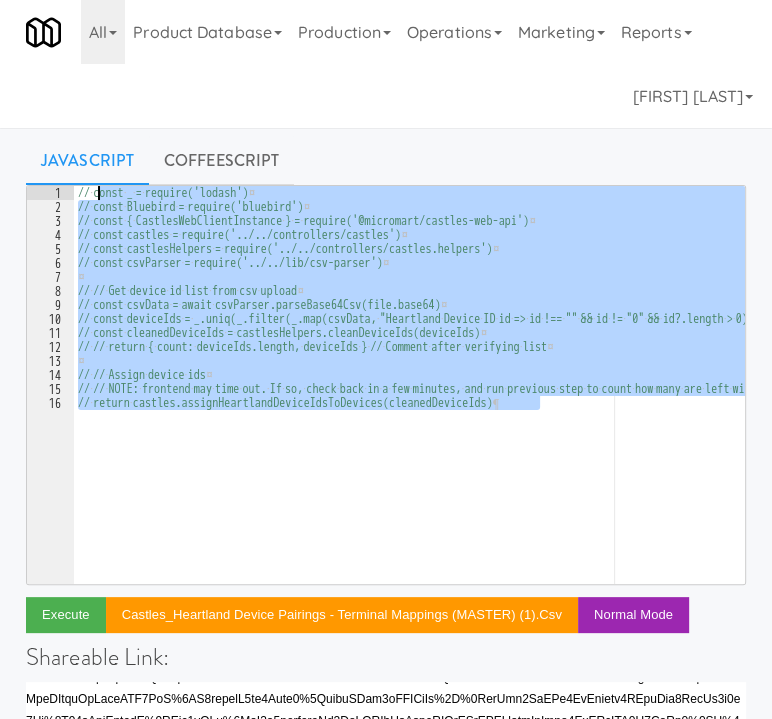 type on "// return castles.assignHeartlandDeviceIdsToDevices(cleanedDeviceIds)" 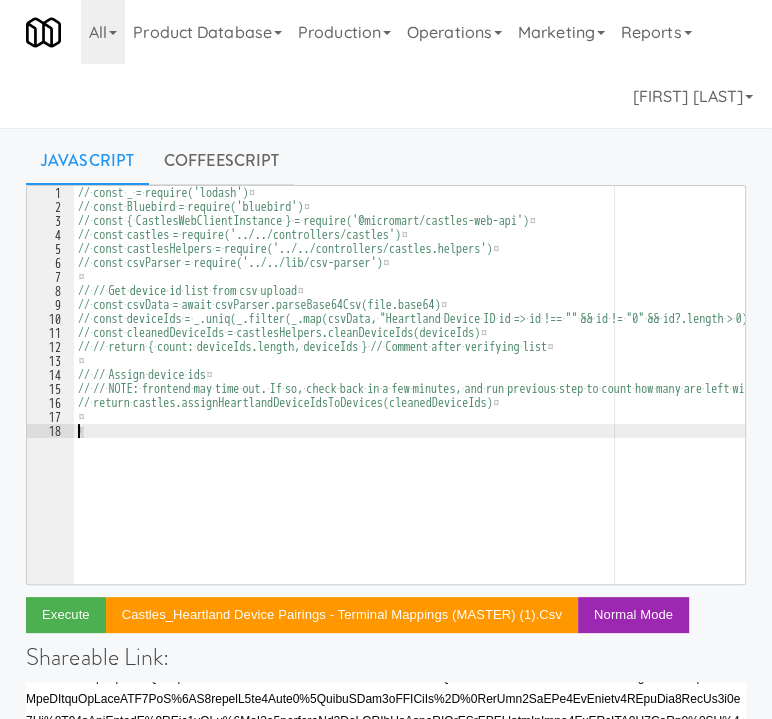 paste on "return terminalsWithoutDeviceId.length" 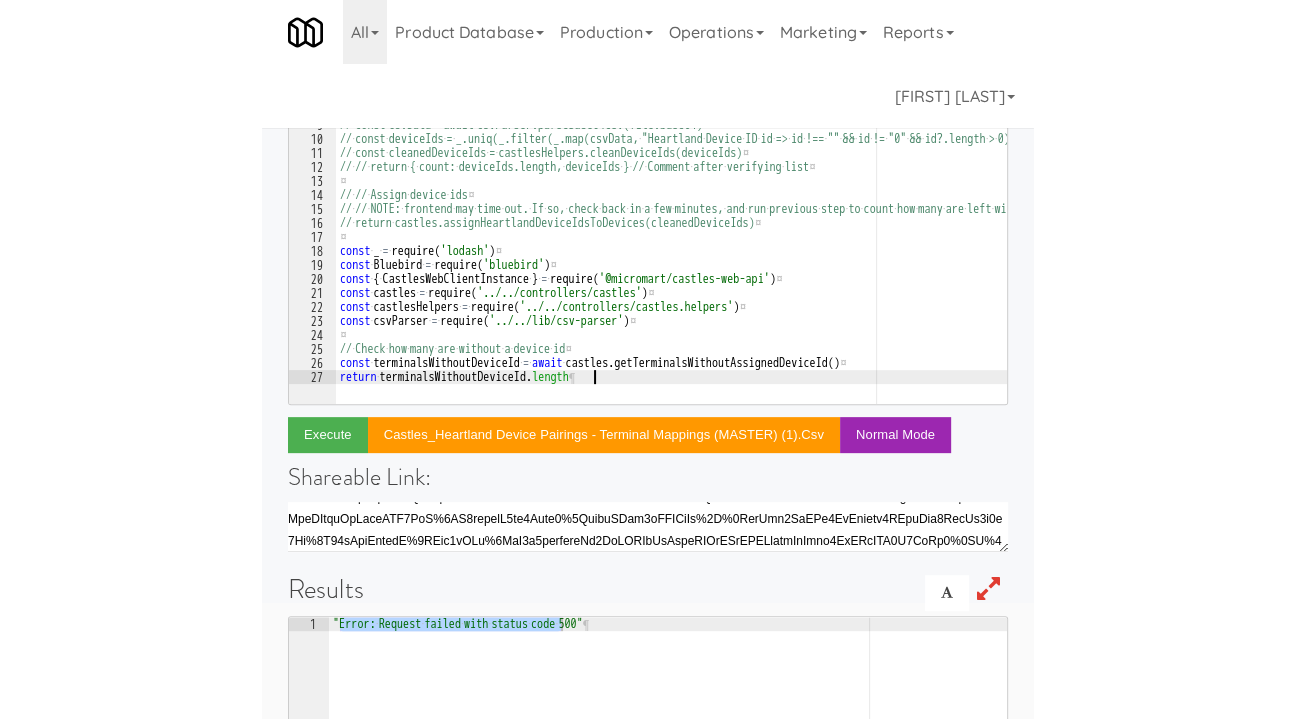 scroll, scrollTop: 181, scrollLeft: 0, axis: vertical 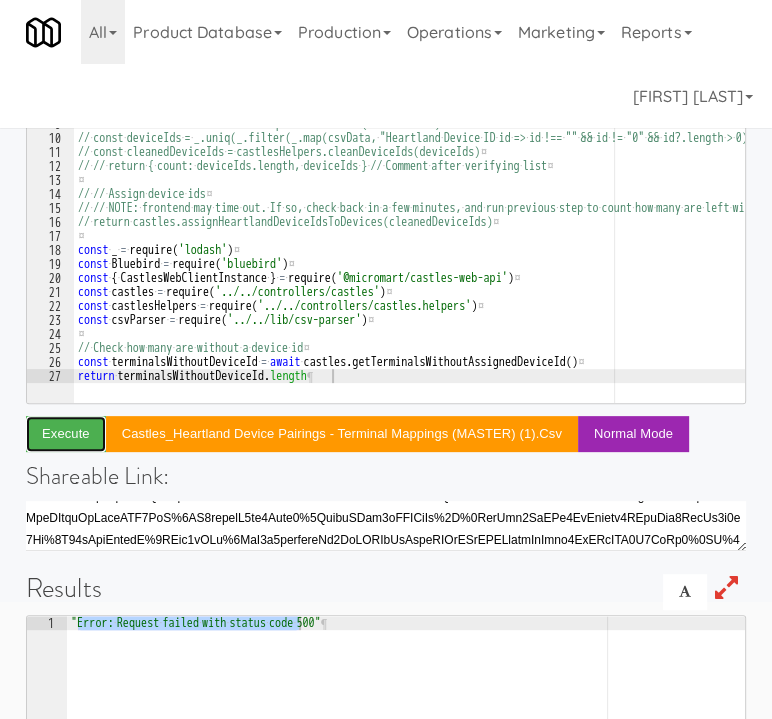click on "Execute" at bounding box center (66, 434) 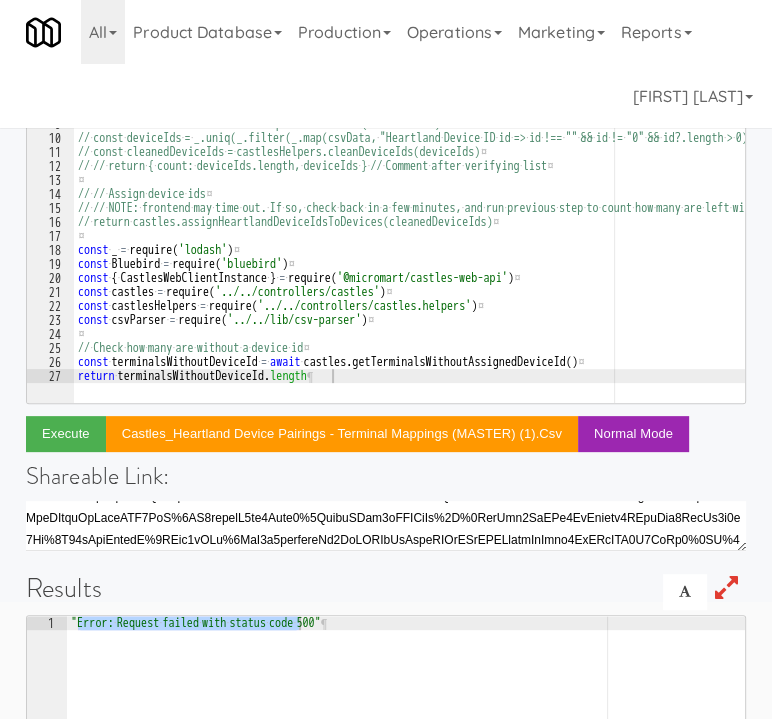 click on ""Error: · Request · failed · with · status · code · 500" ¶" at bounding box center [406, 815] 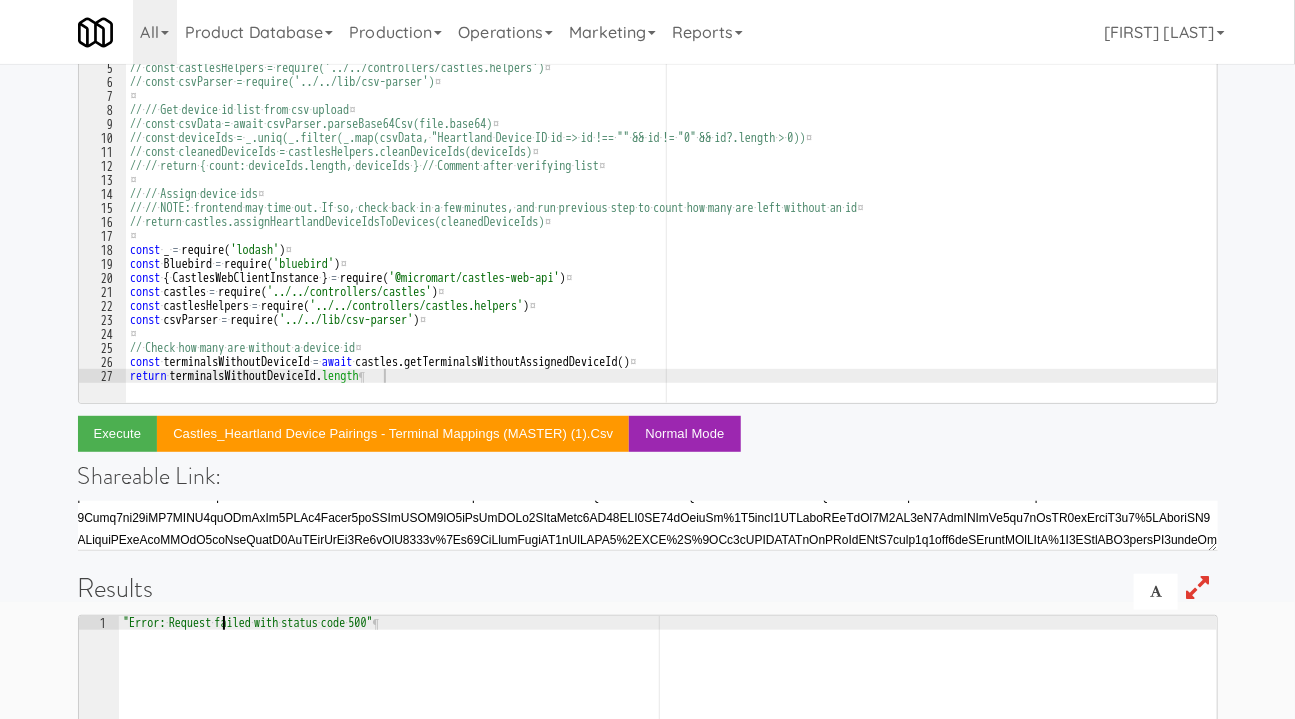 scroll, scrollTop: 181, scrollLeft: 0, axis: vertical 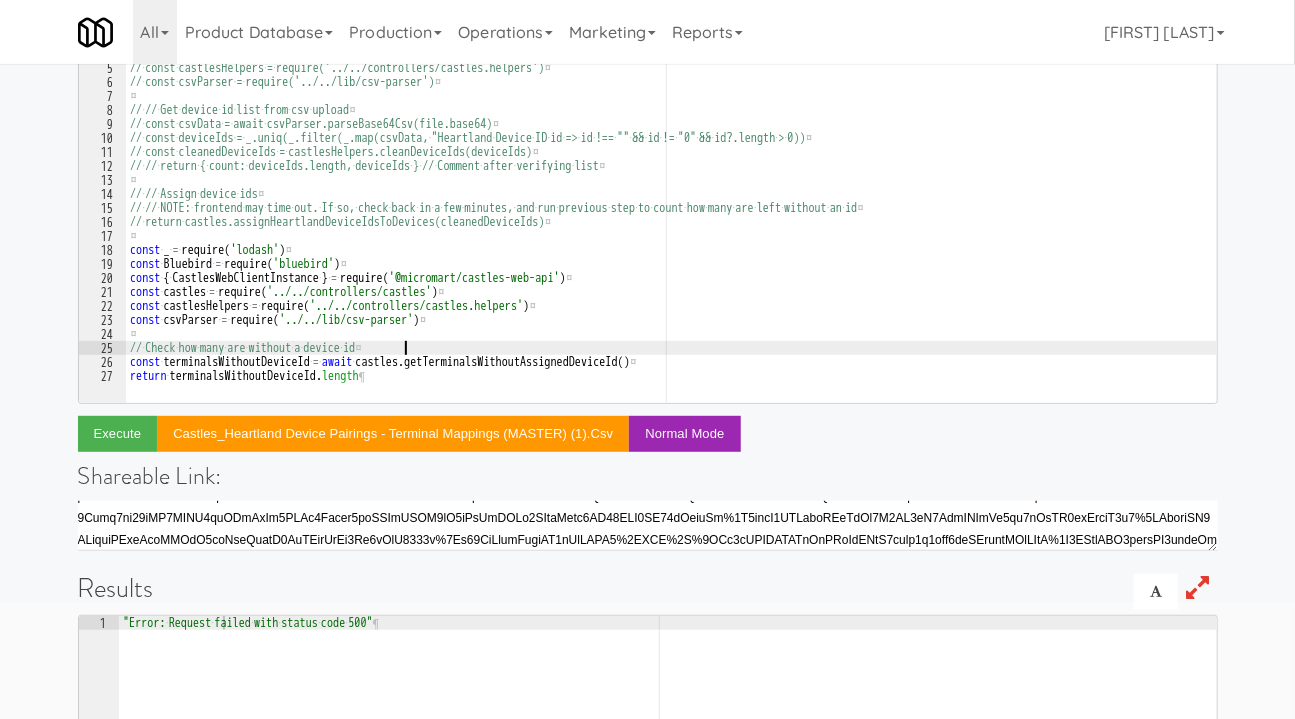 click on "// · const · _ · = · require('lodash') ¤ // · const · Bluebird · = · require('bluebird') ¤ // · const · { · CastlesWebClientInstance · } · = · require('@micromart/castles-web-api') ¤ // · const · castles · = · require('../../controllers/castles') ¤ // · const · castlesHelpers · = · require('../../controllers/castles.helpers') ¤ // · const · csvParser · = · require('../../lib/csv-parser') ¤ ¤ // · // · Get · device · id · list · from · csv · upload ¤ // · const · csvData · = · await · csvParser.parseBase64Csv(file.base64) ¤ // · const · deviceIds · = · _.uniq(_.filter(_.map(csvData, · "Heartland · Device · ID"), · id · => · id · !== · "" · && · id · != · "0" · && · id?.length · > · 0)) ¤ // · const · cleanedDeviceIds · = · castlesHelpers.cleanDeviceIds(deviceIds) ¤ // · // · return · { · count: · deviceIds.length, · deviceIds · } · // · Comment · after · verifying · list ¤ ¤ // · // · Assign · device · ids ¤ // · // a" at bounding box center (671, 211) 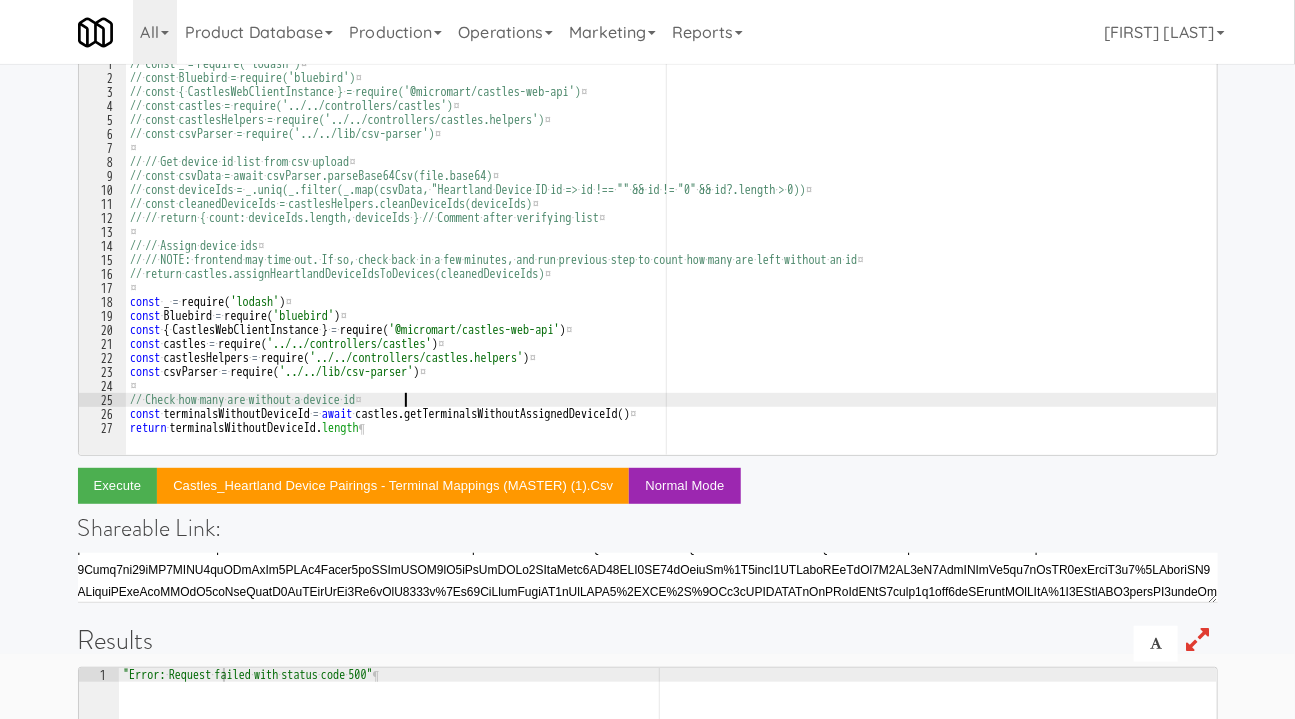 scroll, scrollTop: 0, scrollLeft: 0, axis: both 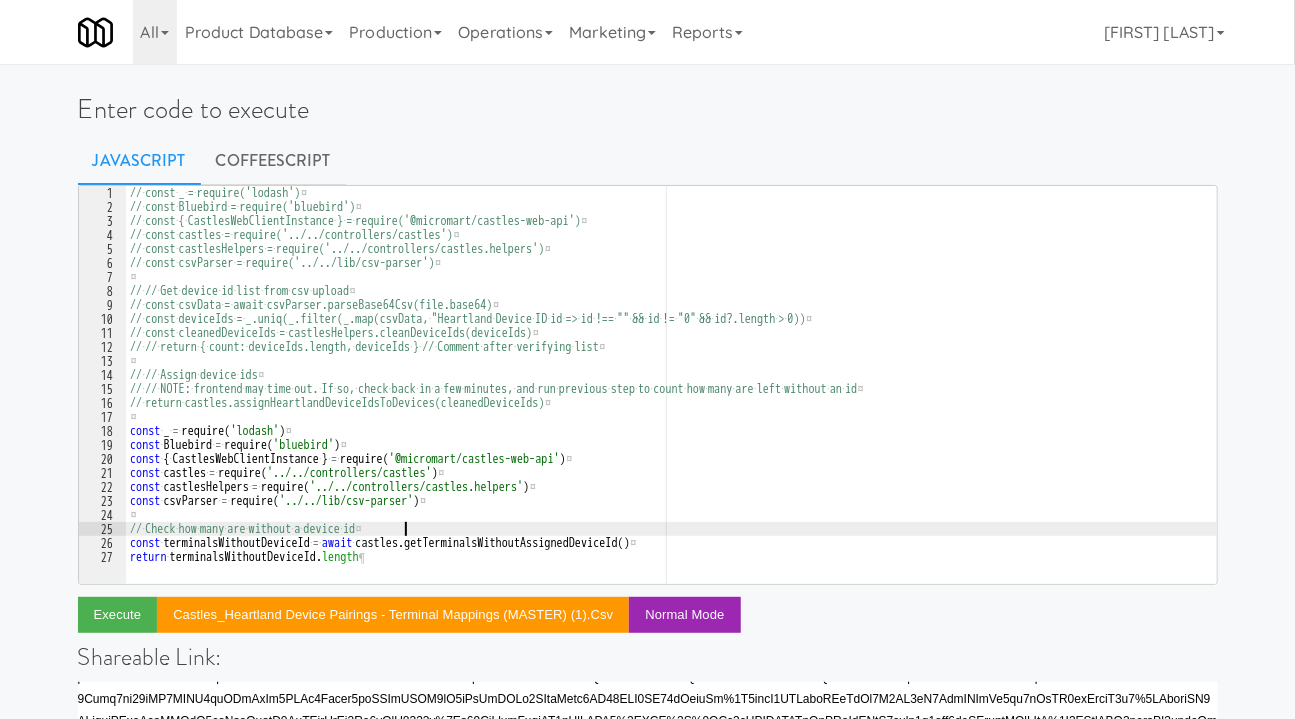 click on "// · const · _ · = · require('lodash') ¤ // · const · Bluebird · = · require('bluebird') ¤ // · const · { · CastlesWebClientInstance · } · = · require('@micromart/castles-web-api') ¤ // · const · castles · = · require('../../controllers/castles') ¤ // · const · castlesHelpers · = · require('../../controllers/castles.helpers') ¤ // · const · csvParser · = · require('../../lib/csv-parser') ¤ ¤ // · // · Get · device · id · list · from · csv · upload ¤ // · const · csvData · = · await · csvParser.parseBase64Csv(file.base64) ¤ // · const · deviceIds · = · _.uniq(_.filter(_.map(csvData, · "Heartland · Device · ID"), · id · => · id · !== · "" · && · id · != · "0" · && · id?.length · > · 0)) ¤ // · const · cleanedDeviceIds · = · castlesHelpers.cleanDeviceIds(deviceIds) ¤ // · // · return · { · count: · deviceIds.length, · deviceIds · } · // · Comment · after · verifying · list ¤ ¤ // · // · Assign · device · ids ¤ // · // a" at bounding box center (671, 392) 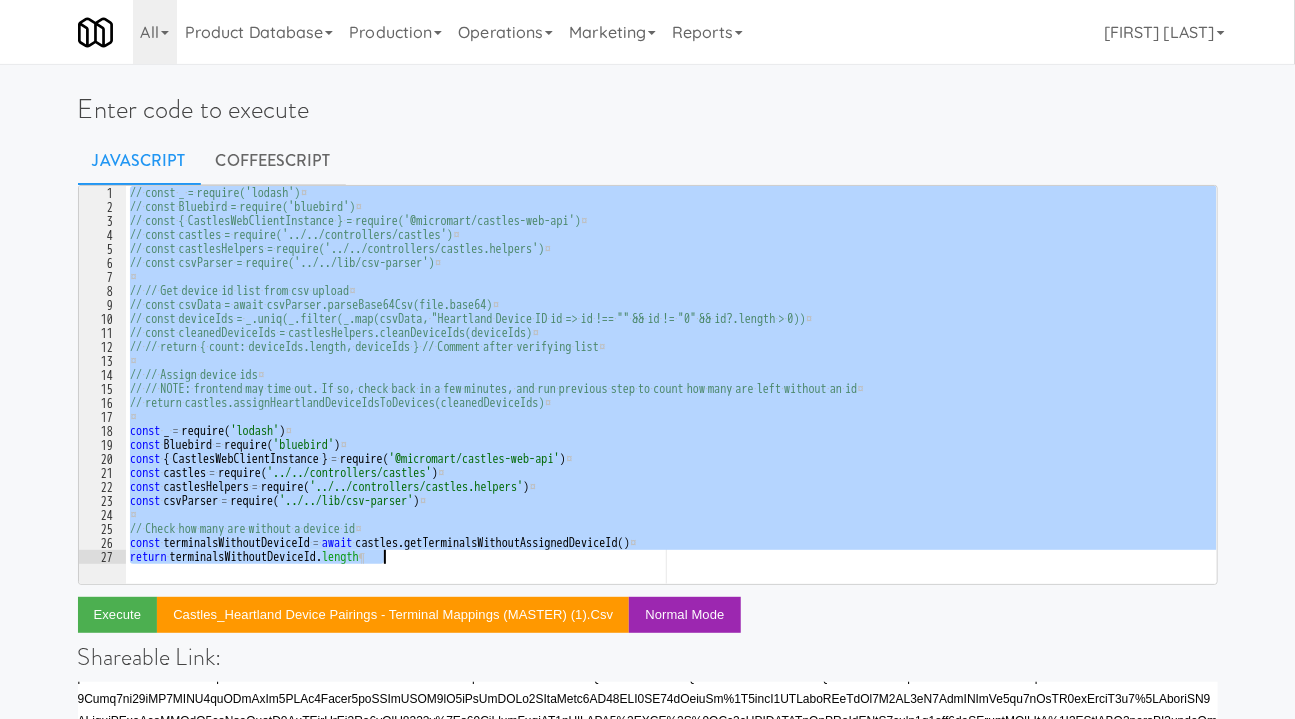 paste on "}, { concurrency: 10 })" 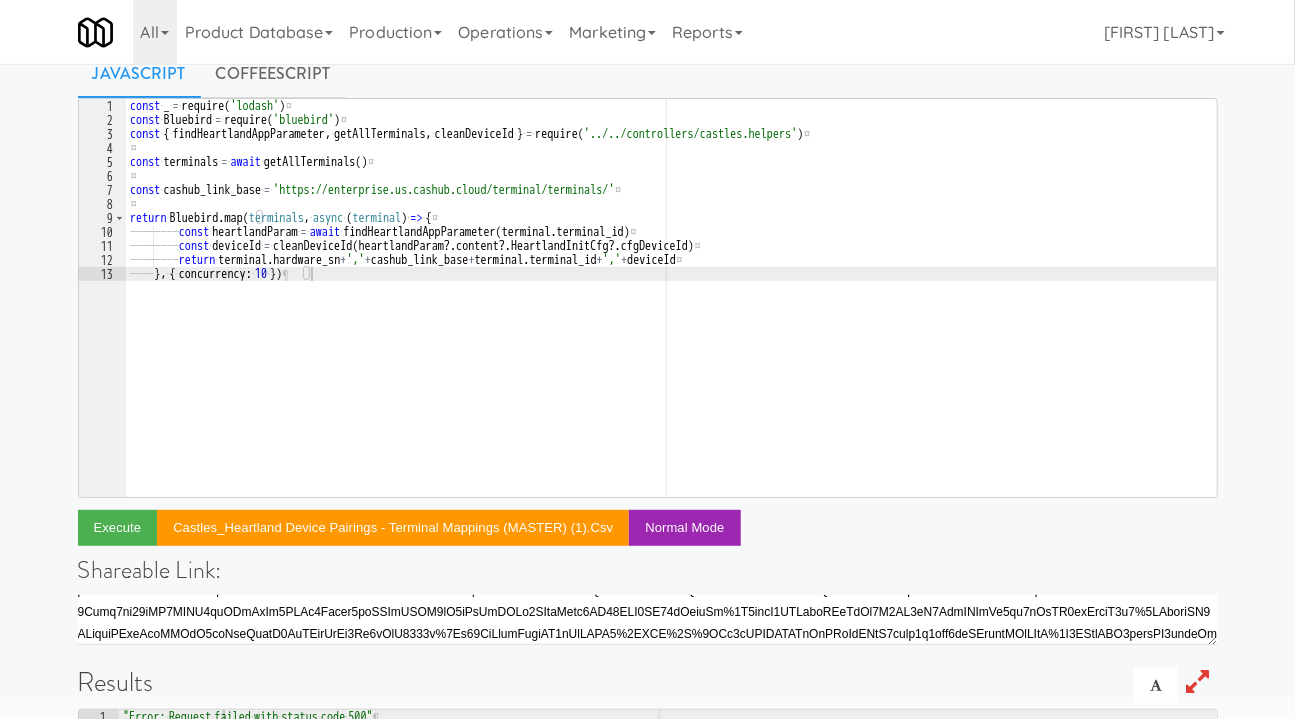 scroll, scrollTop: 89, scrollLeft: 0, axis: vertical 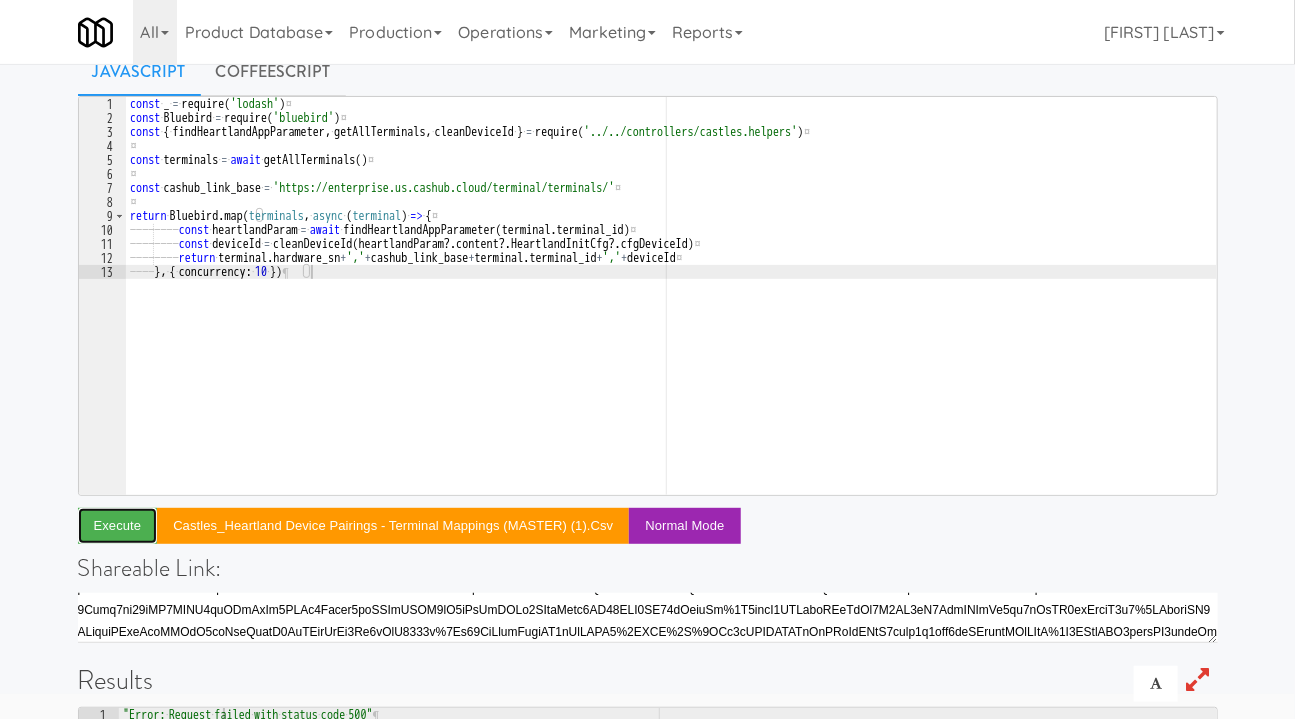 click on "Execute" at bounding box center (118, 526) 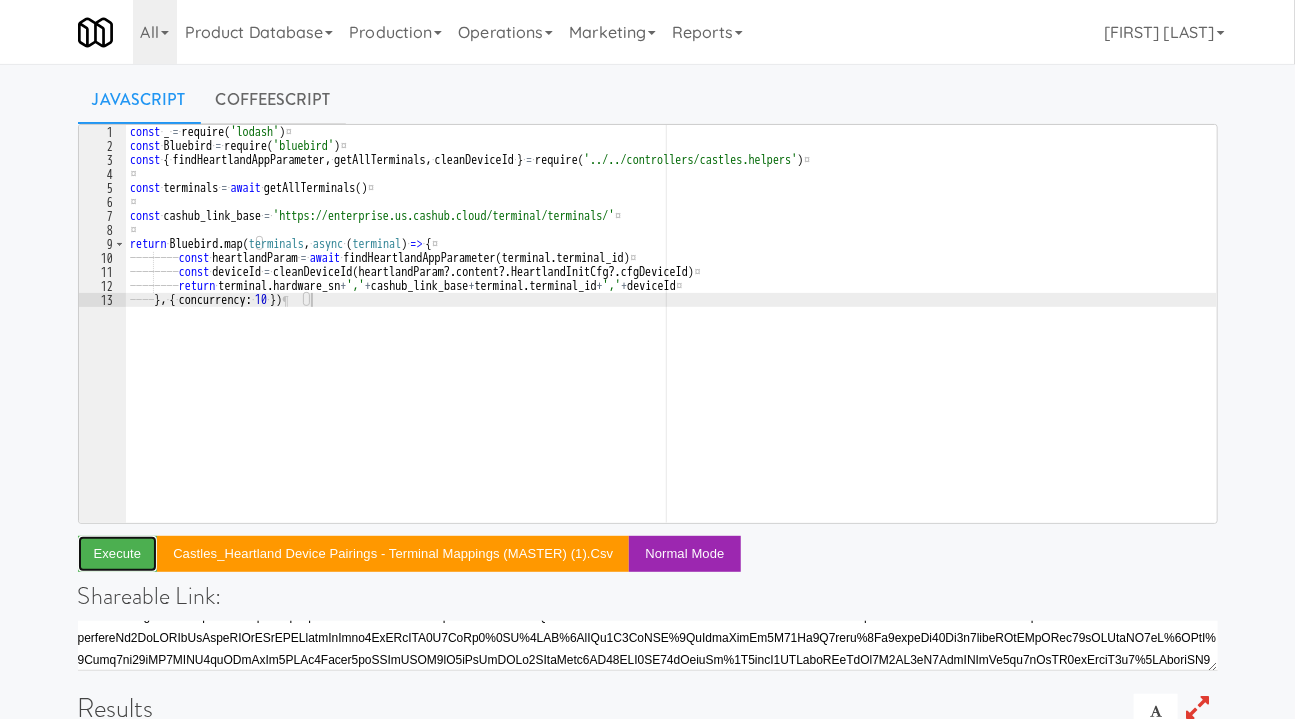 scroll, scrollTop: 0, scrollLeft: 0, axis: both 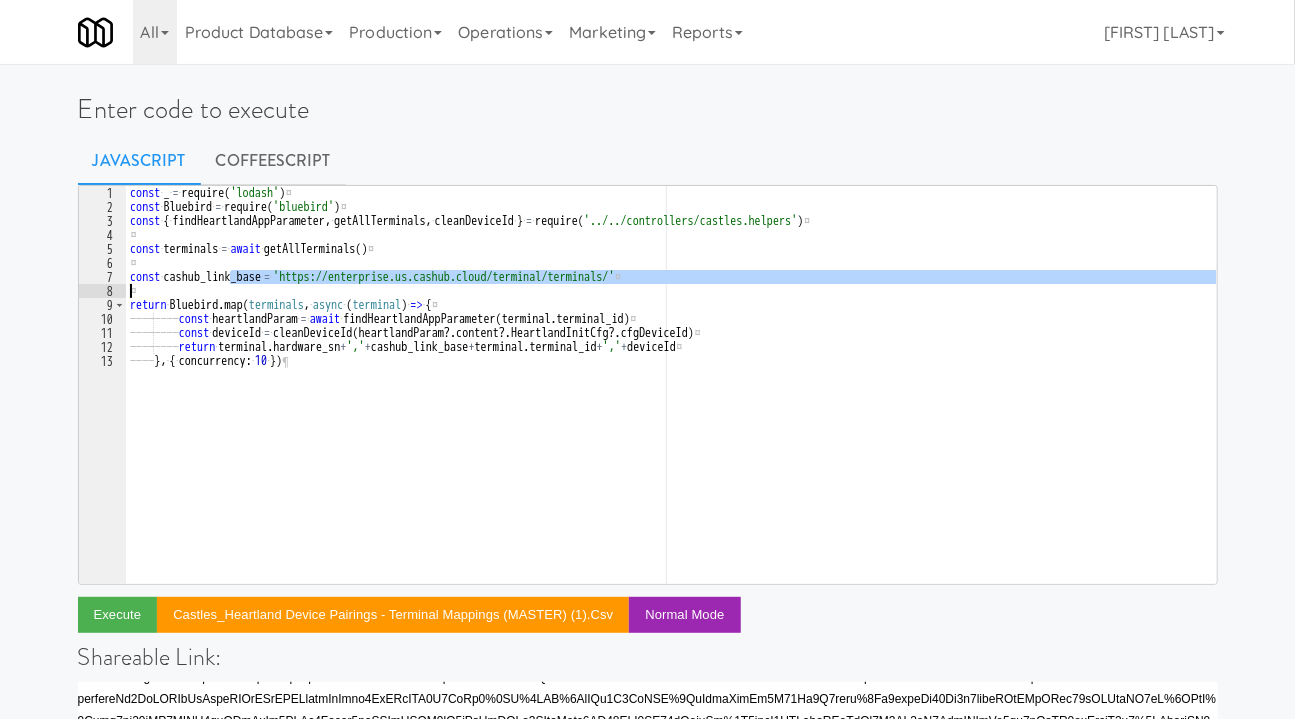 drag, startPoint x: 230, startPoint y: 283, endPoint x: 515, endPoint y: 311, distance: 286.37213 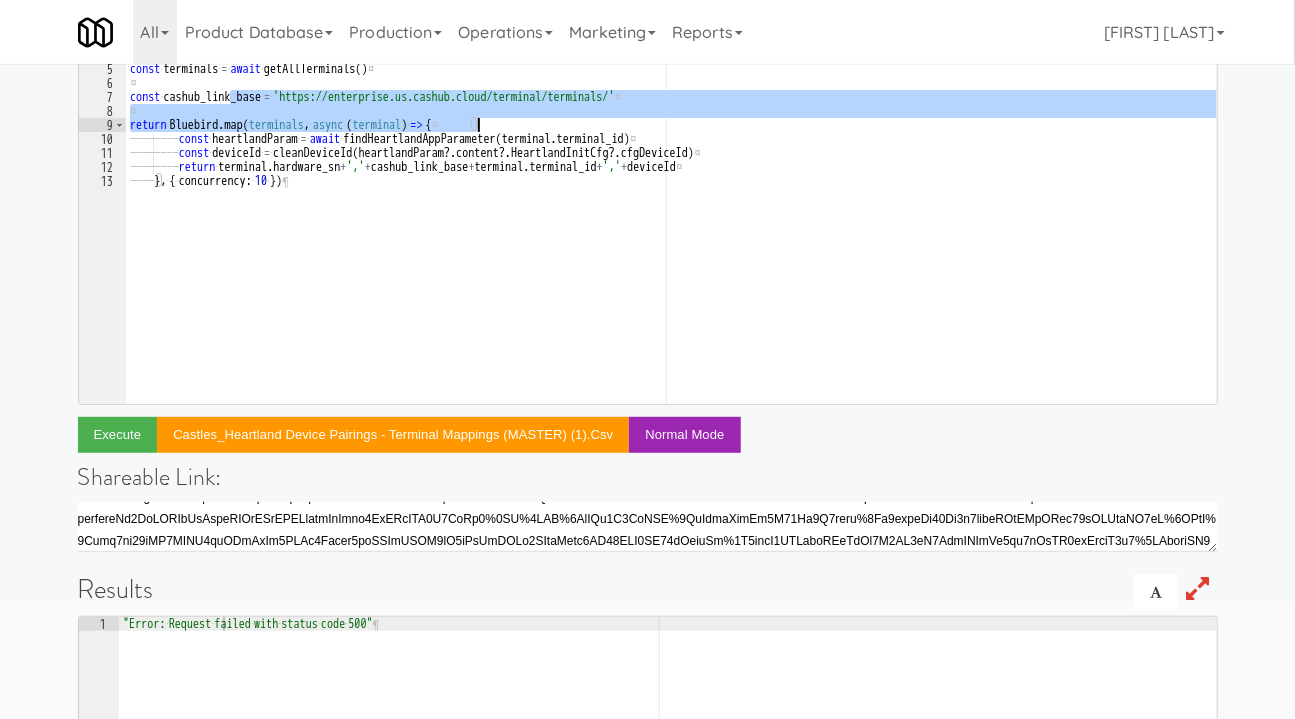 scroll, scrollTop: 180, scrollLeft: 0, axis: vertical 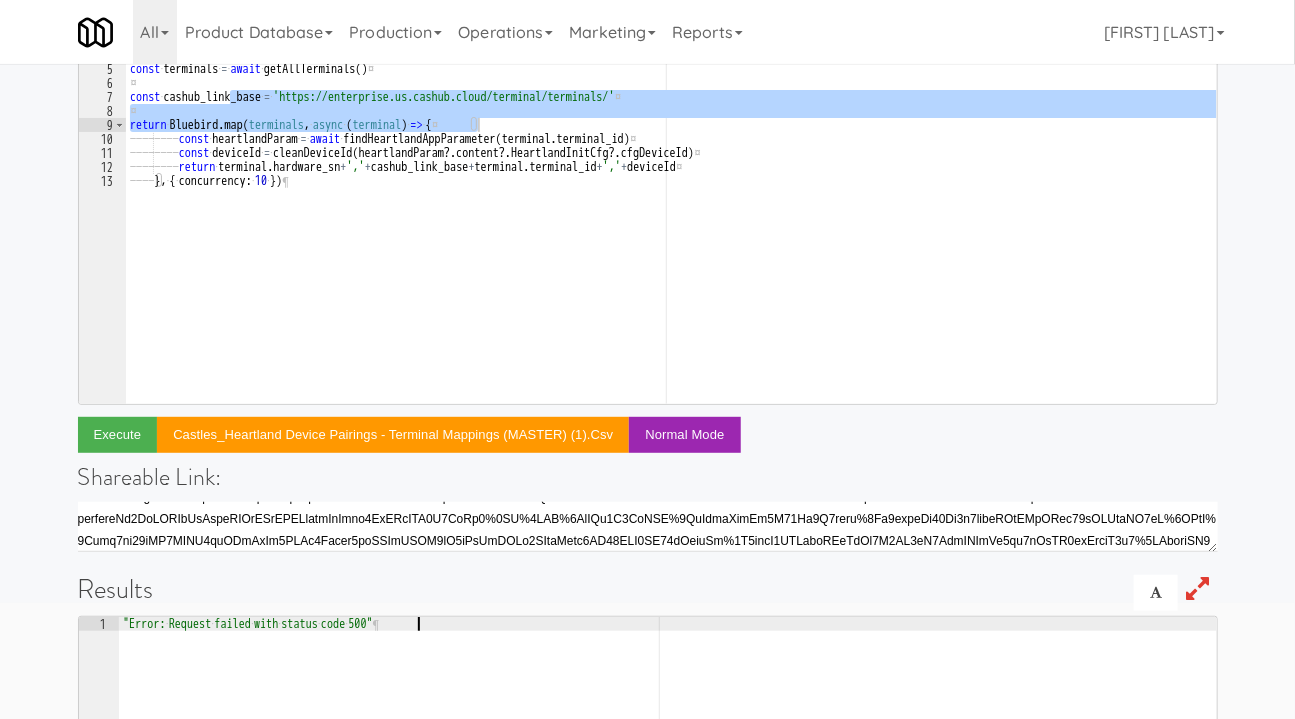 drag, startPoint x: 156, startPoint y: 631, endPoint x: 433, endPoint y: 630, distance: 277.0018 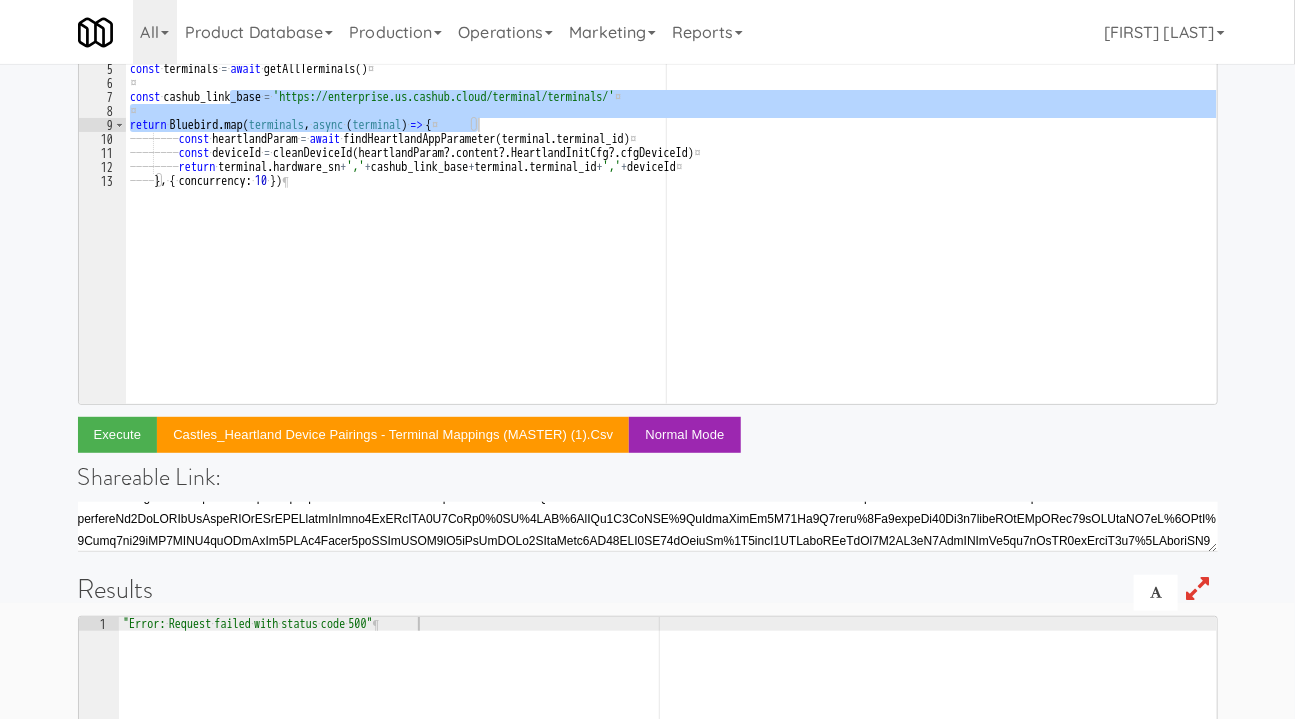 click on ""Error: Request failed with status code 500" 1 "Error: · Request · failed · with · status · code · 500" ¶     XXXXXXXXXXXXXXXXXXXXXXXXXXXXXXXXXXXXXXXXXXXXXXXXXXXXXXXXXXXXXXXXXXXXXXXXXXXXXXXXXXXXXXXXXXXXXXXXXXXXXXXXXXXXXXXXXXXXXXXXXXXXXXXXXXXXXXXXXXXXXXXXXXXXXXXXXXXXXXXXXXXXXXXXXXXXXXXXXXXXXXXXXXXXXXXXXXXXXXXXXXXXXXXXXXXXXXXXXXXXXXXXXXXXXXXXXXXXXXXXXXXXXXXXXXXXXXXXXXXXXXXXXXXXXXXXXXXXXXXXXXXXXXXXXXXXXXXXXXXXXXXXXXXXXXXXXXXXXXXXXXXXXXXXXXXXXXXXXXXXXXXXXXXXXXXXXXXXXXXXXXXXXXXXXXXXXXXXXXXXXXXXXXXXXXXXXXXXXXXXXXXXXXXXXXXXXXXXXXXXXXXXXXXXXXXXXXXXXXXXXXXXXXXXXXXXXXXXXXXXXXXXXXXXXXXXXXXXXXXXXXXXXXXXXXXXXXXXXXXXXXXXXXXXXXXX" at bounding box center [648, 816] 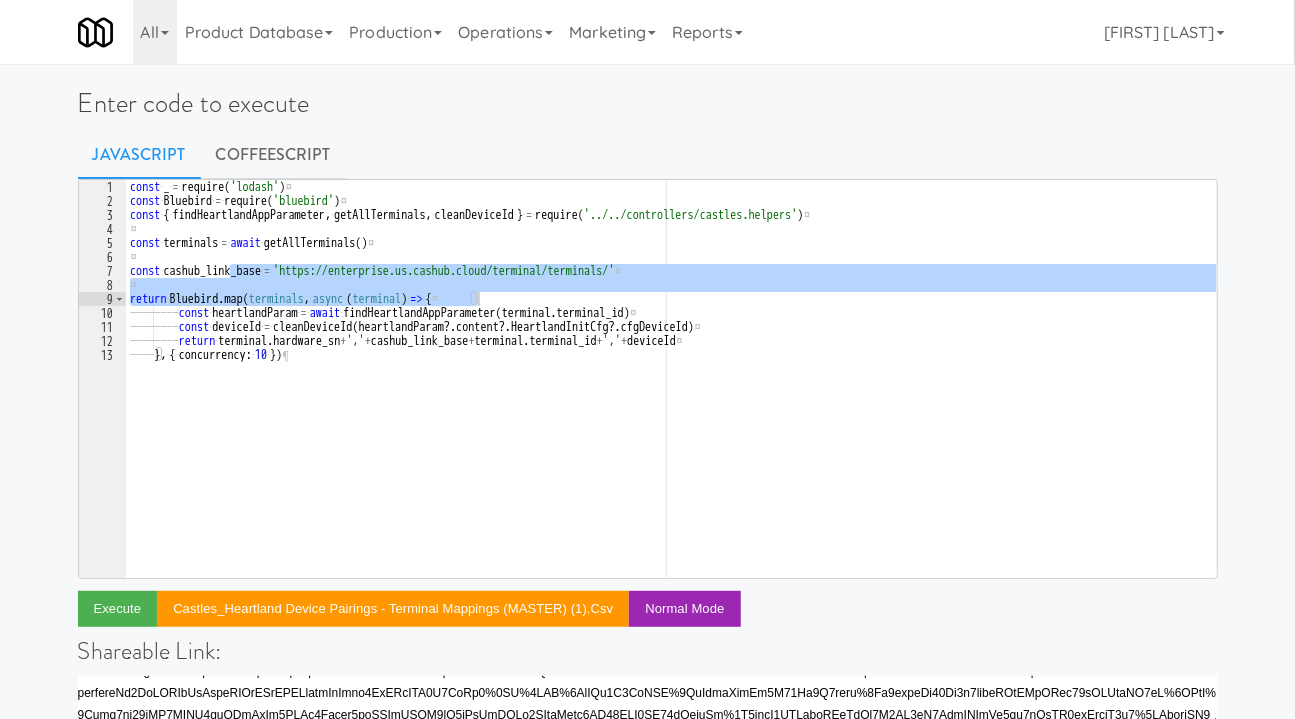 scroll, scrollTop: 3, scrollLeft: 0, axis: vertical 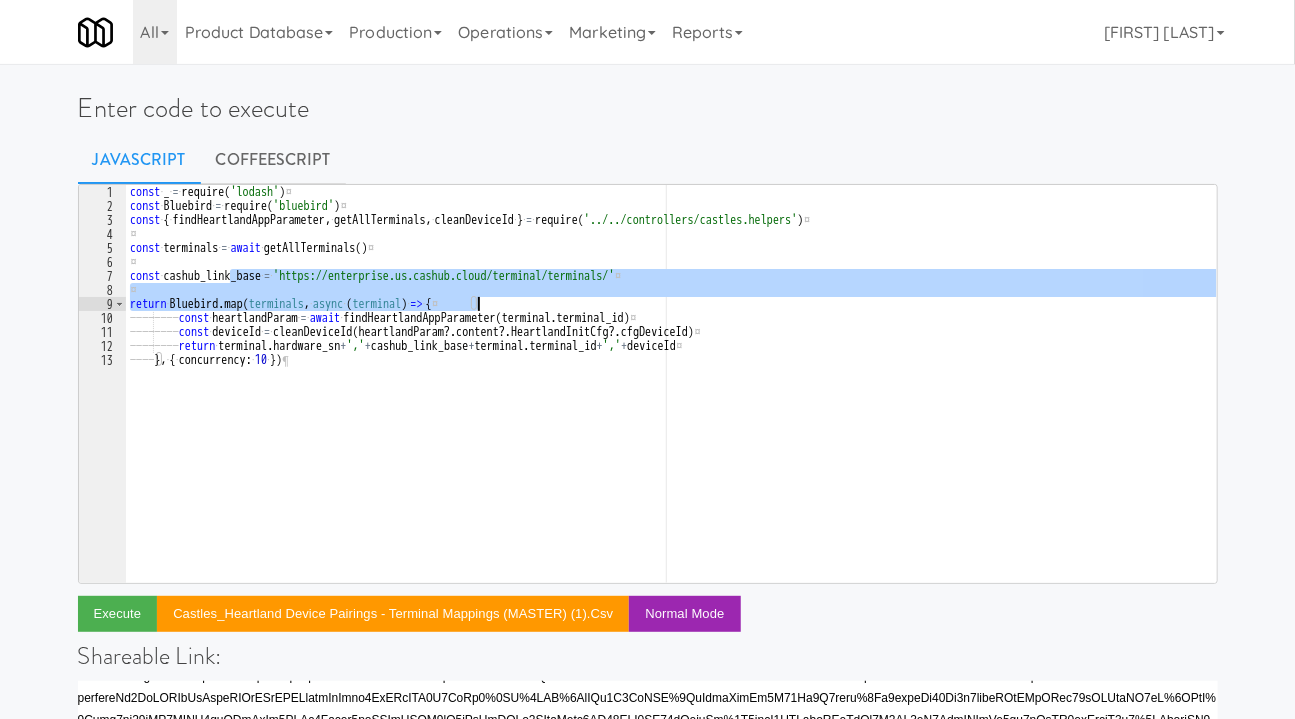 click on "const  _  =  require ( 'lodash' )   Bluebird  =  require ( 'bluebird' )   {  findHeartlandAppParameter ,  getAllTerminals ,  cleanDeviceId  }  =  require ( '../../controllers/castles.helpers' )     terminals  =  await  getAllTerminals ( )     cashub_link_base  =  'https://enterprise.us.cashub.cloud/terminal/terminals/'     return  Bluebird . map ( terminals ,  async  ( terminal )  => {   const  heartlandParam  =  await  findHeartlandAppParameter ( terminal . terminal_id )   const  deviceId  =  cleanDeviceId ( heartlandParam ?. content ?. HeartlandInitCfg ?. cfgDeviceId )   return  terminal . hardware_sn + ',' + cashub_link_base + terminal . terminal_id + ',' + deviceId   } ,  {  concurrency :  10  })" at bounding box center (671, 384) 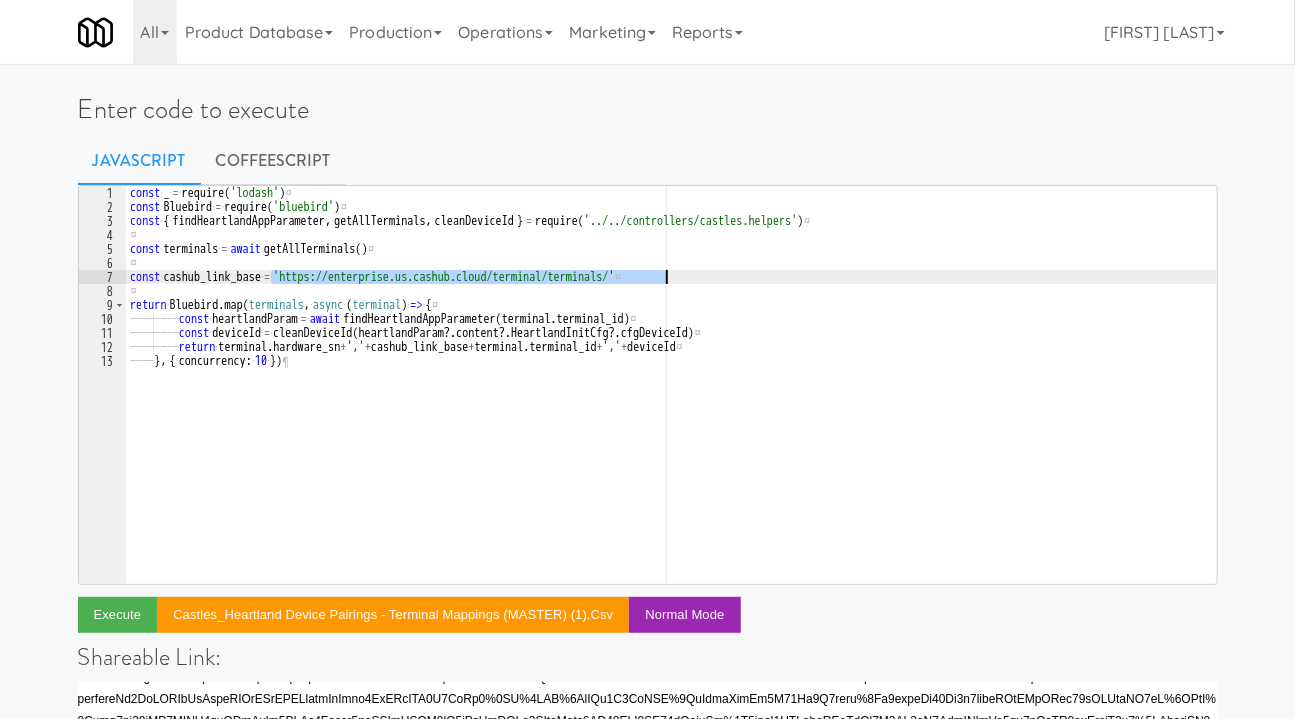 drag, startPoint x: 272, startPoint y: 280, endPoint x: 663, endPoint y: 272, distance: 391.08182 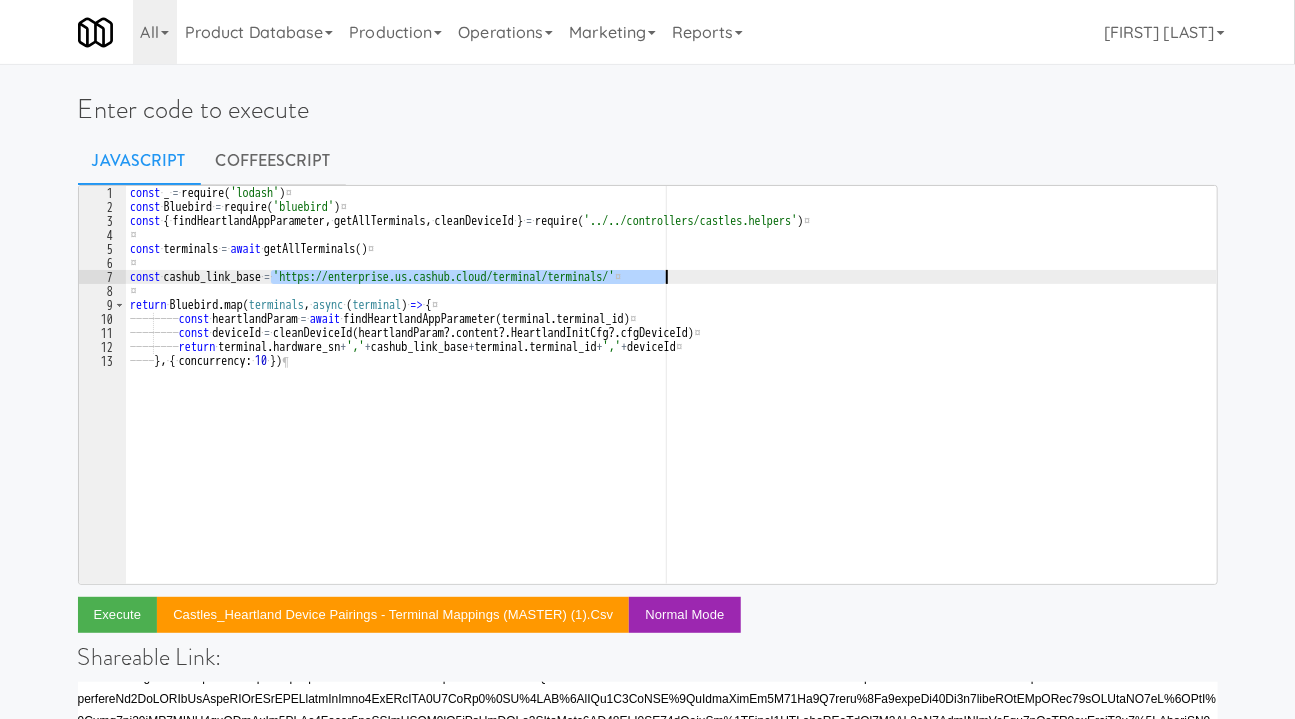 click on "const  _  =  require ( 'lodash' )   Bluebird  =  require ( 'bluebird' )   {  findHeartlandAppParameter ,  getAllTerminals ,  cleanDeviceId  }  =  require ( '../../controllers/castles.helpers' )     terminals  =  await  getAllTerminals ( )     cashub_link_base  =  'https://enterprise.us.cashub.cloud/terminal/terminals/'     return  Bluebird . map ( terminals ,  async  ( terminal )  => {   const  heartlandParam  =  await  findHeartlandAppParameter ( terminal . terminal_id )   const  deviceId  =  cleanDeviceId ( heartlandParam ?. content ?. HeartlandInitCfg ?. cfgDeviceId )   return  terminal . hardware_sn + ',' + cashub_link_base + terminal . terminal_id + ',' + deviceId   } ,  {  concurrency :  10  })" at bounding box center [671, 399] 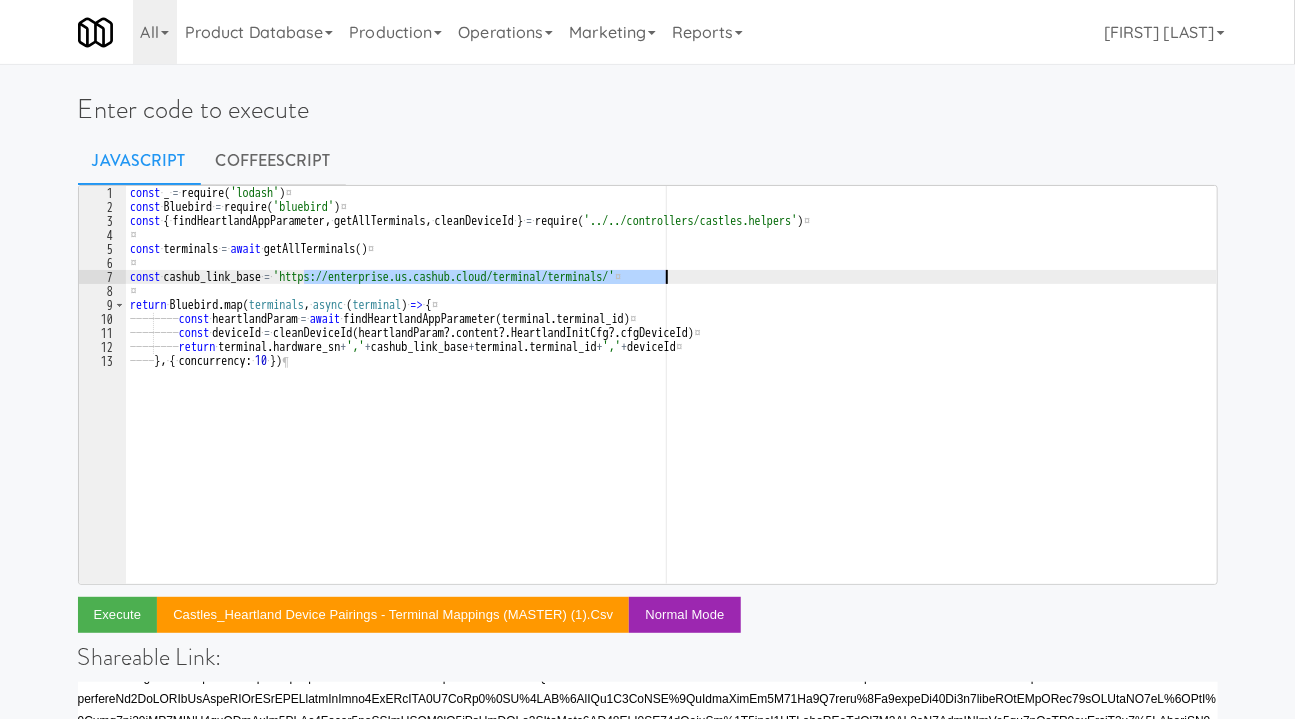 drag, startPoint x: 303, startPoint y: 277, endPoint x: 665, endPoint y: 275, distance: 362.00552 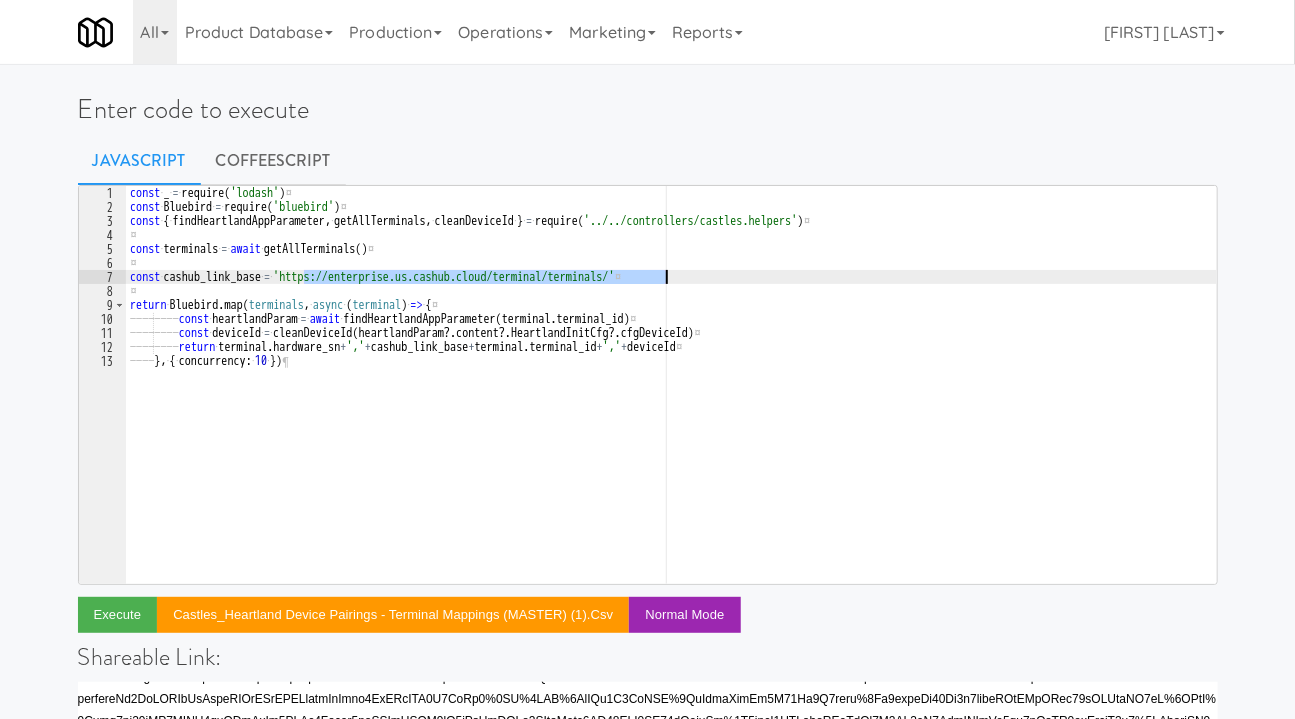 click on "const  _  =  require ( 'lodash' )   Bluebird  =  require ( 'bluebird' )   {  findHeartlandAppParameter ,  getAllTerminals ,  cleanDeviceId  }  =  require ( '../../controllers/castles.helpers' )     terminals  =  await  getAllTerminals ( )     cashub_link_base  =  'https://enterprise.us.cashub.cloud/terminal/terminals/'     return  Bluebird . map ( terminals ,  async  ( terminal )  => {   const  heartlandParam  =  await  findHeartlandAppParameter ( terminal . terminal_id )   const  deviceId  =  cleanDeviceId ( heartlandParam ?. content ?. HeartlandInitCfg ?. cfgDeviceId )   return  terminal . hardware_sn + ',' + cashub_link_base + terminal . terminal_id + ',' + deviceId   } ,  {  concurrency :  10  })" at bounding box center (671, 399) 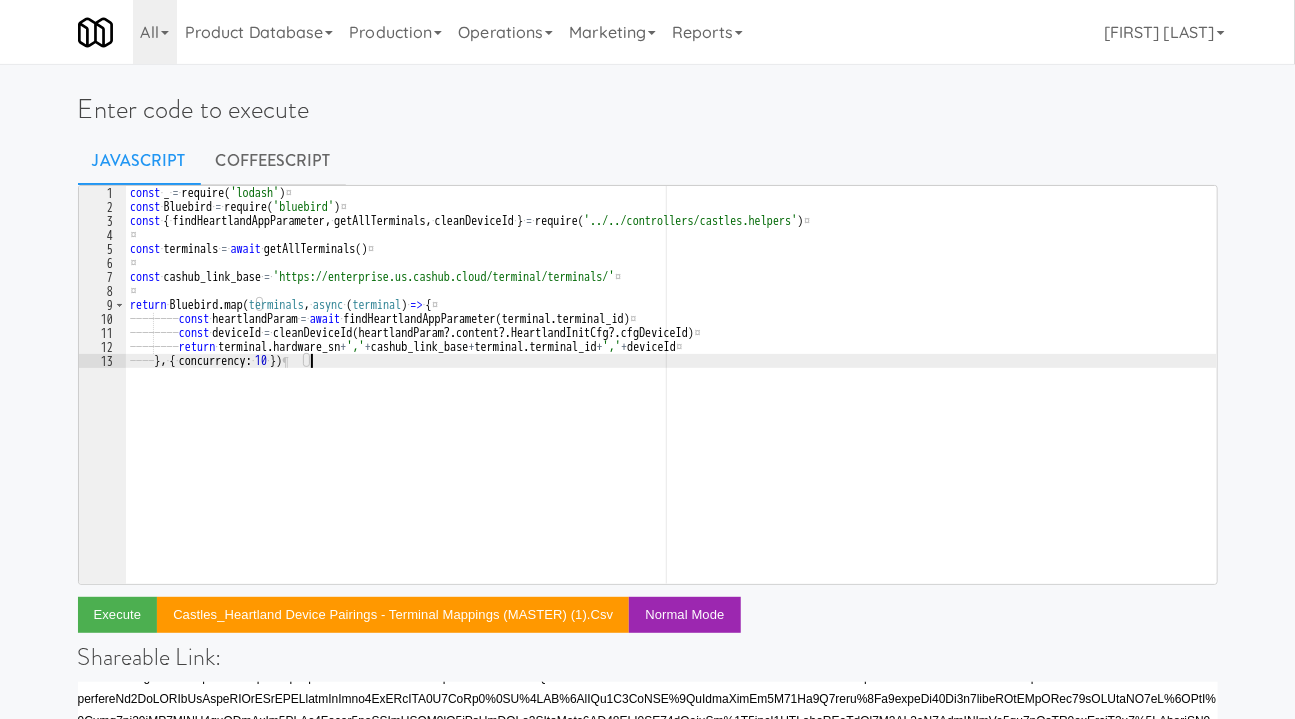 click on "const  _  =  require ( 'lodash' )   Bluebird  =  require ( 'bluebird' )   {  findHeartlandAppParameter ,  getAllTerminals ,  cleanDeviceId  }  =  require ( '../../controllers/castles.helpers' )     terminals  =  await  getAllTerminals ( )     cashub_link_base  =  'https://enterprise.us.cashub.cloud/terminal/terminals/'     return  Bluebird . map ( terminals ,  async  ( terminal )  => {   const  heartlandParam  =  await  findHeartlandAppParameter ( terminal . terminal_id )   const  deviceId  =  cleanDeviceId ( heartlandParam ?. content ?. HeartlandInitCfg ?. cfgDeviceId )   return  terminal . hardware_sn + ',' + cashub_link_base + terminal . terminal_id + ',' + deviceId   } ,  {  concurrency :  10  })" at bounding box center (671, 399) 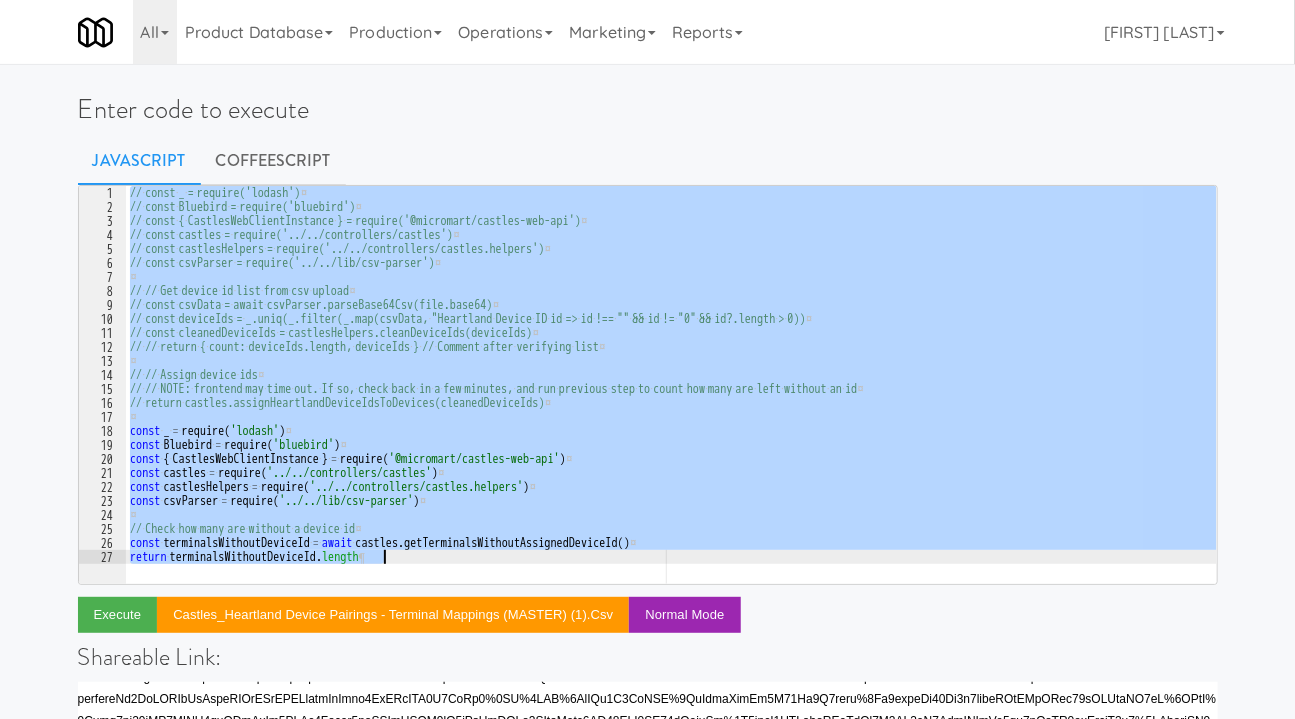 click on "// · const · _ · = · require('lodash') ¤ // · const · Bluebird · = · require('bluebird') ¤ // · const · { · CastlesWebClientInstance · } · = · require('@micromart/castles-web-api') ¤ // · const · castles · = · require('../../controllers/castles') ¤ // · const · castlesHelpers · = · require('../../controllers/castles.helpers') ¤ // · const · csvParser · = · require('../../lib/csv-parser') ¤ ¤ // · // · Get · device · id · list · from · csv · upload ¤ // · const · csvData · = · await · csvParser.parseBase64Csv(file.base64) ¤ // · const · deviceIds · = · _.uniq(_.filter(_.map(csvData, · "Heartland · Device · ID"), · id · => · id · !== · "" · && · id · != · "0" · && · id?.length · > · 0)) ¤ // · const · cleanedDeviceIds · = · castlesHelpers.cleanDeviceIds(deviceIds) ¤ // · // · return · { · count: · deviceIds.length, · deviceIds · } · // · Comment · after · verifying · list ¤ ¤ // · // · Assign · device · ids ¤ // · // a" at bounding box center [671, 385] 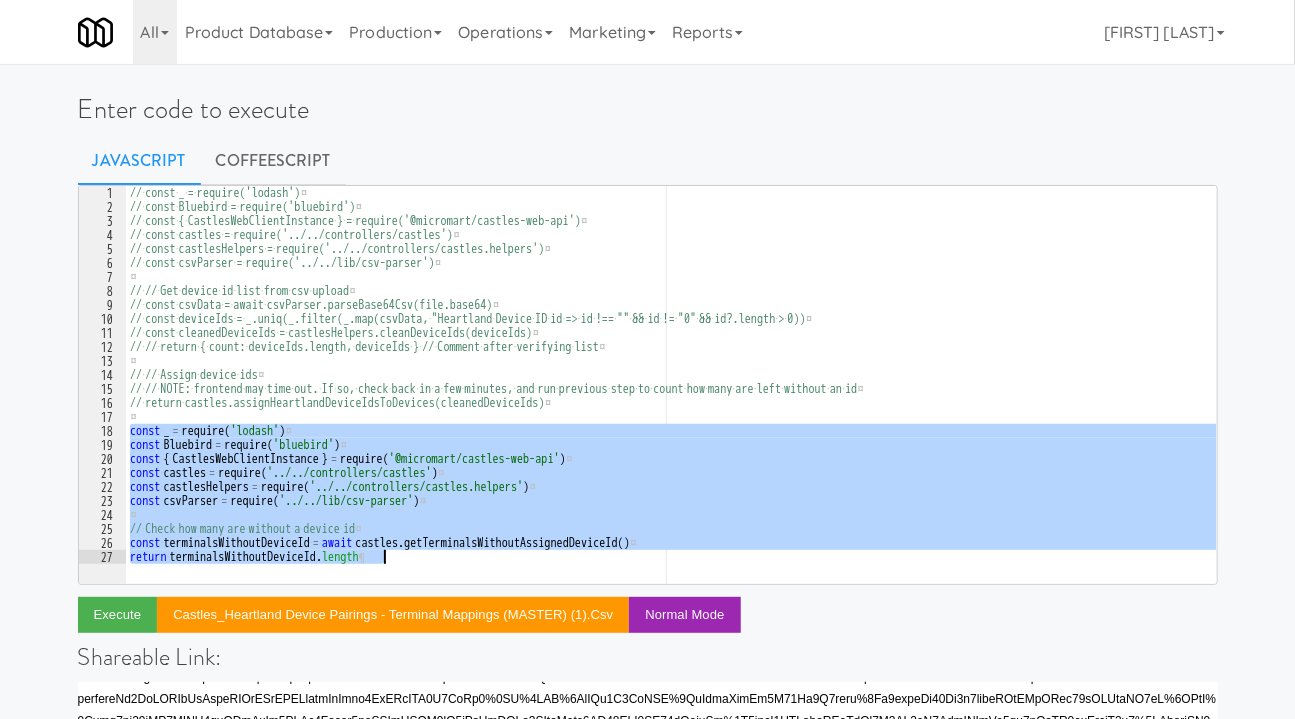 drag, startPoint x: 129, startPoint y: 432, endPoint x: 394, endPoint y: 559, distance: 293.8605 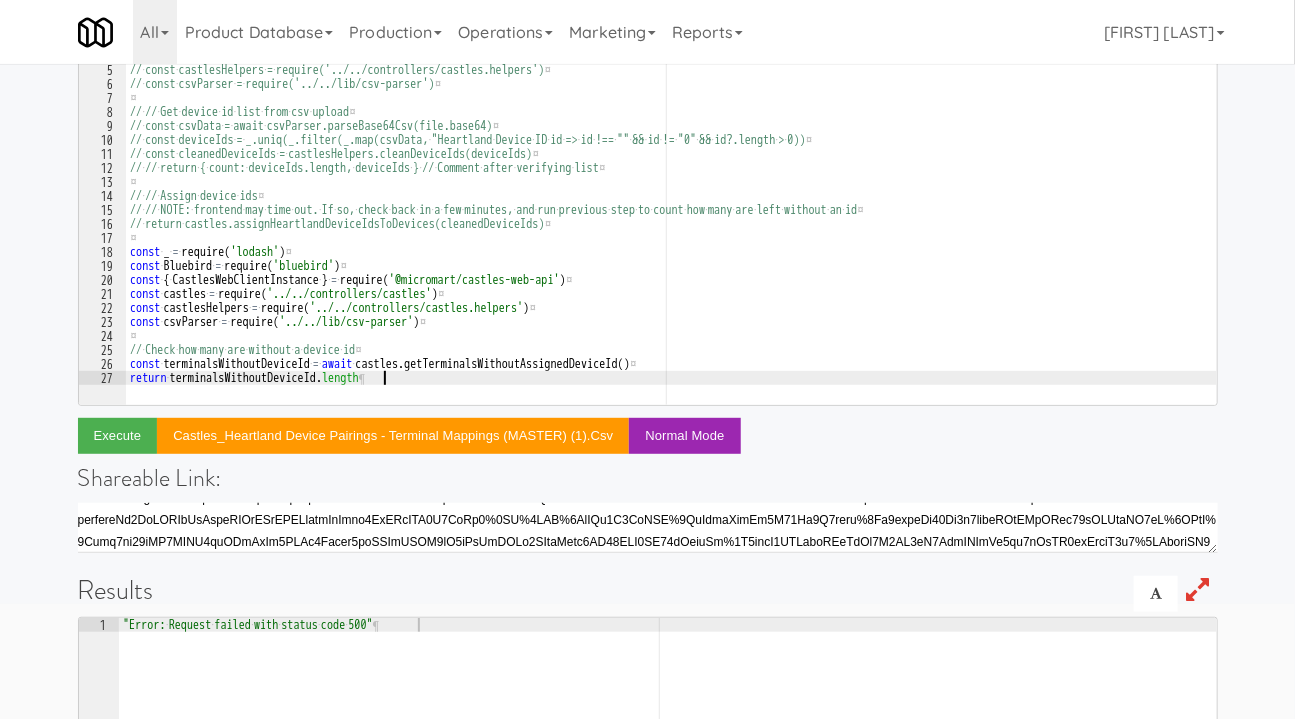 scroll, scrollTop: 180, scrollLeft: 0, axis: vertical 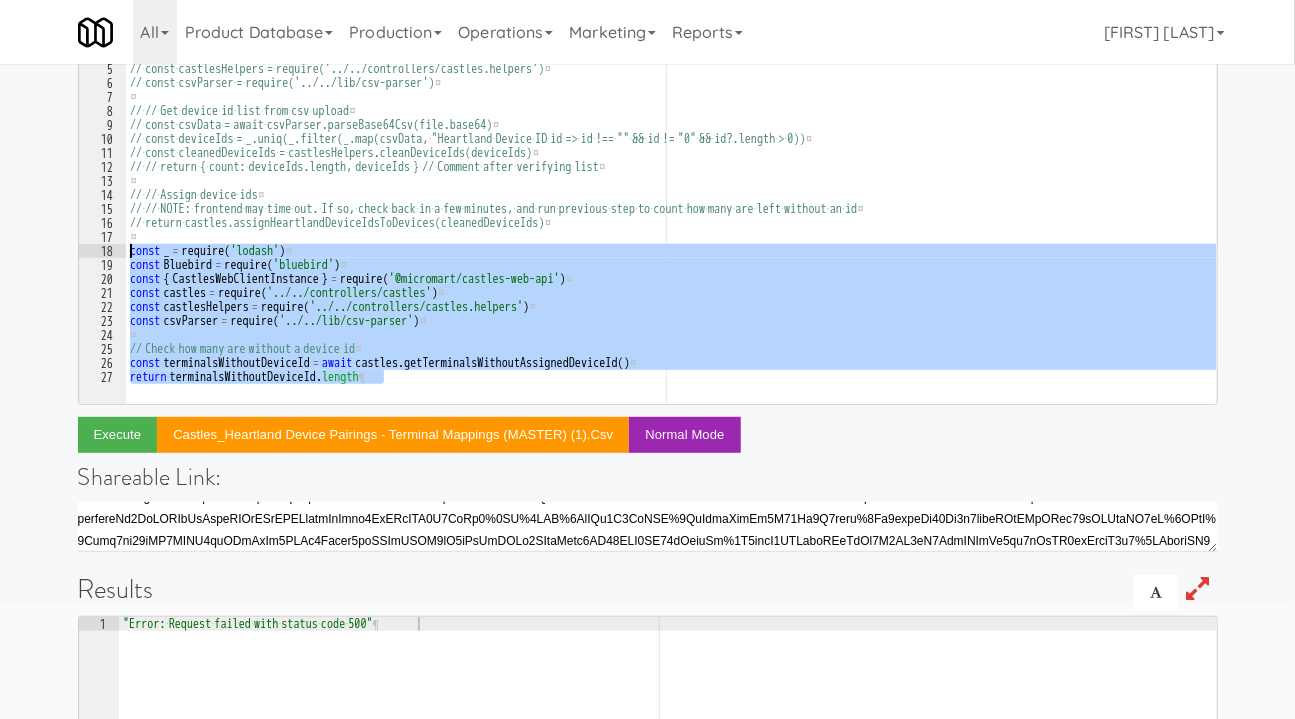 drag, startPoint x: 413, startPoint y: 374, endPoint x: 130, endPoint y: 255, distance: 307.00162 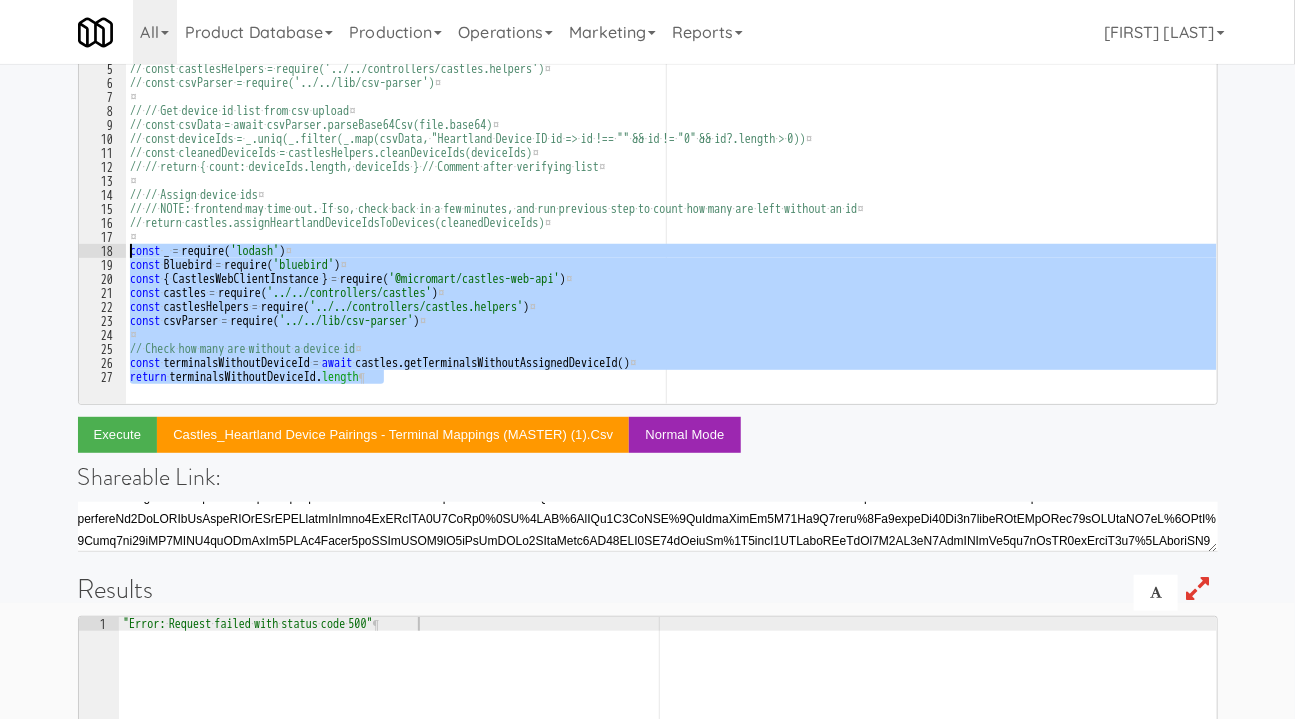 click on "// · const · _ · = · require('lodash') ¤ // · const · Bluebird · = · require('bluebird') ¤ // · const · { · CastlesWebClientInstance · } · = · require('@micromart/castles-web-api') ¤ // · const · castles · = · require('../../controllers/castles') ¤ // · const · castlesHelpers · = · require('../../controllers/castles.helpers') ¤ // · const · csvParser · = · require('../../lib/csv-parser') ¤ ¤ // · // · Get · device · id · list · from · csv · upload ¤ // · const · csvData · = · await · csvParser.parseBase64Csv(file.base64) ¤ // · const · deviceIds · = · _.uniq(_.filter(_.map(csvData, · "Heartland · Device · ID"), · id · => · id · !== · "" · && · id · != · "0" · && · id?.length · > · 0)) ¤ // · const · cleanedDeviceIds · = · castlesHelpers.cleanDeviceIds(deviceIds) ¤ // · // · return · { · count: · deviceIds.length, · deviceIds · } · // · Comment · after · verifying · list ¤ ¤ // · // · Assign · device · ids ¤ // · // a" at bounding box center (671, 219) 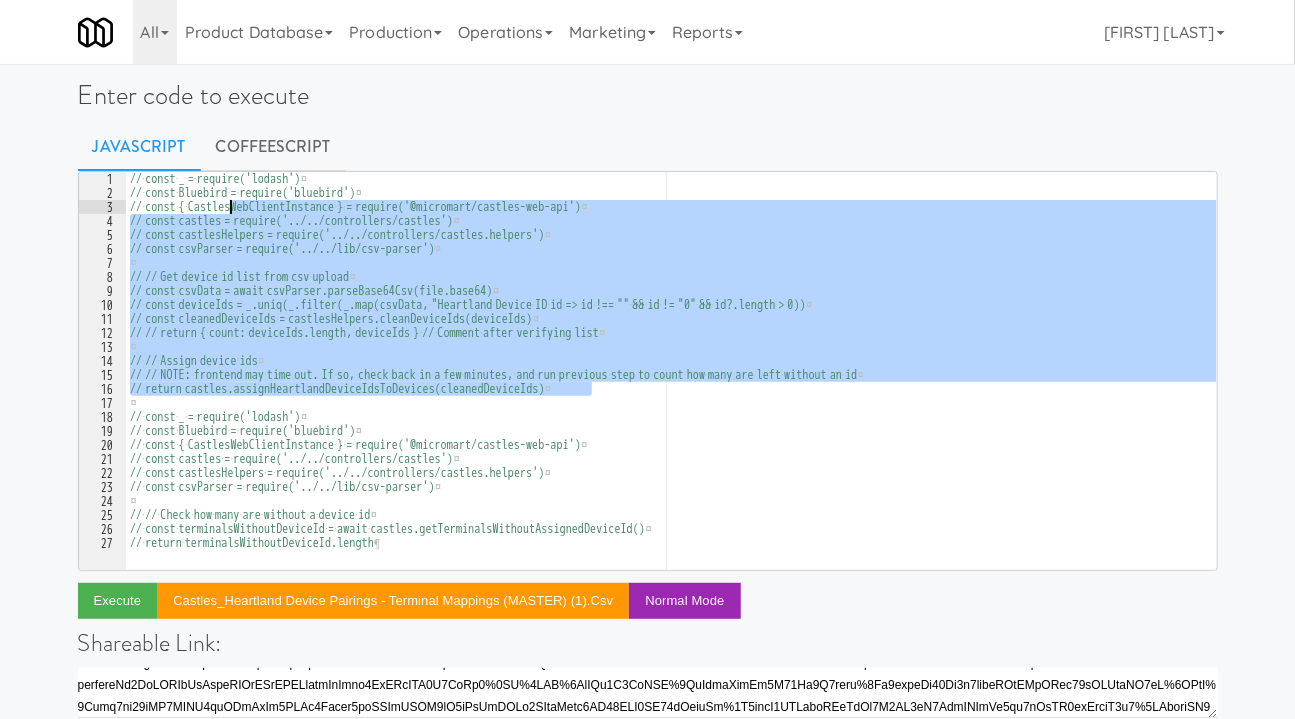 scroll, scrollTop: 0, scrollLeft: 0, axis: both 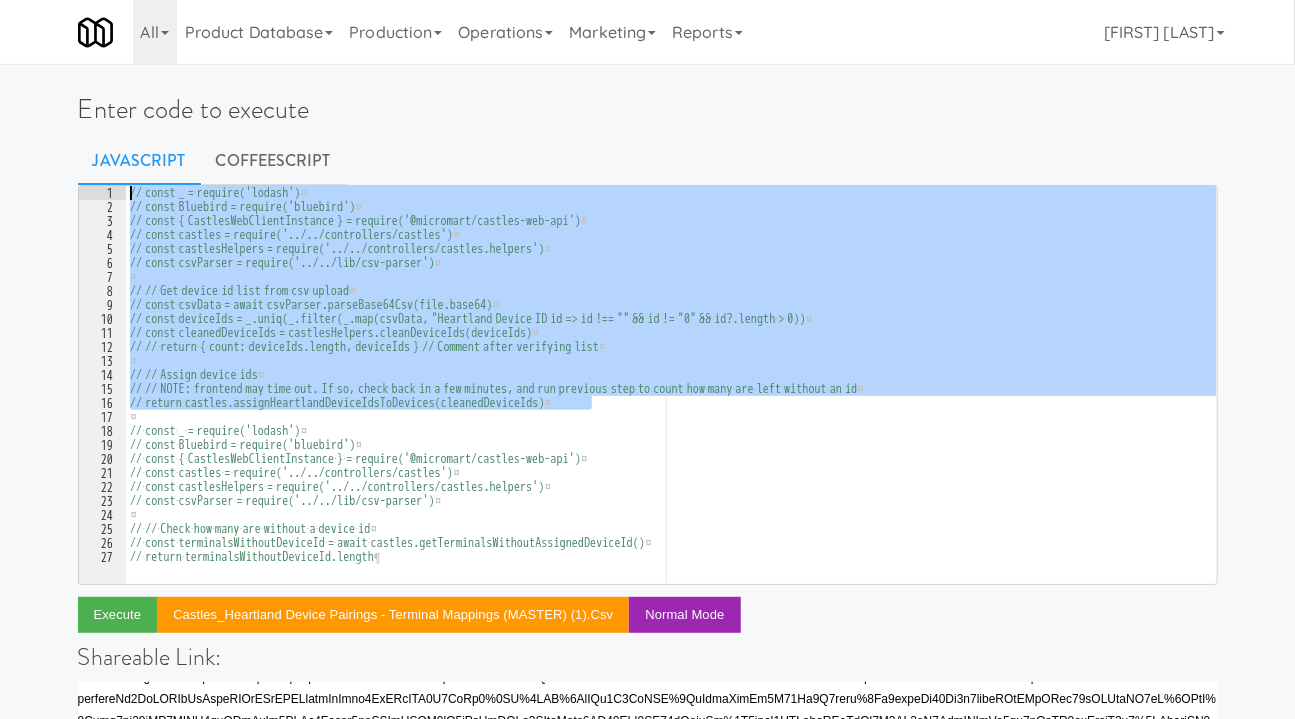 drag, startPoint x: 630, startPoint y: 225, endPoint x: 106, endPoint y: 174, distance: 526.476 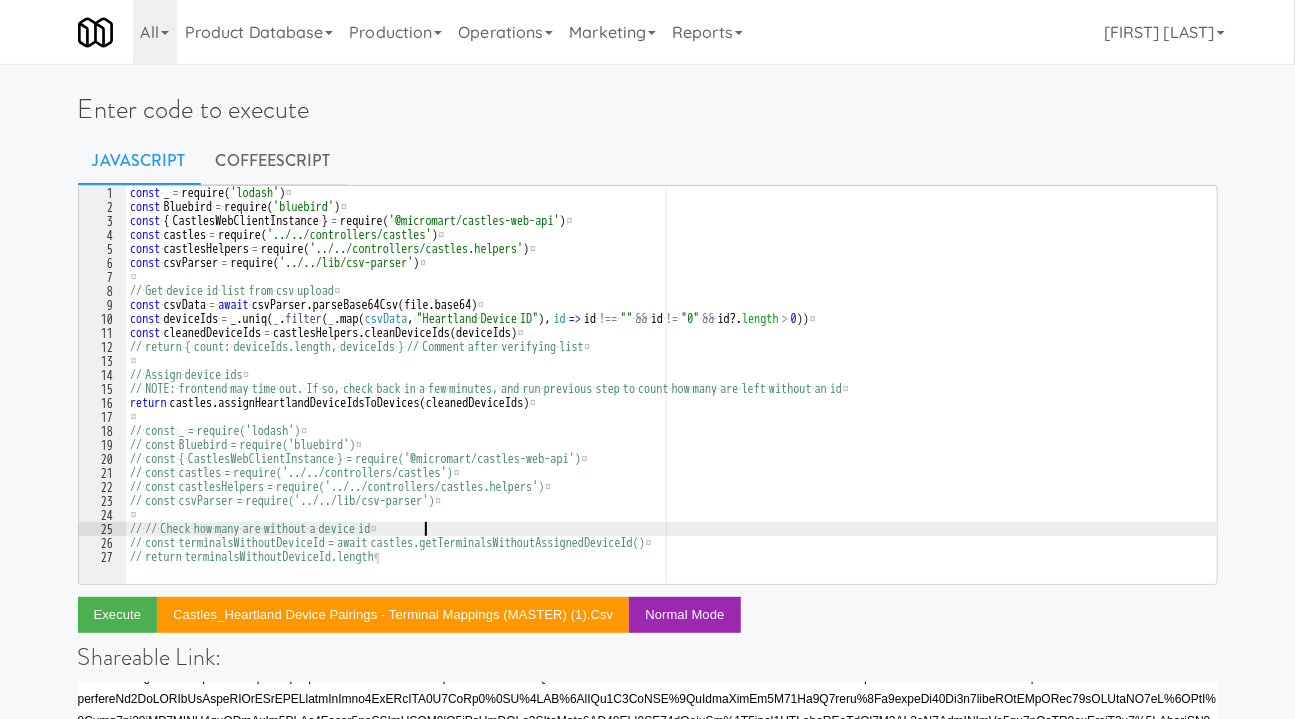 click on "const · _ · = · require ( 'lodash' ) ¤ const · Bluebird · = · require ( 'bluebird' ) ¤ const · { · CastlesWebClientInstance · } · = · require ( '@micromart/castles-web-api' ) ¤ const · castles · = · require ( '../../controllers/castles' ) ¤ const · castlesHelpers · = · require ( '../../controllers/castles.helpers' ) ¤ const · csvParser · = · require ( '../../lib/csv-parser' ) ¤ ¤ // · Get · device · id · list · from · csv · upload ¤ const · csvData · = · await · csvParser . parseBase64Csv ( file . base64 ) ¤ const · deviceIds · = · _ . uniq ( _ . filter ( _ . map ( csvData , · "Heartland · Device · ID" ) , · id · => · id · !== · "" · && · id · != · "0" · && · id ?. length · > · 0 )) ¤ const · cleanedDeviceIds · = · castlesHelpers . cleanDeviceIds ( deviceIds ) ¤ // · return · { · count: · deviceIds.length, · deviceIds · } · // · Comment · after · verifying · list ¤ ¤ // · Assign · device · ids ¤ // · NOTE: · frontend · may ·" at bounding box center (671, 399) 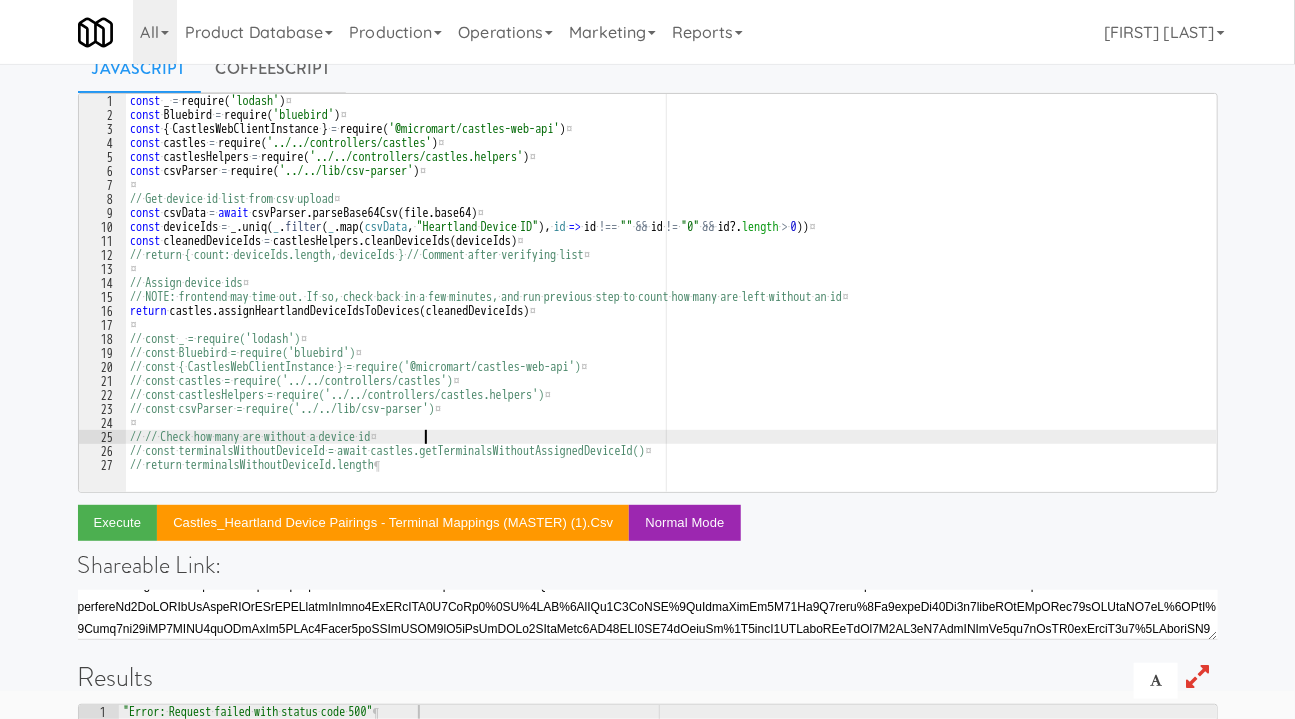 scroll, scrollTop: 90, scrollLeft: 0, axis: vertical 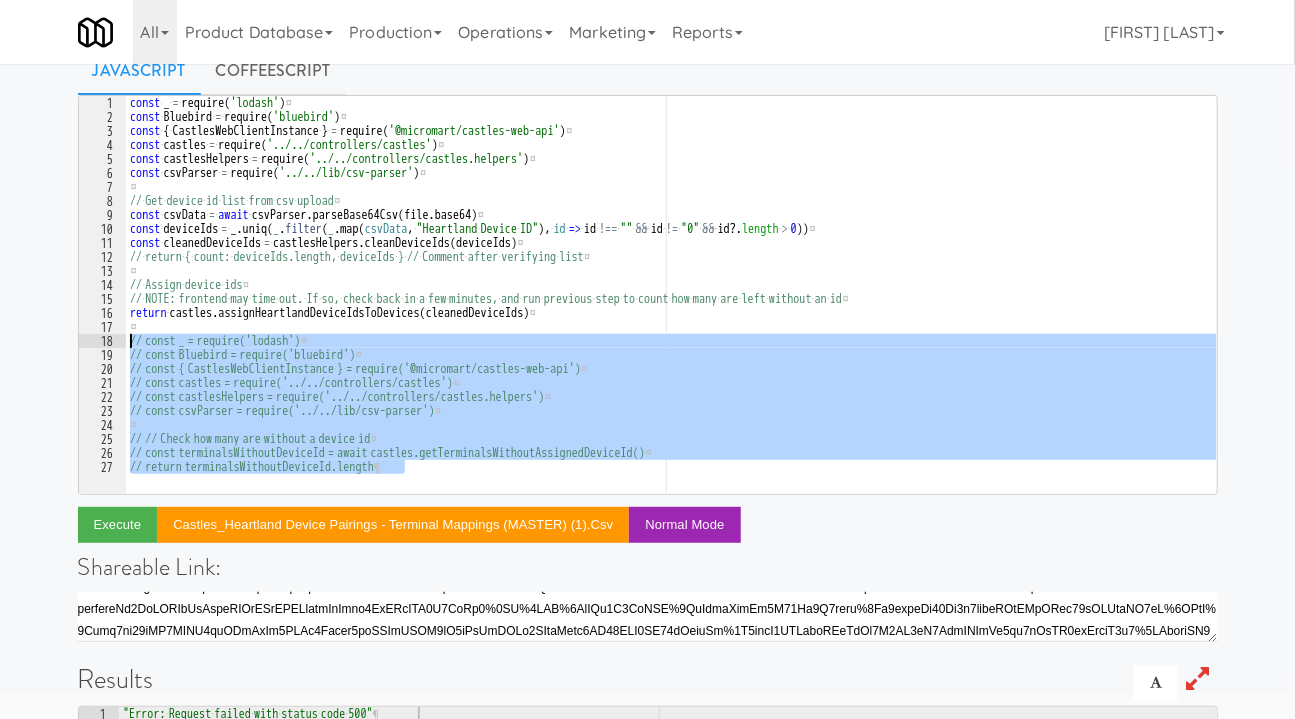 drag, startPoint x: 429, startPoint y: 469, endPoint x: 132, endPoint y: 341, distance: 323.40842 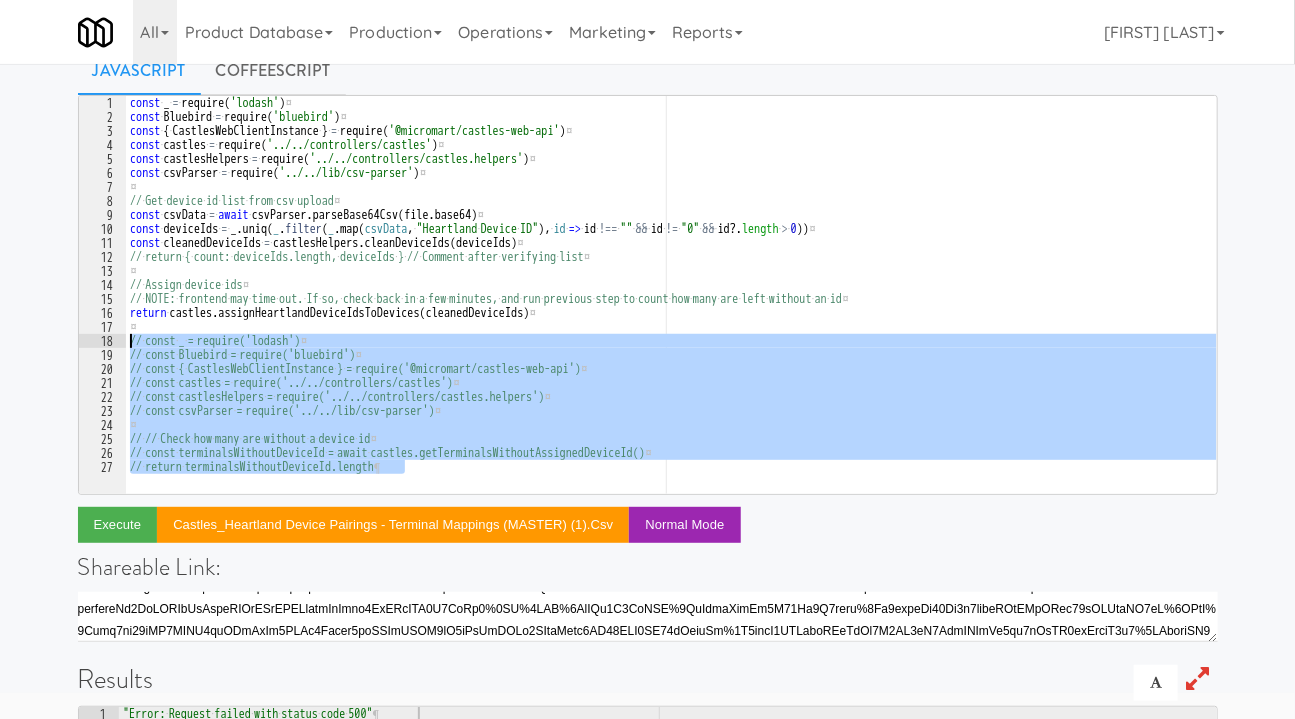 click on "const · _ · = · require ( 'lodash' ) ¤ const · Bluebird · = · require ( 'bluebird' ) ¤ const · { · CastlesWebClientInstance · } · = · require ( '@micromart/castles-web-api' ) ¤ const · castles · = · require ( '../../controllers/castles' ) ¤ const · castlesHelpers · = · require ( '../../controllers/castles.helpers' ) ¤ const · csvParser · = · require ( '../../lib/csv-parser' ) ¤ ¤ // · Get · device · id · list · from · csv · upload ¤ const · csvData · = · await · csvParser . parseBase64Csv ( file . base64 ) ¤ const · deviceIds · = · _ . uniq ( _ . filter ( _ . map ( csvData , · "Heartland · Device · ID" ) , · id · => · id · !== · "" · && · id · != · "0" · && · id ?. length · > · 0 )) ¤ const · cleanedDeviceIds · = · castlesHelpers . cleanDeviceIds ( deviceIds ) ¤ // · return · { · count: · deviceIds.length, · deviceIds · } · // · Comment · after · verifying · list ¤ ¤ // · Assign · device · ids ¤ // · NOTE: · frontend · may ·" at bounding box center [671, 309] 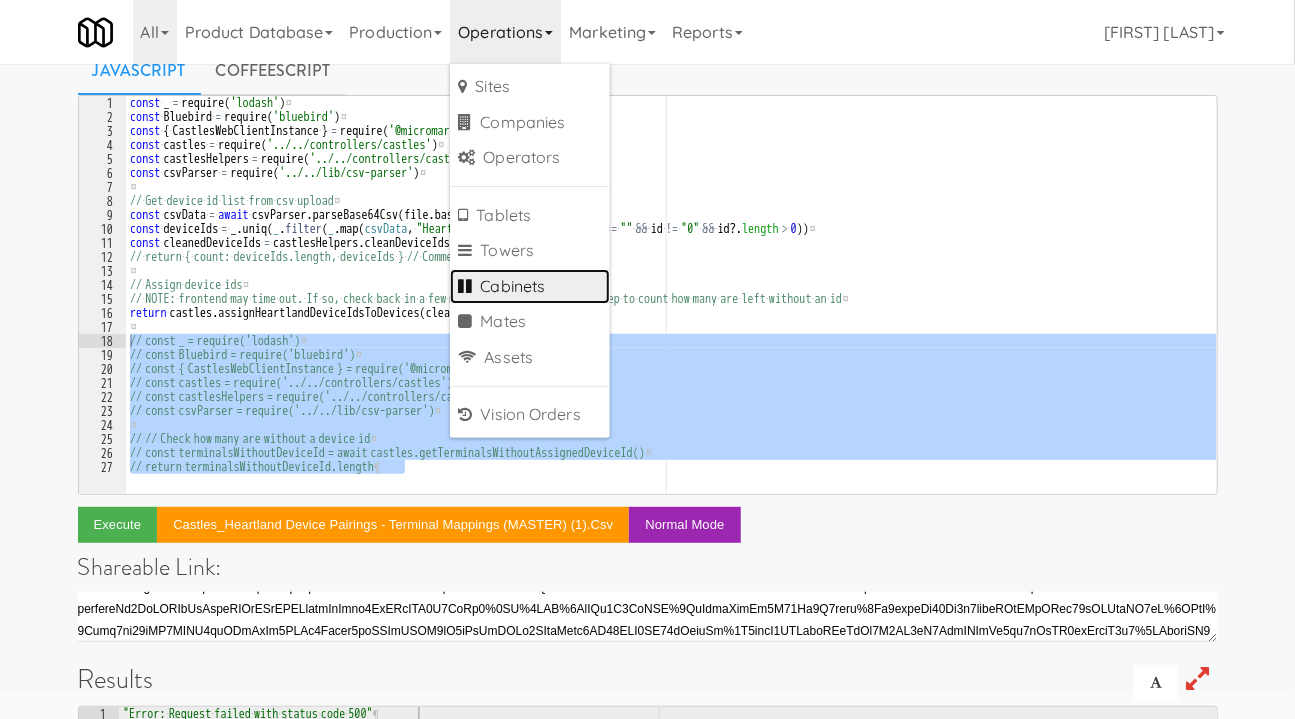 click on "Cabinets" at bounding box center (530, 287) 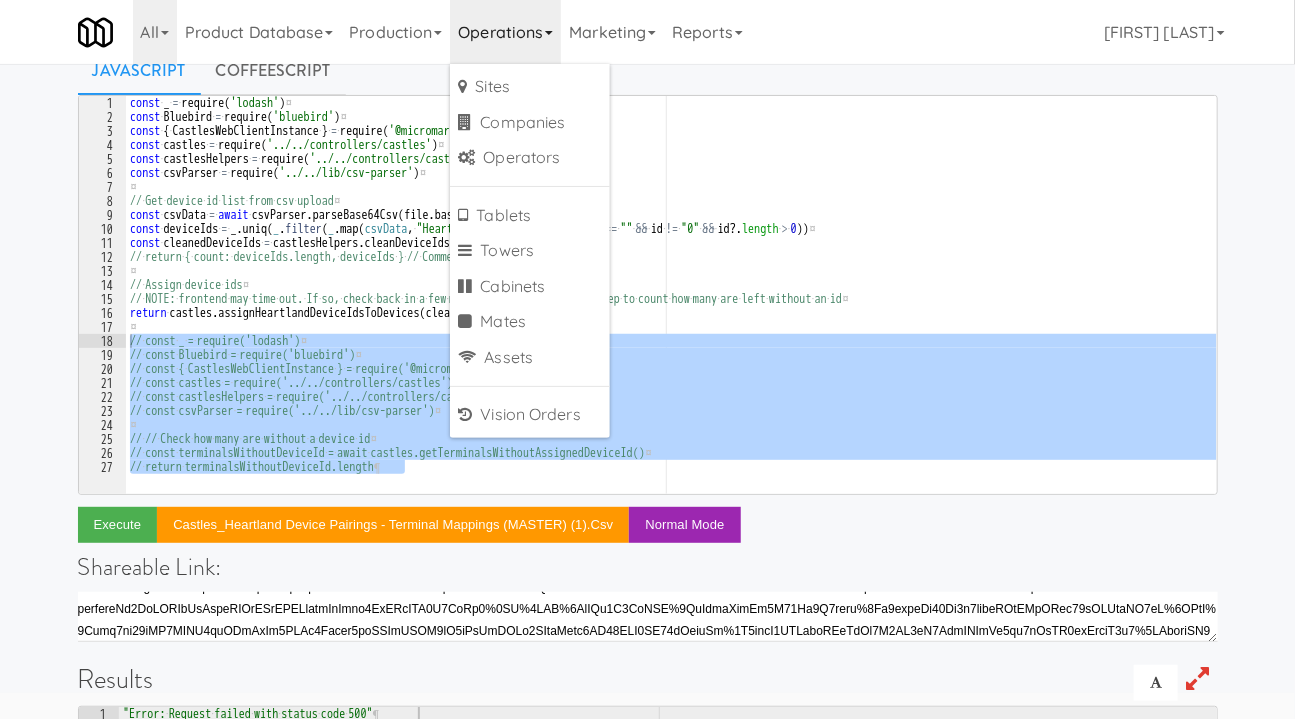 scroll, scrollTop: 64, scrollLeft: 0, axis: vertical 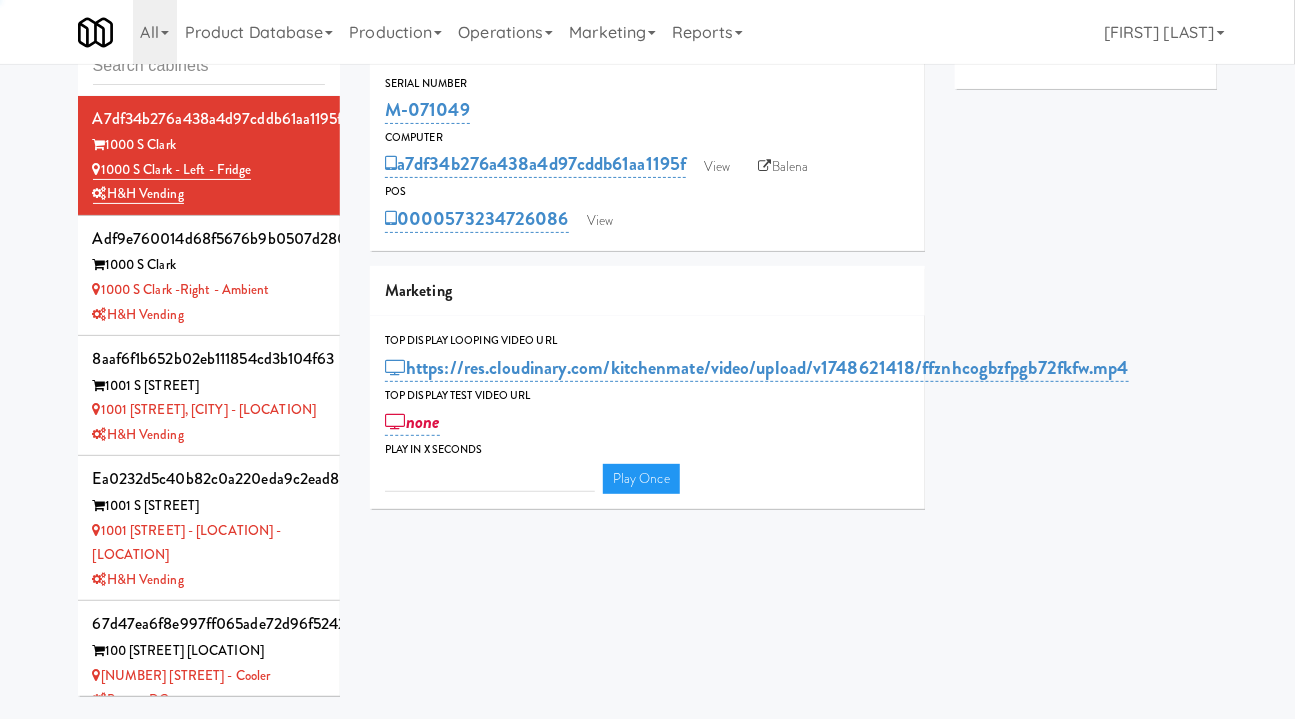 type on "3" 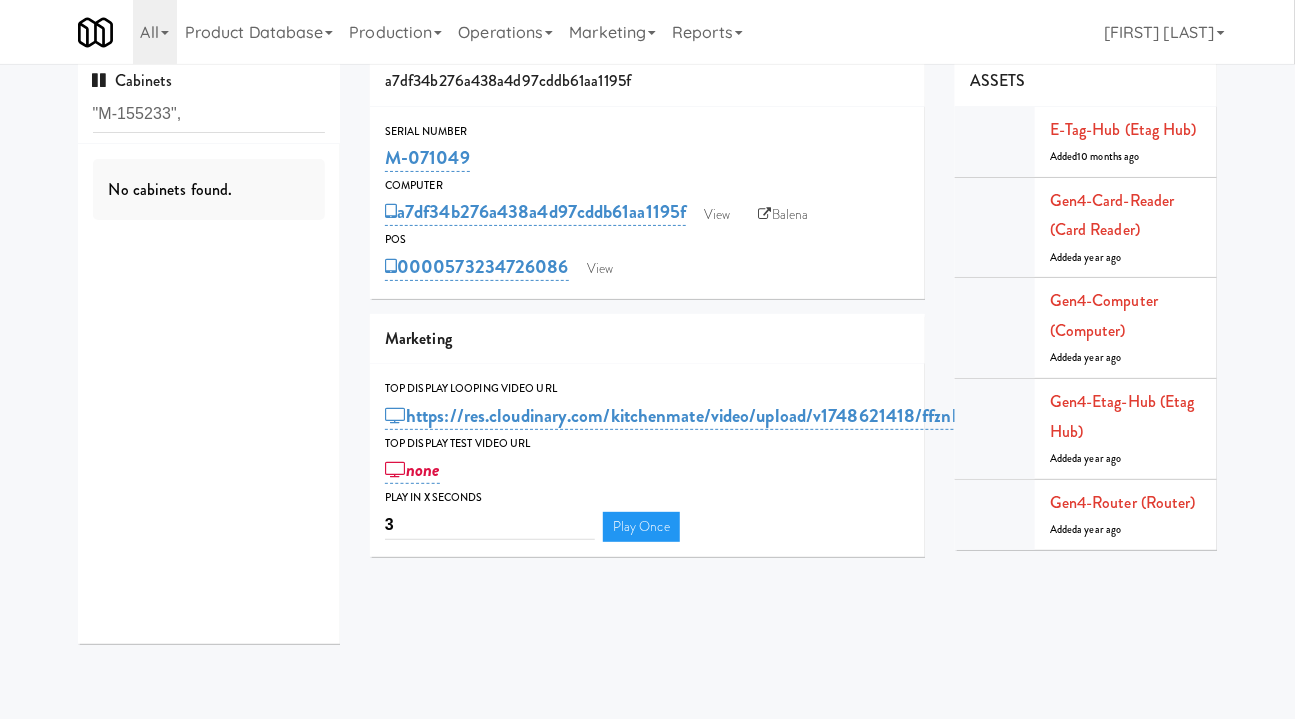 scroll, scrollTop: 0, scrollLeft: 0, axis: both 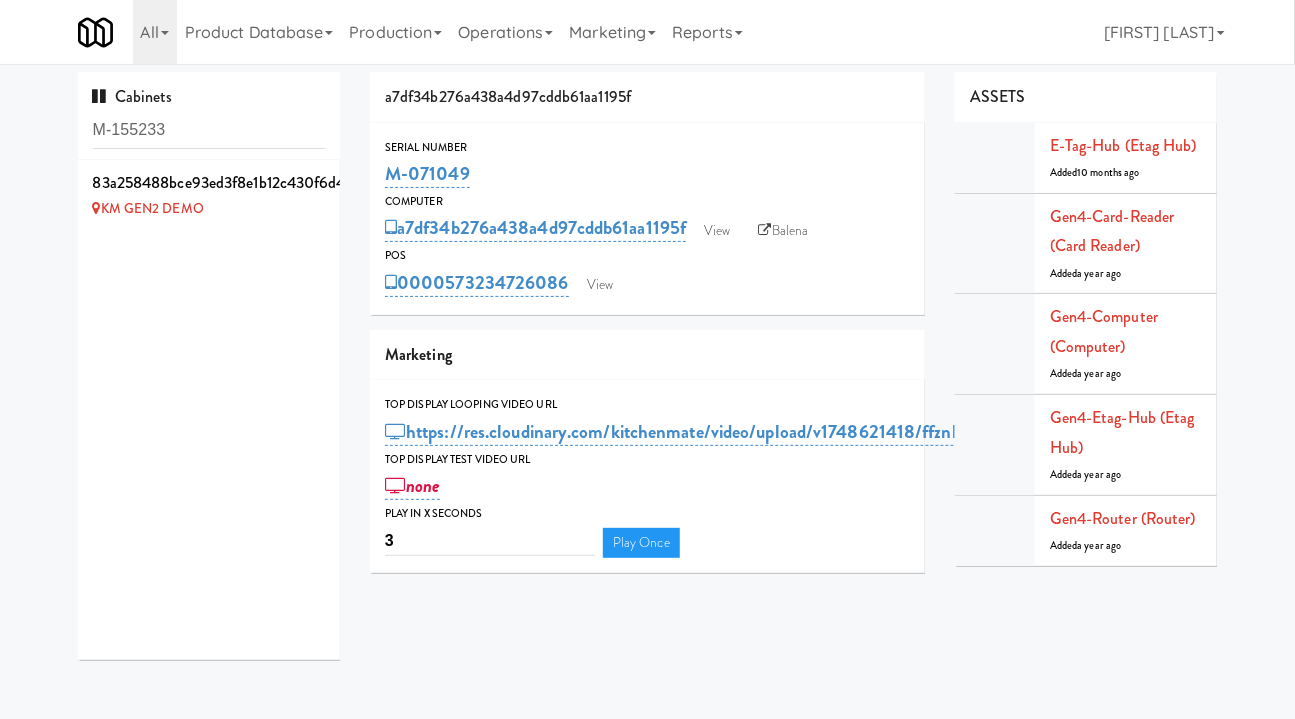 type on "M-155233" 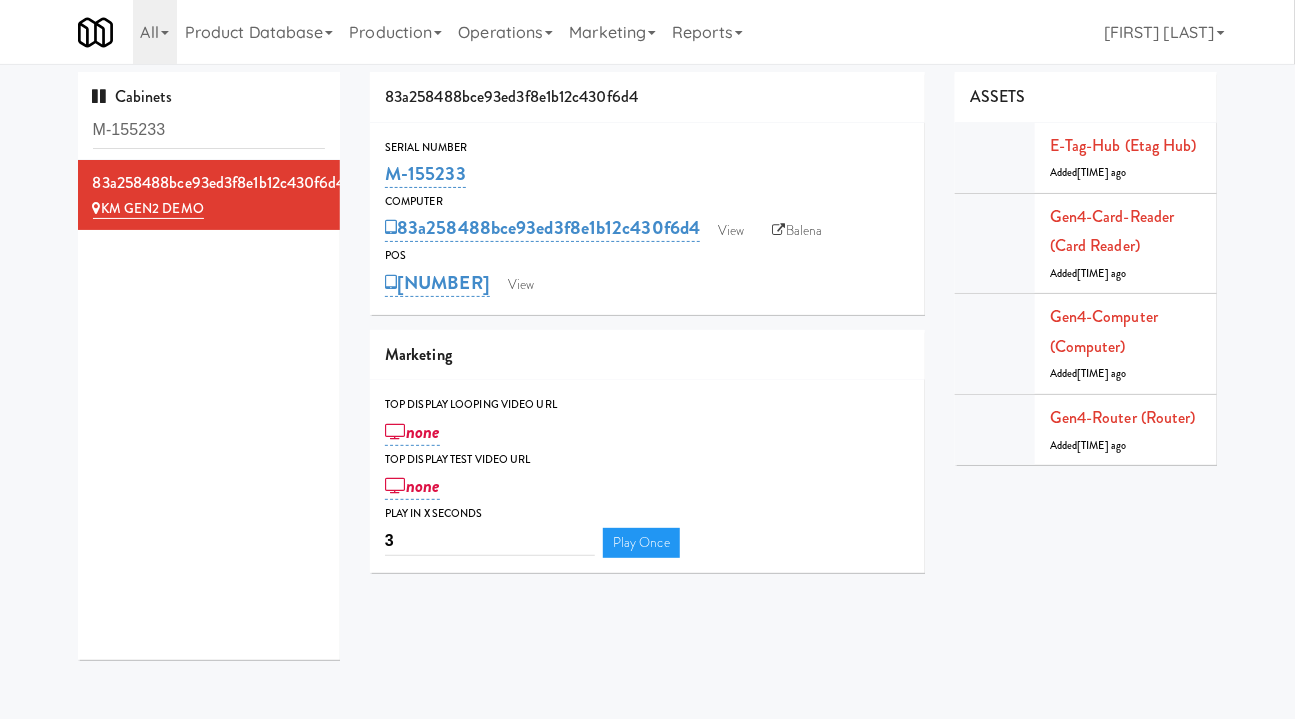 drag, startPoint x: 562, startPoint y: 299, endPoint x: 511, endPoint y: 307, distance: 51.62364 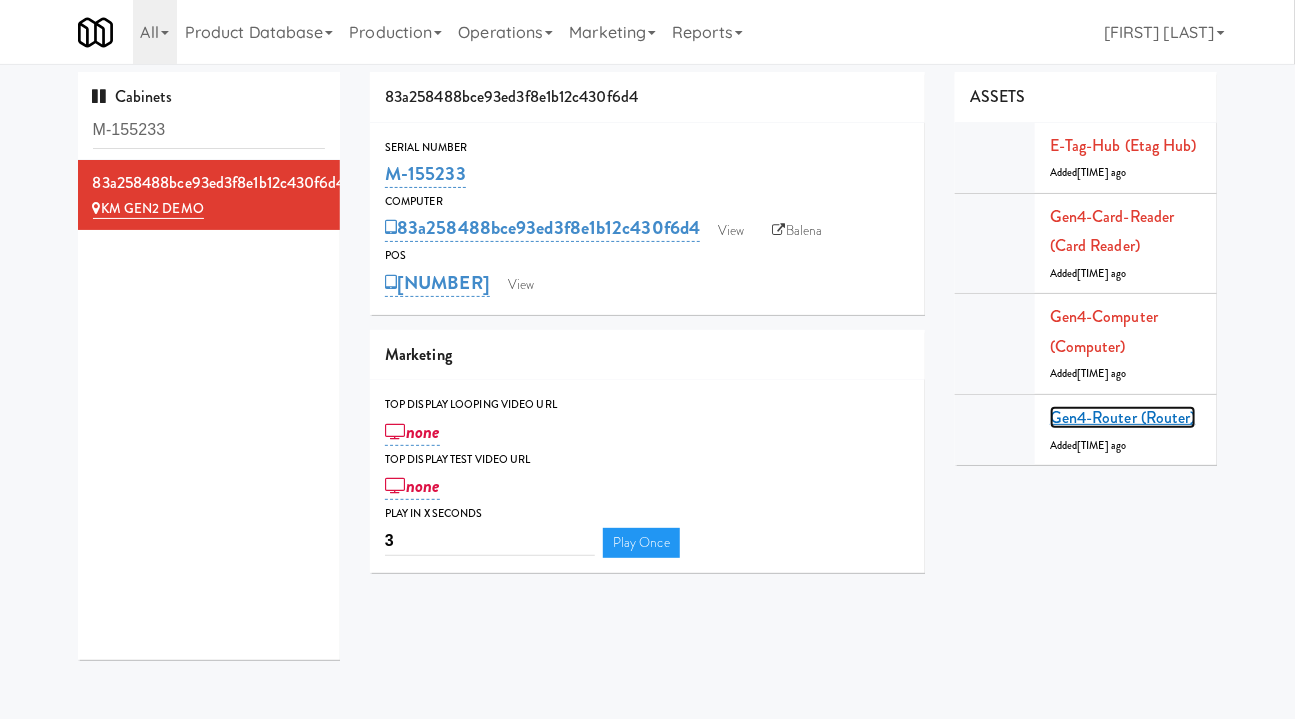 click on "Gen4-router (Router)" at bounding box center (1123, 417) 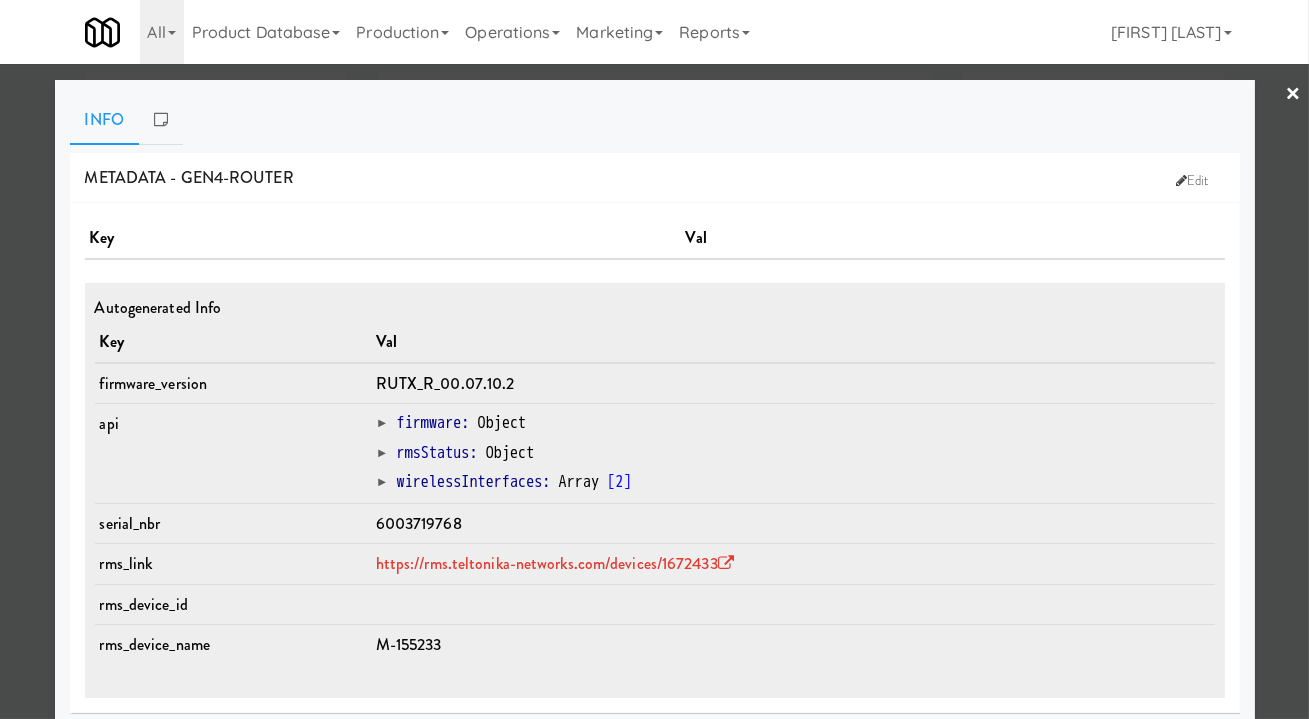 click on "6003719768" at bounding box center (419, 523) 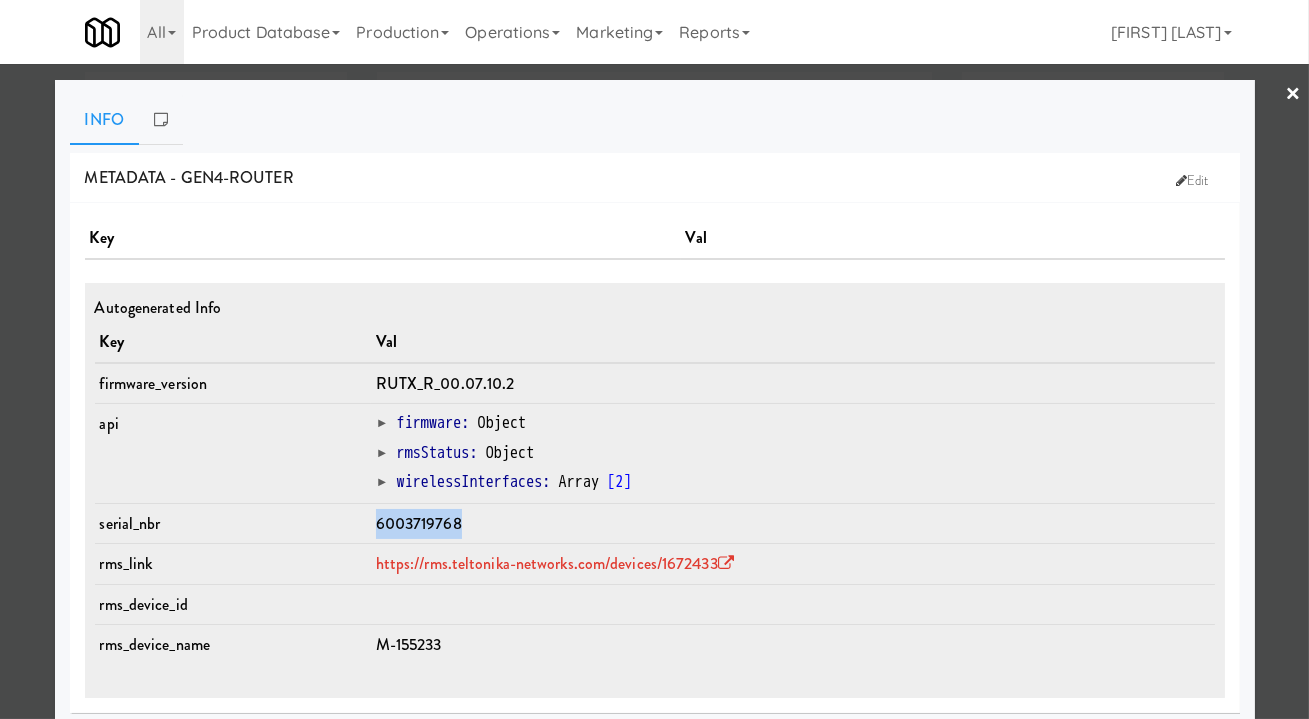 click on "6003719768" at bounding box center [419, 523] 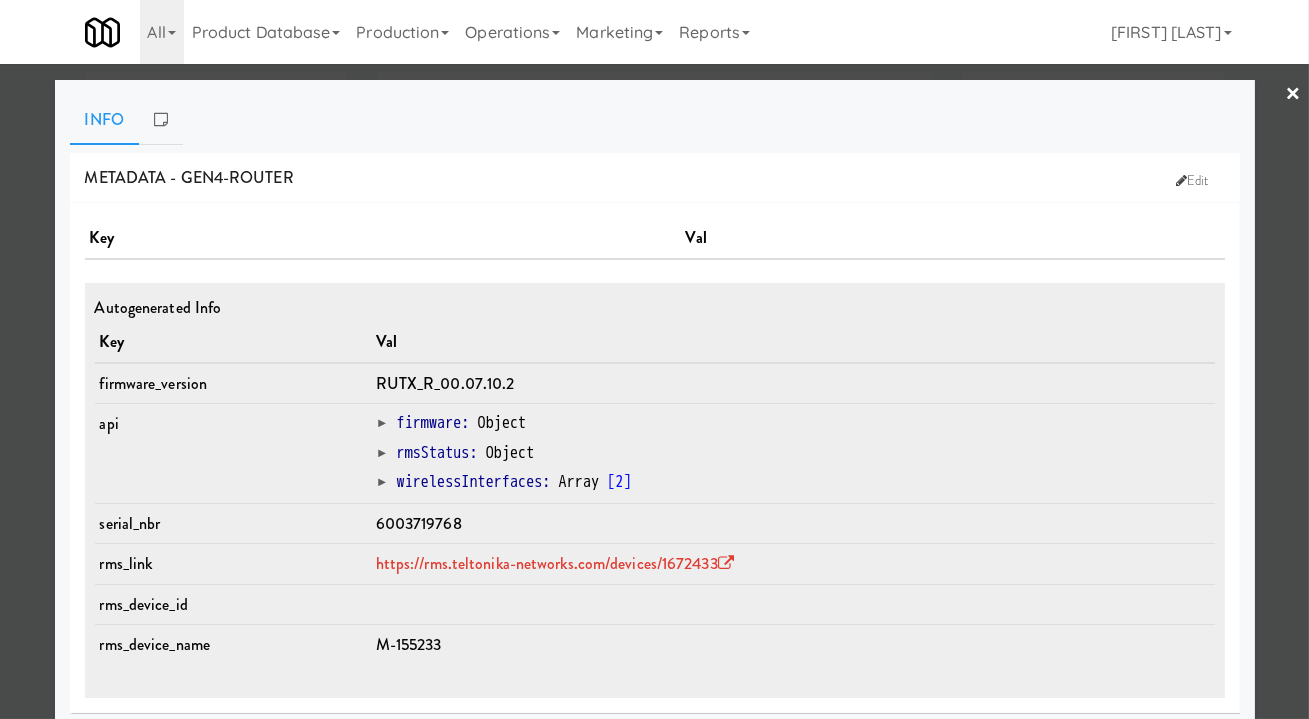 click at bounding box center (654, 359) 